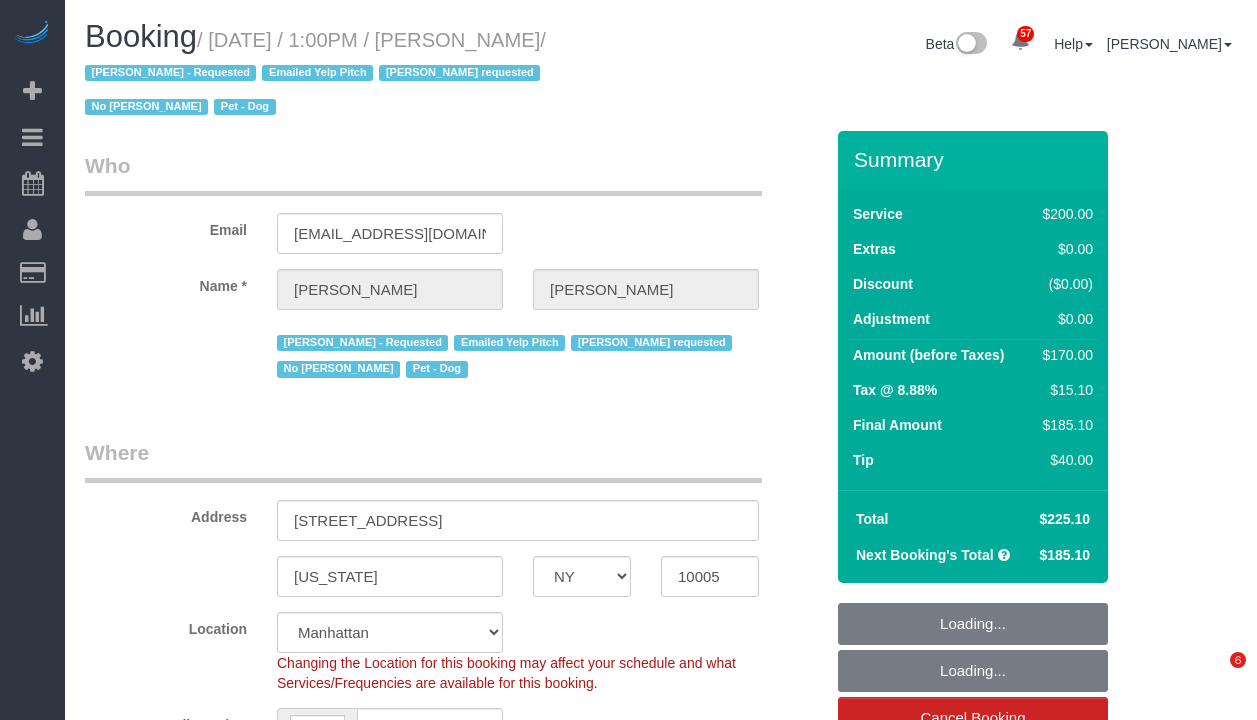 select on "NY" 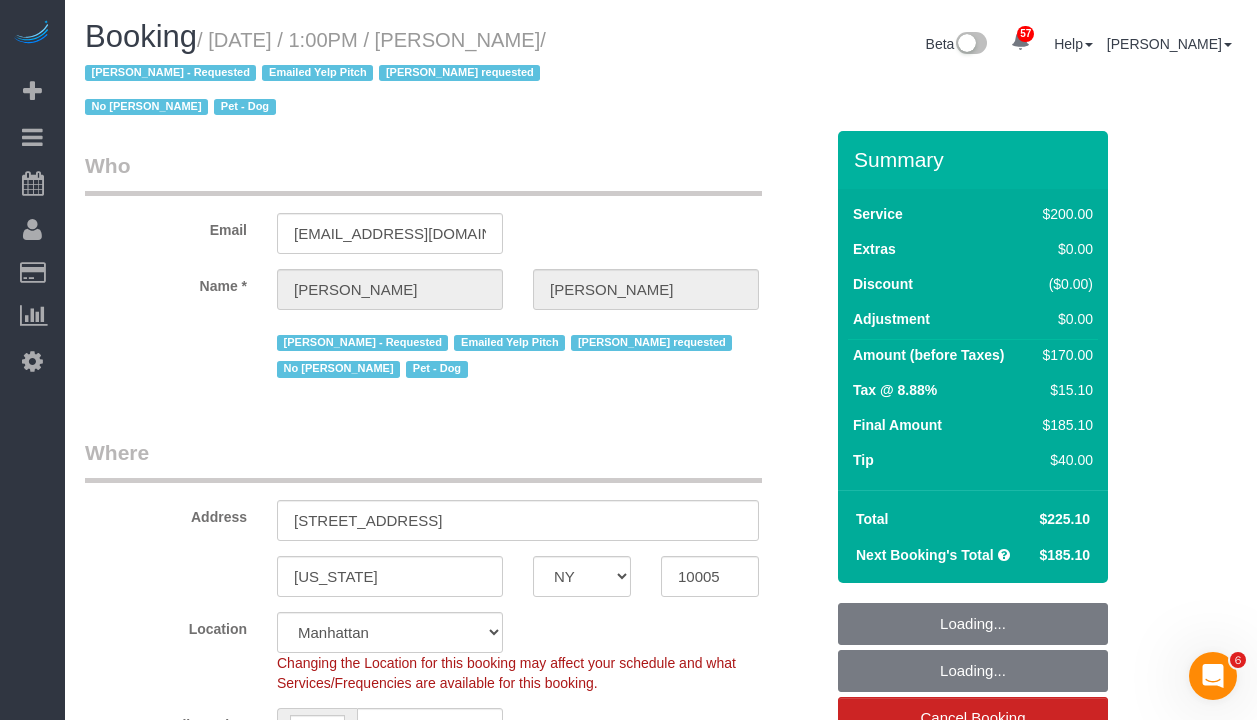 scroll, scrollTop: 0, scrollLeft: 0, axis: both 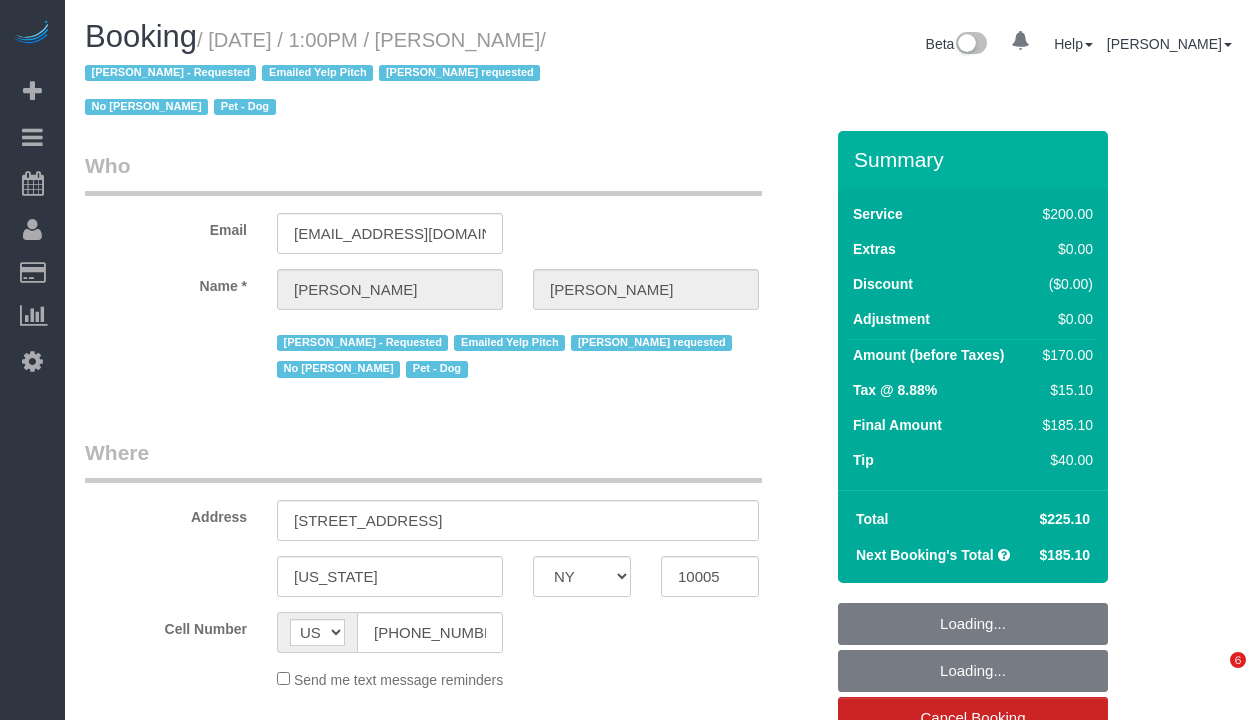 select on "NY" 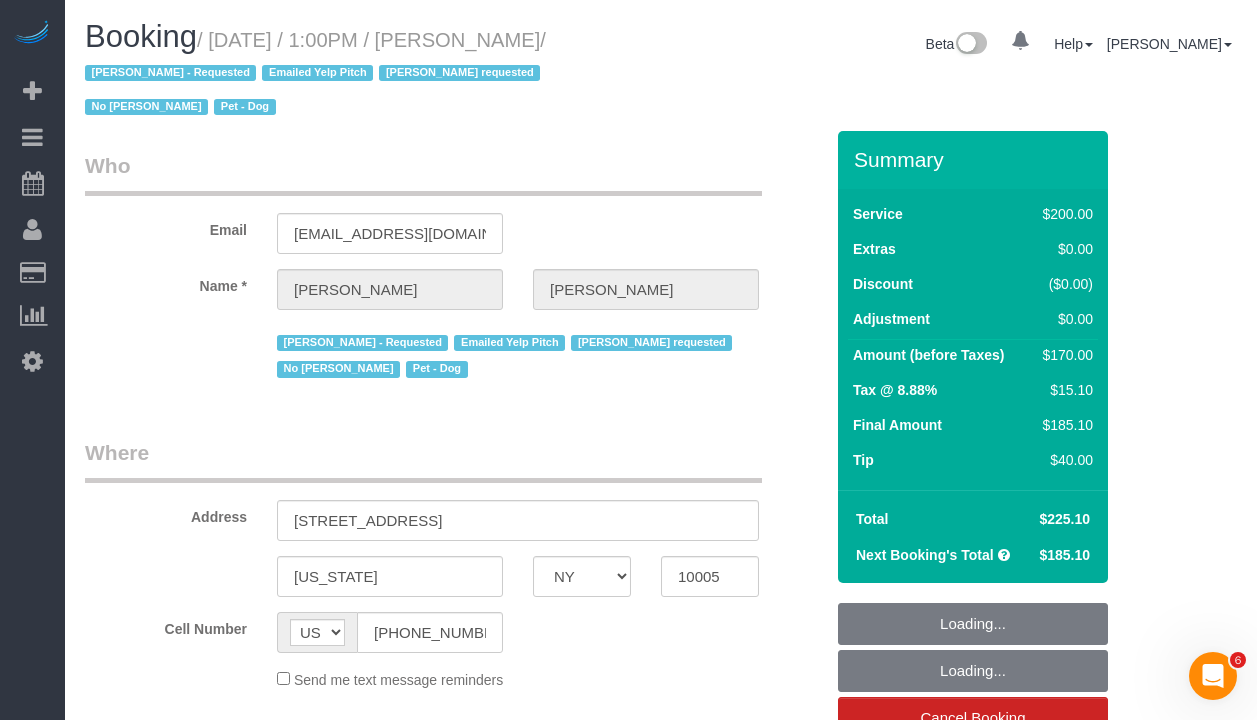 scroll, scrollTop: 0, scrollLeft: 0, axis: both 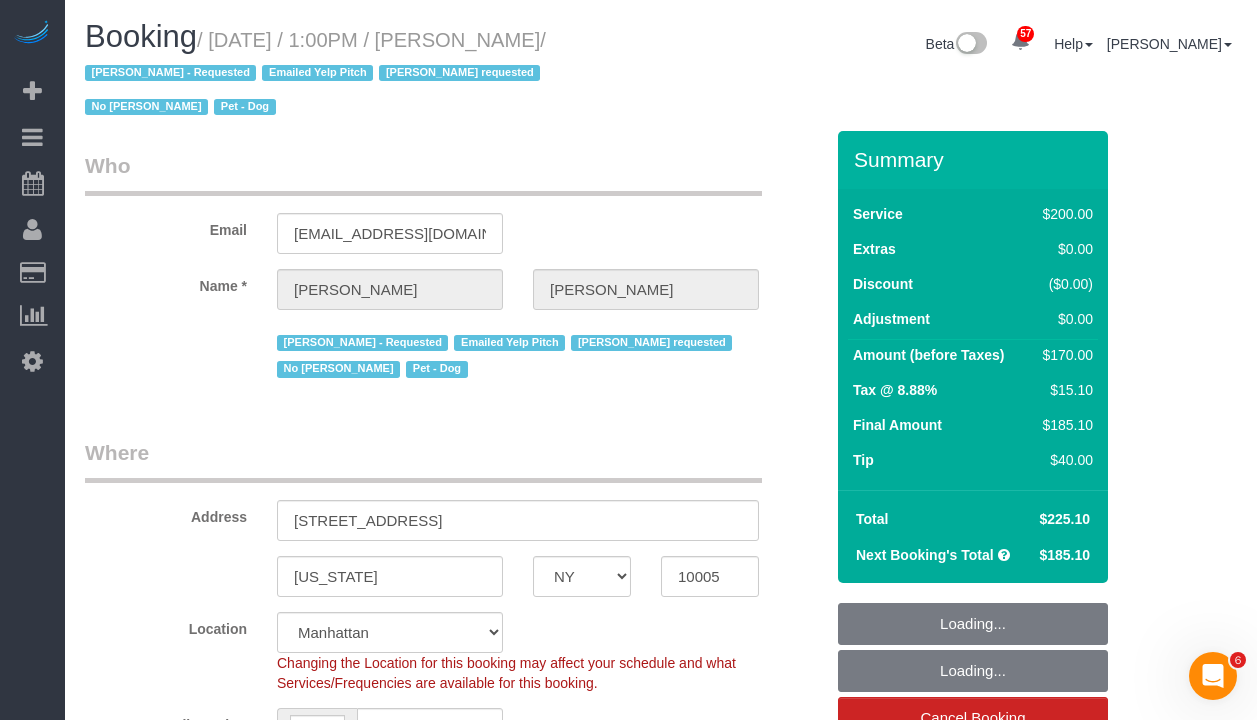 select on "object:927" 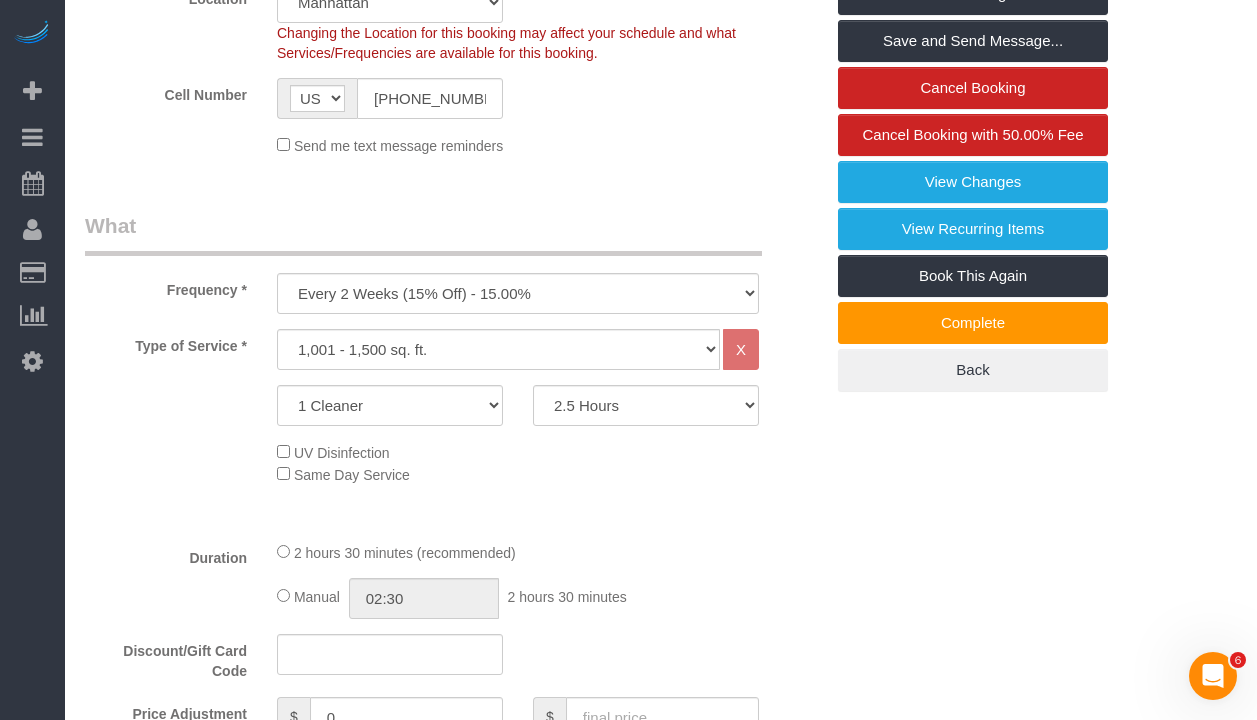 scroll, scrollTop: 750, scrollLeft: 0, axis: vertical 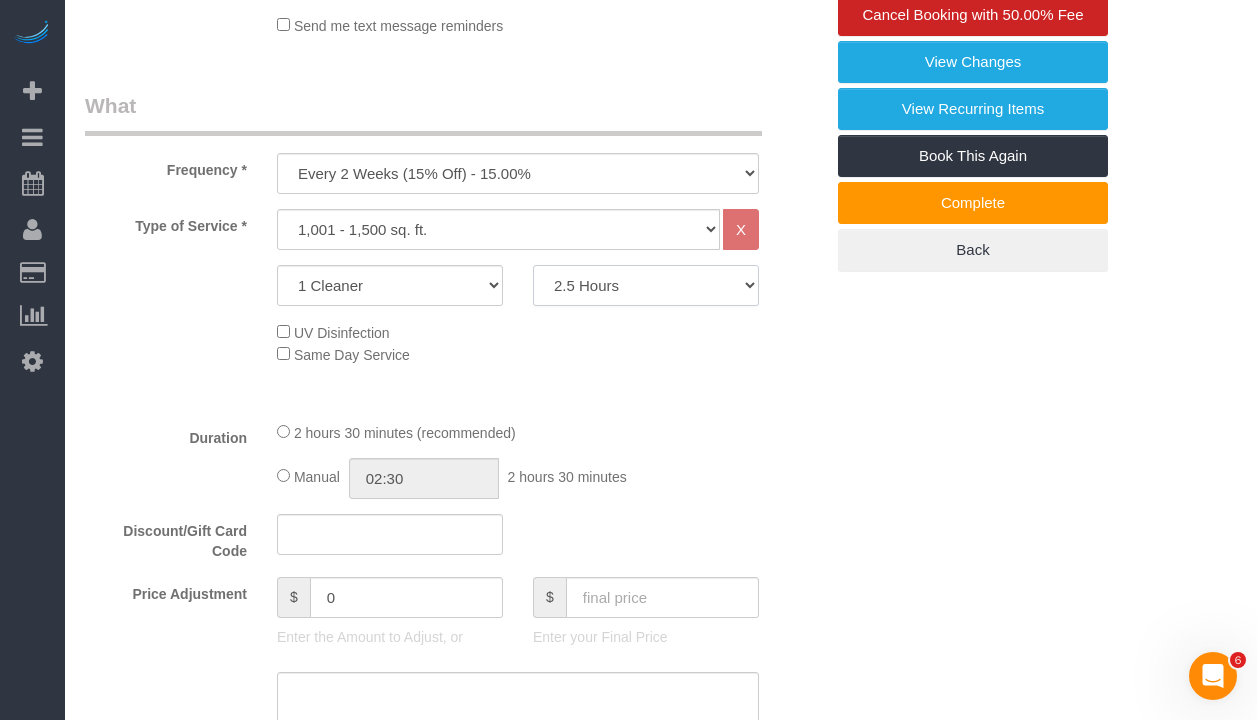 click on "2 Hours
2.5 Hours
3 Hours
3.5 Hours
4 Hours
4.5 Hours
5 Hours
5.5 Hours
6 Hours
6.5 Hours
7 Hours
7.5 Hours
8 Hours
8.5 Hours
9 Hours
9.5 Hours
10 Hours
10.5 Hours
11 Hours
11.5 Hours
12 Hours" 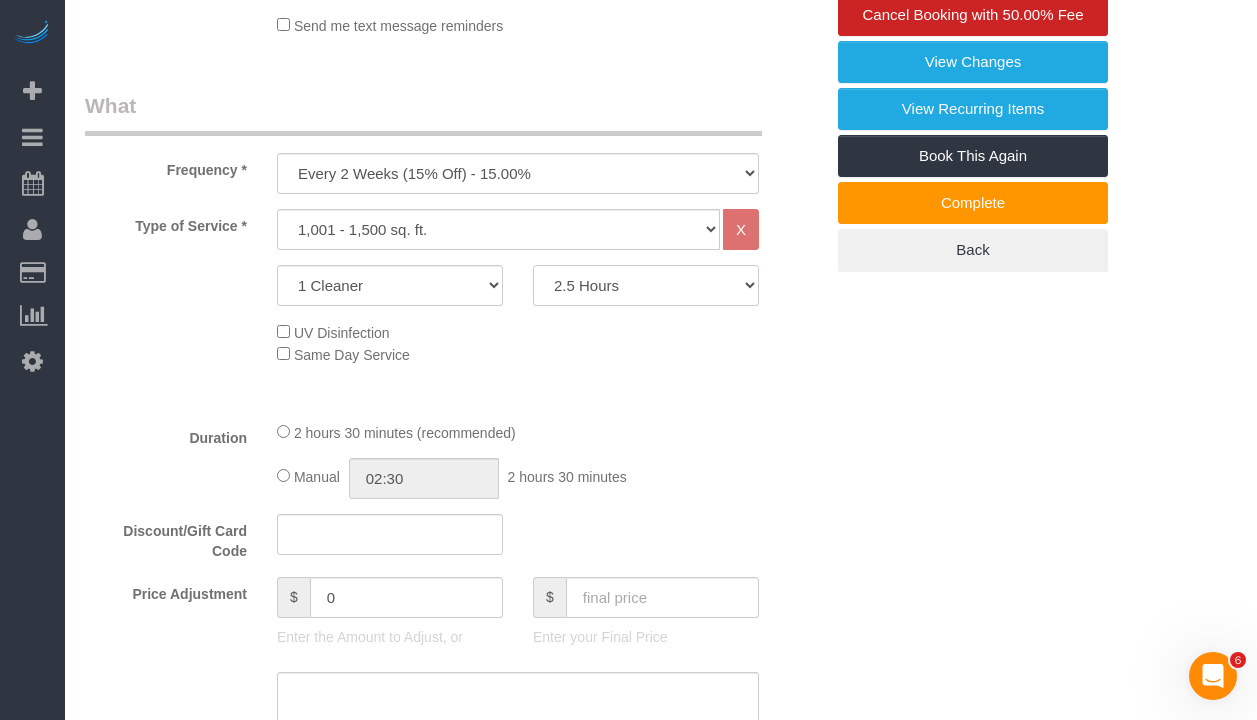 select on "180" 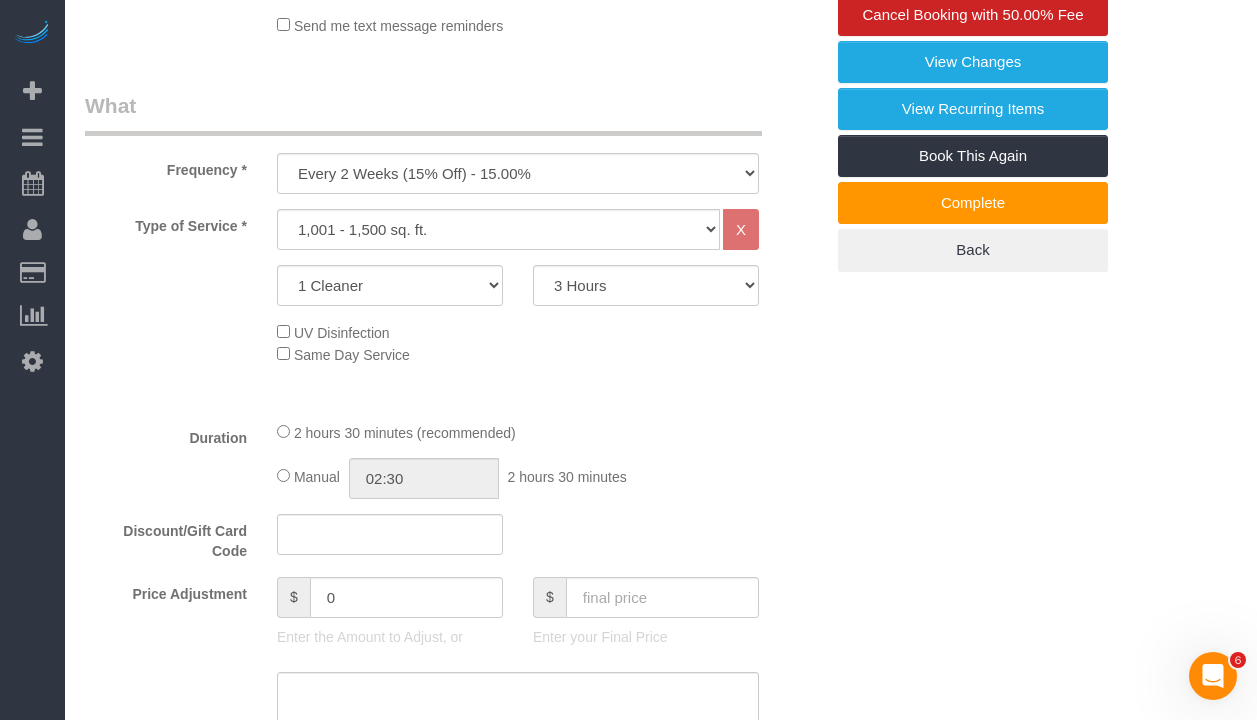 click on "Who
Email
nlin515@gmail.com
Name *
Natalie
Lin
Aldery Morris - Requested
Emailed Yelp Pitch
Geraldin Bastidas requested
No Emily Smith
Pet - Dog
Where
Address
75 Wall Street, Apt. 30-O
New York
AK
AL
AR
AZ
CA
CO
CT
DC
DE
FL
GA
HI
IA
ID
IL
IN
KS
KY
LA
MA
MD" at bounding box center (661, 911) 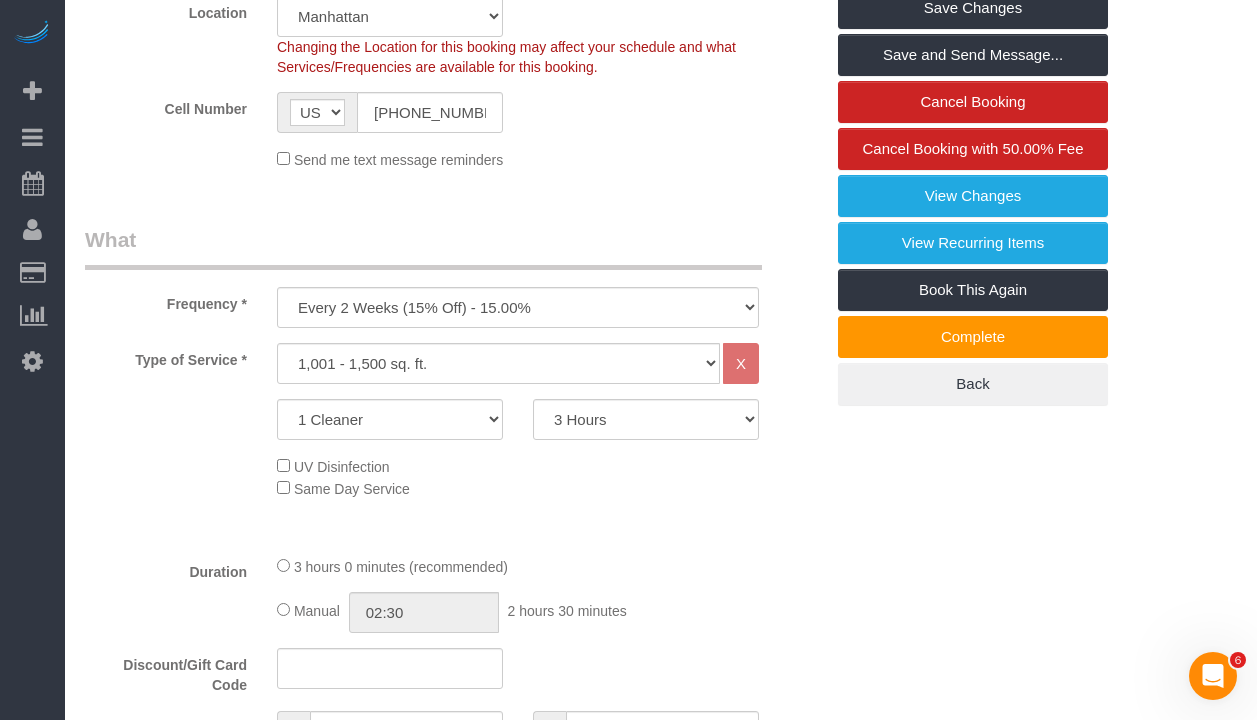 select on "spot41" 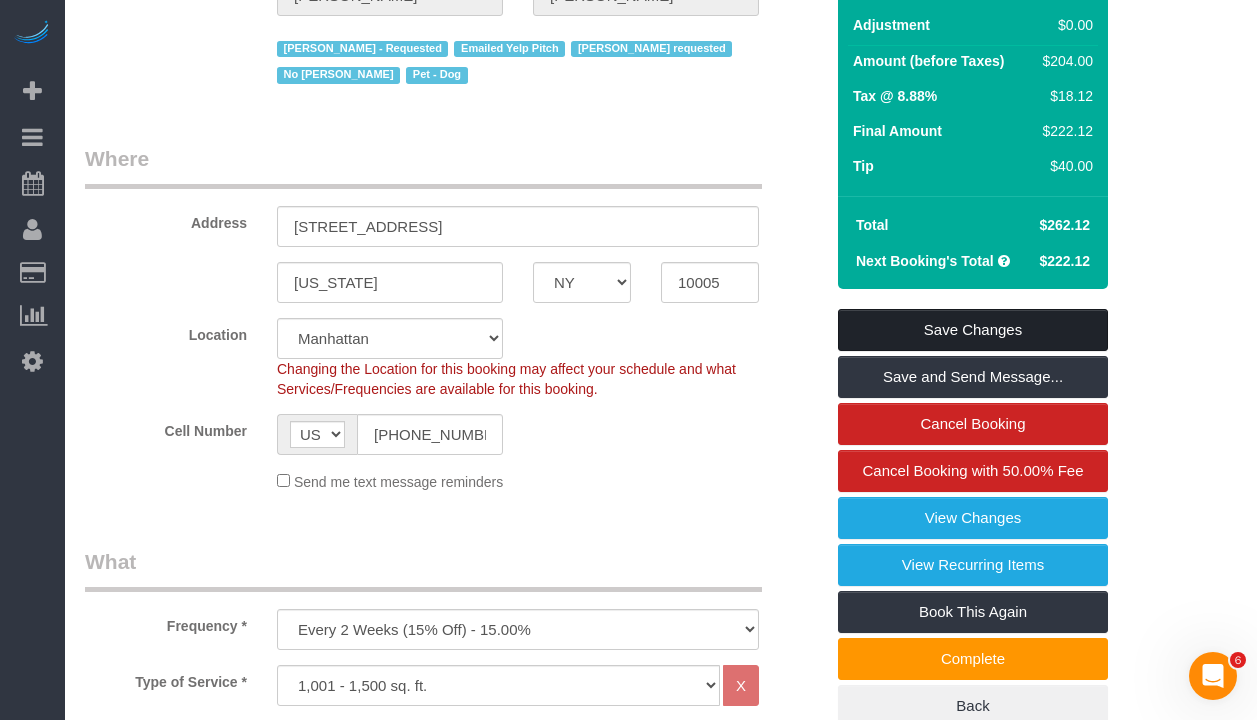 scroll, scrollTop: 285, scrollLeft: 0, axis: vertical 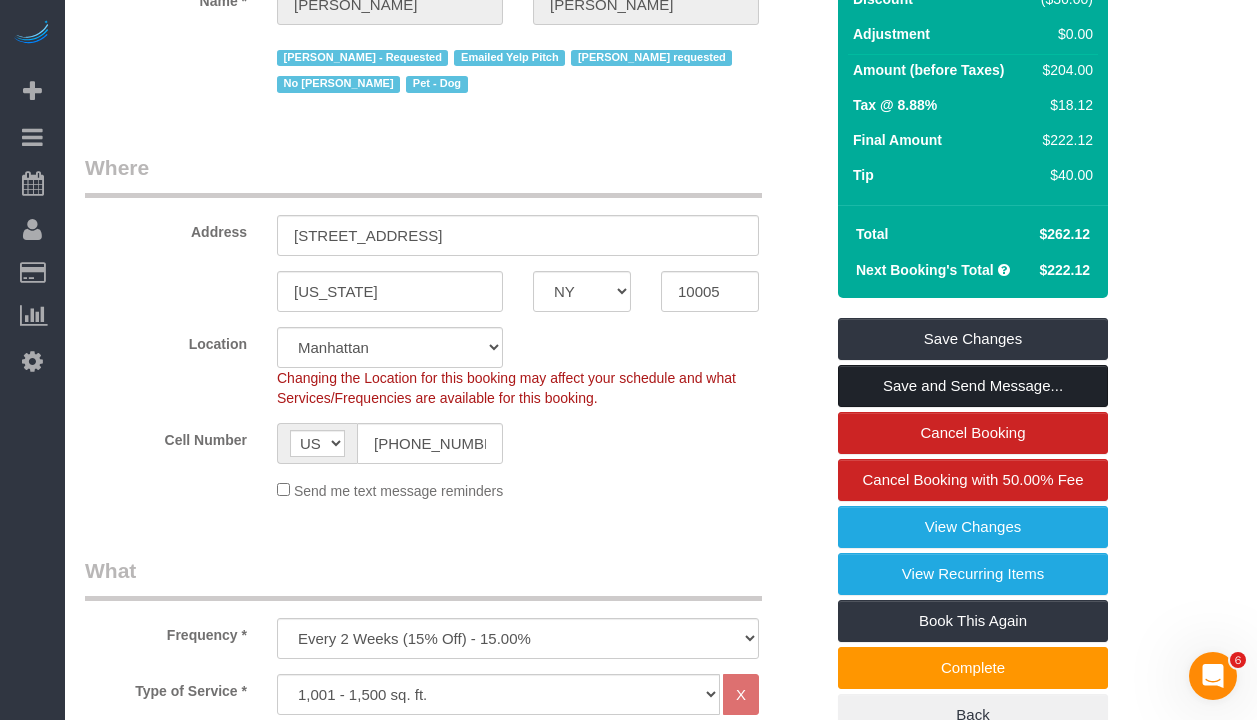 click on "Save and Send Message..." at bounding box center (973, 386) 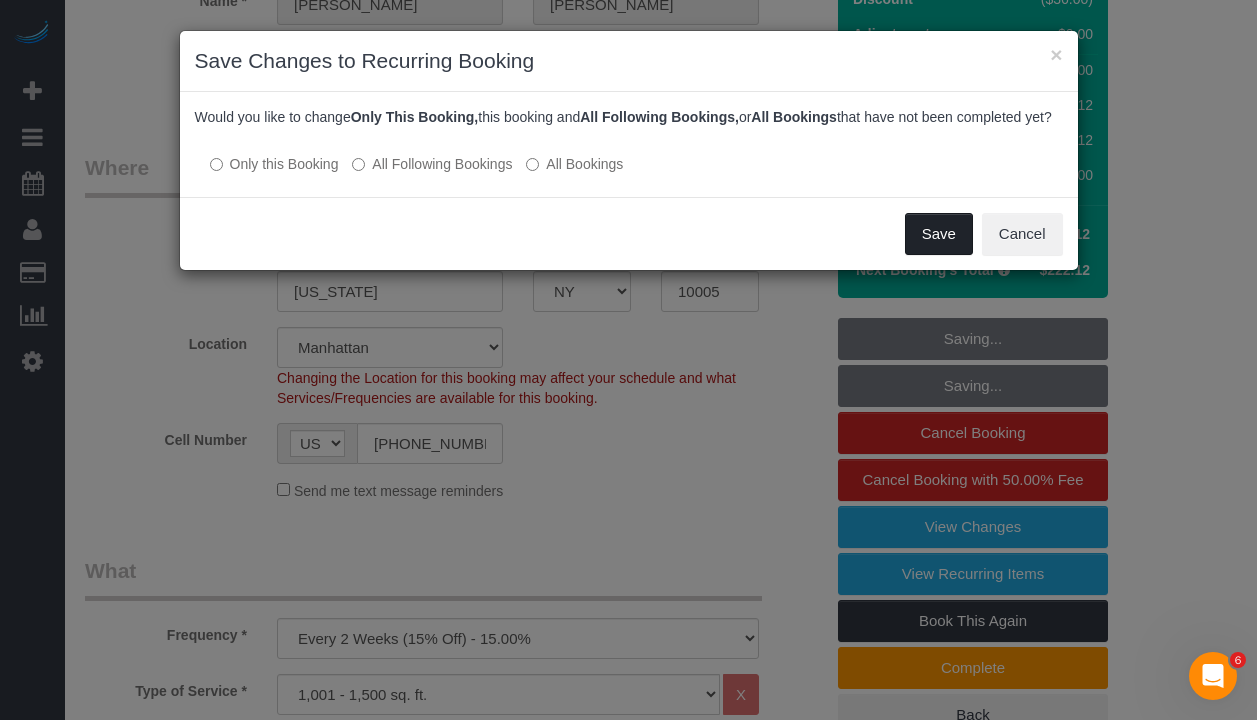 drag, startPoint x: 873, startPoint y: 259, endPoint x: 934, endPoint y: 255, distance: 61.13101 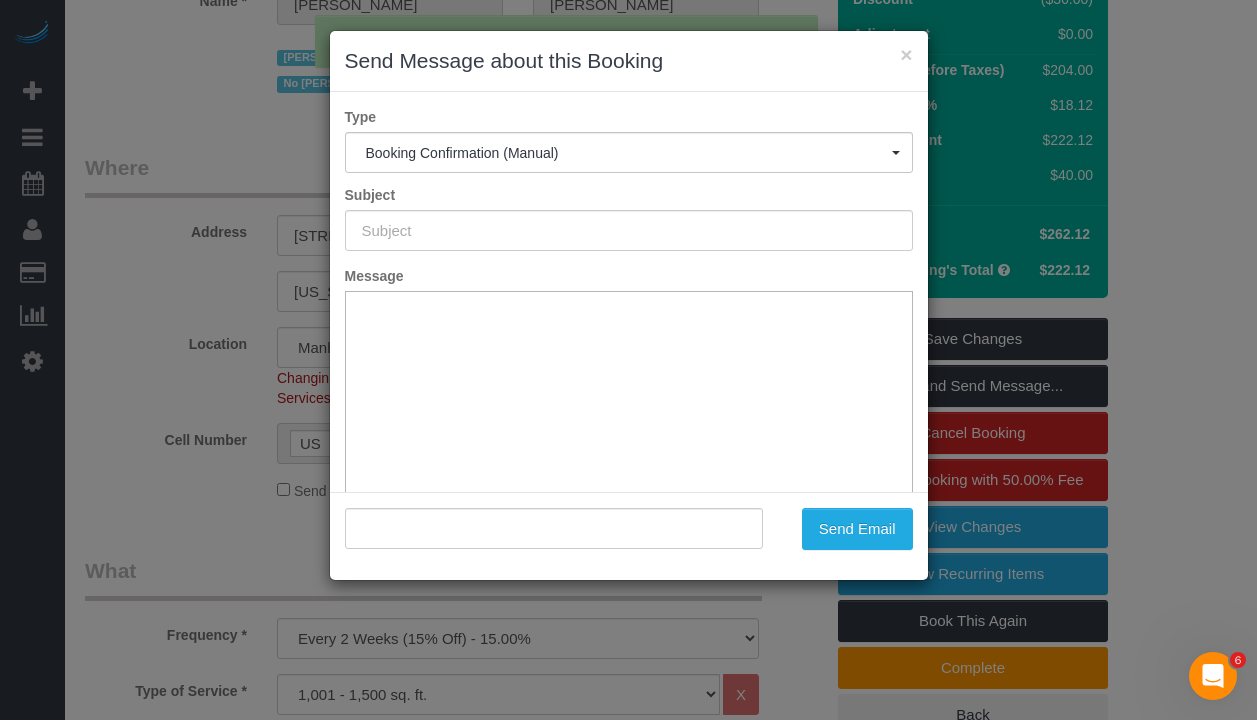 scroll, scrollTop: 0, scrollLeft: 0, axis: both 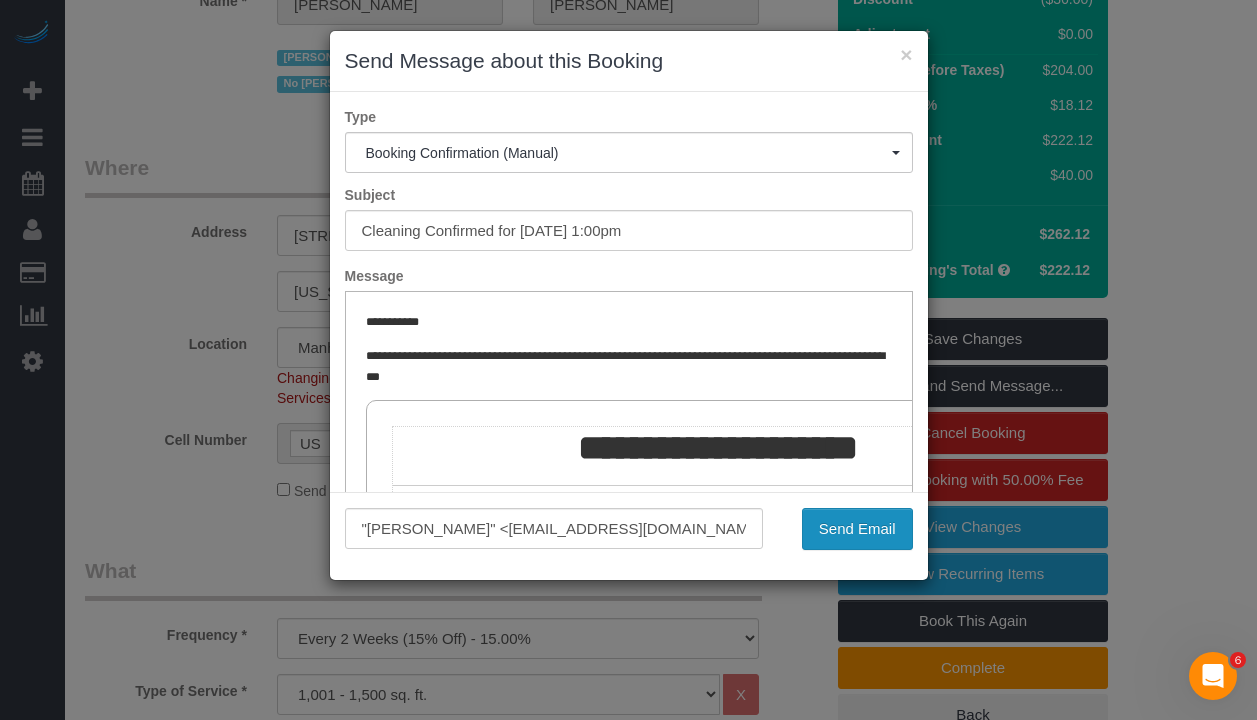 click on "Send Email" at bounding box center (857, 529) 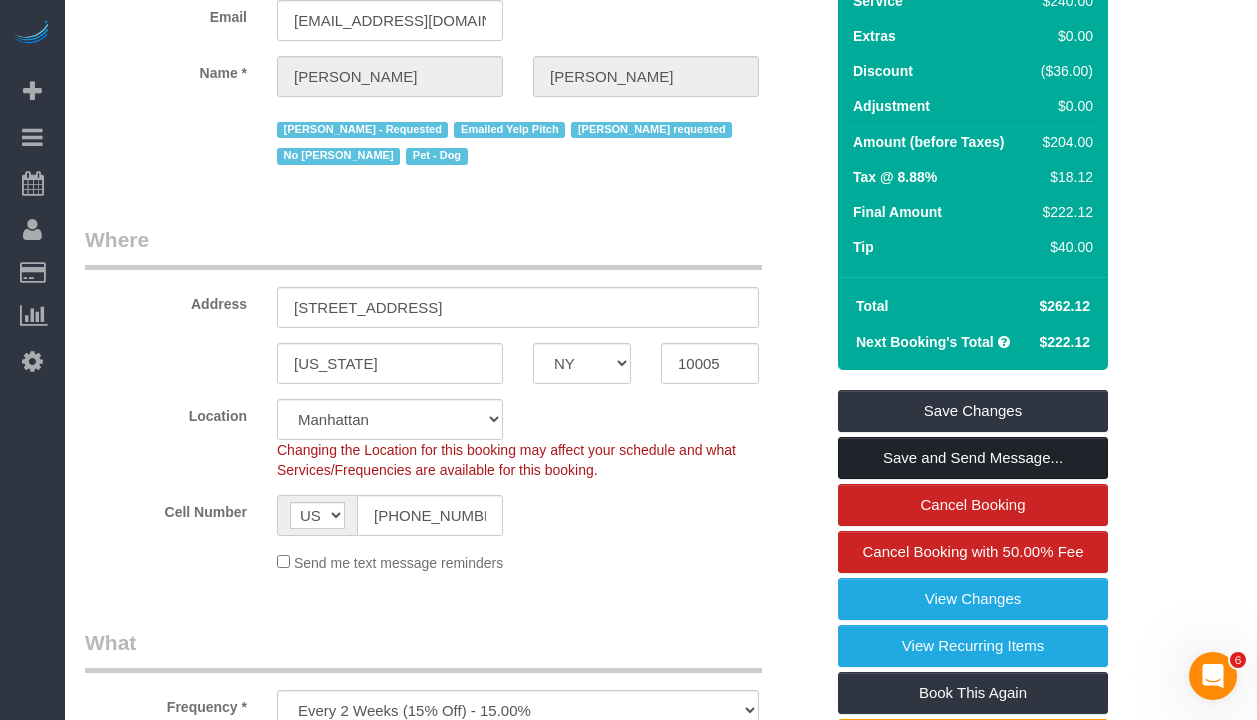 scroll, scrollTop: 357, scrollLeft: 0, axis: vertical 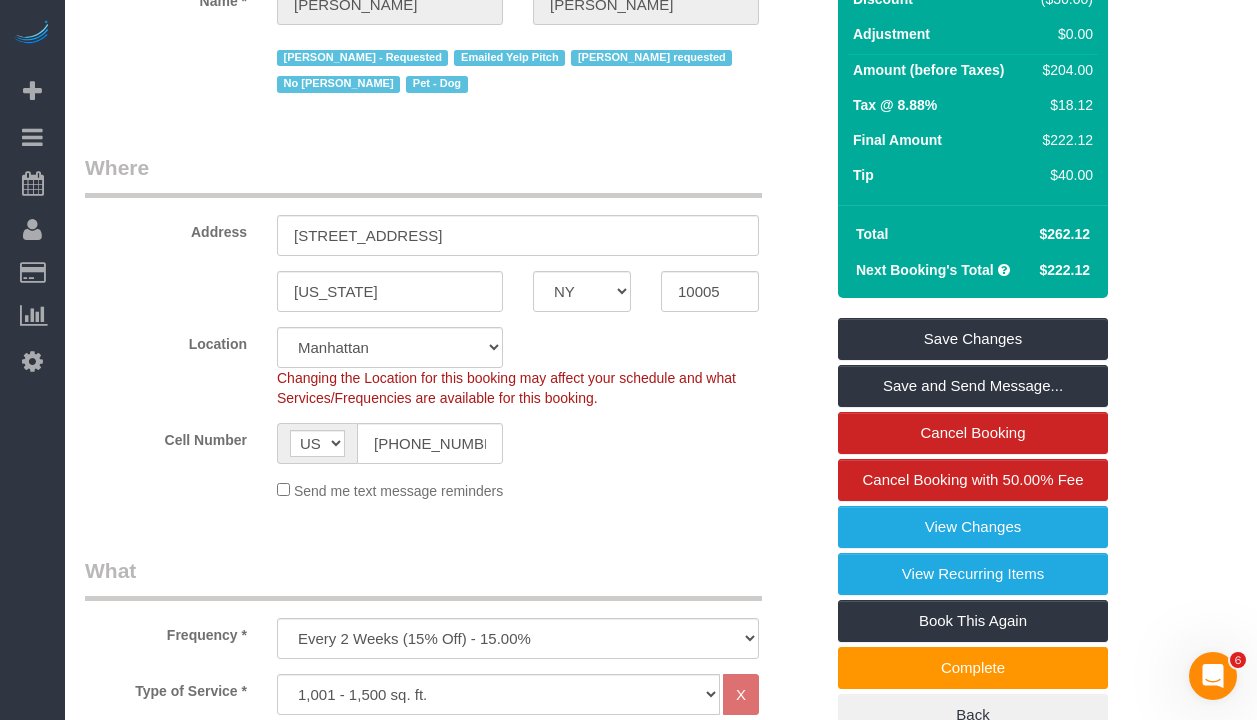 click on "Cell Number
AF AL DZ AD AO AI AQ AG AR AM AW AU AT AZ BS BH BD BB BY BE BZ BJ BM BT BO BA BW BR GB IO BN BG BF BI KH CM CA CV BQ KY CF TD CL CN CX CC CO KM CD CG CK CR HR CU CW CY CZ CI DK DJ DM DO TL EC EG SV GQ ER EE ET FK FO FJ FI FR GF PF TF GA GM GE DE GH GI GR GL GD GP GU GT GG GN GW GY HT HN HK HU IS IN ID IR IQ IE IM IL IT JM JP JE JO KZ KE KI KP KR KW KG LA LV LB LS LR LY LI LT LU MO MK MG MW MY MV ML MT MH MQ MR MU YT MX FM MD MC MN ME MS MA MZ MM NA NR NP NL NC NZ NI NE NG NU NF MP NO OM PK PW PS PA PG PY PE PH PN PL PT PR QA RO RU RW RE AS WS SM ST SA SN RS SC SL SG SK SI SB SO ZA GS SS ES LK BL SH KN LC SX MF PM VC SD SR SJ SZ SE CH SY TW TJ TZ TH TG TK TO TT TN TR TM TC TV UM UG UA AE US UY UZ VU VA VE VN VG VI WF EH YE ZM ZW AX
(201) 889-9162" 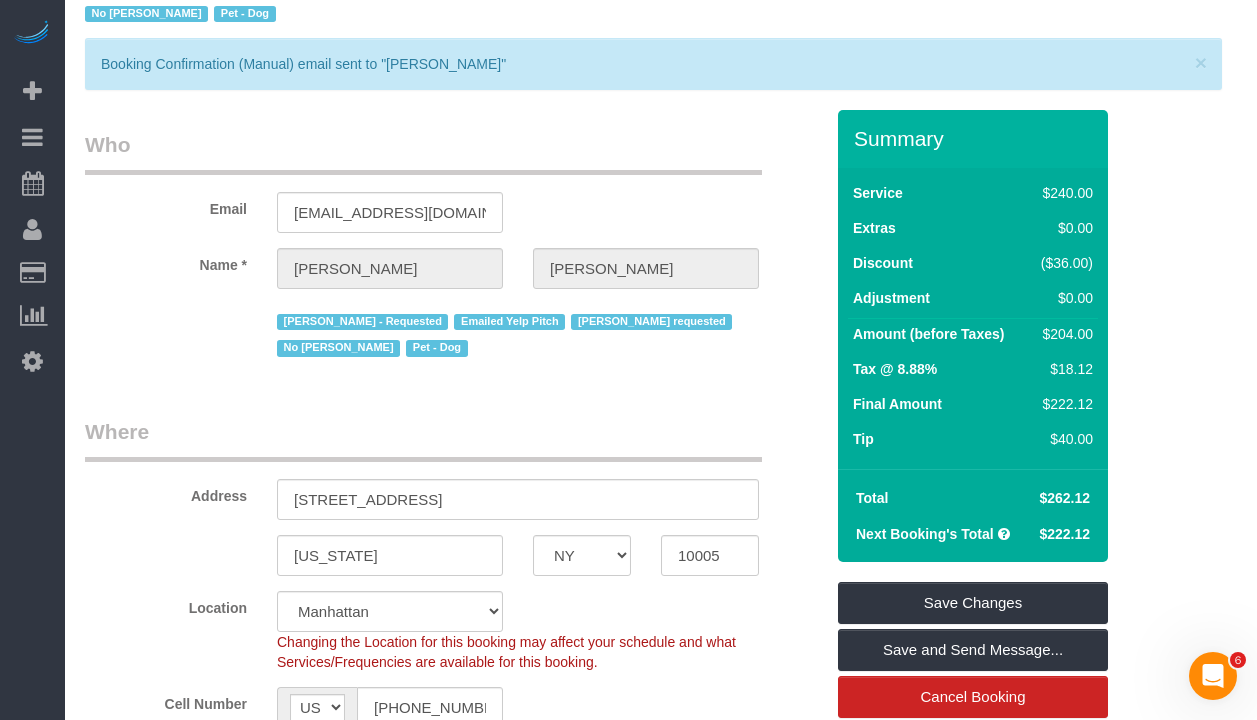 scroll, scrollTop: 103, scrollLeft: 0, axis: vertical 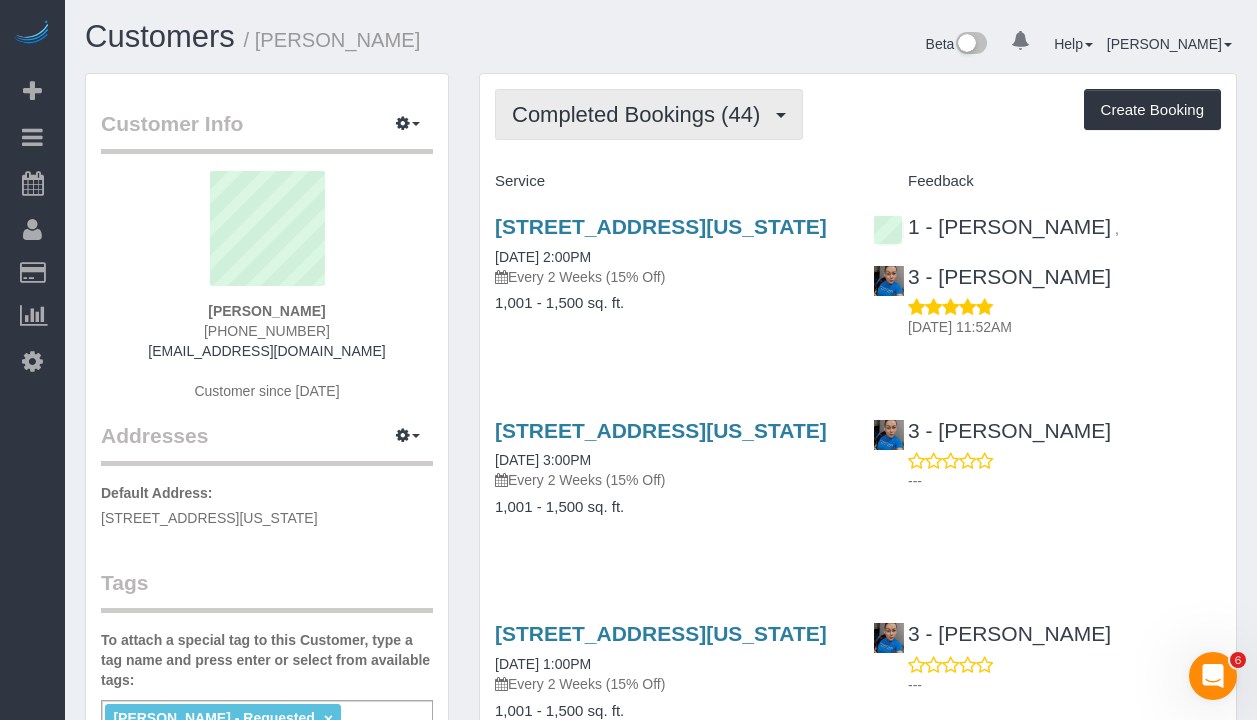 click on "Completed Bookings (44)" at bounding box center (641, 114) 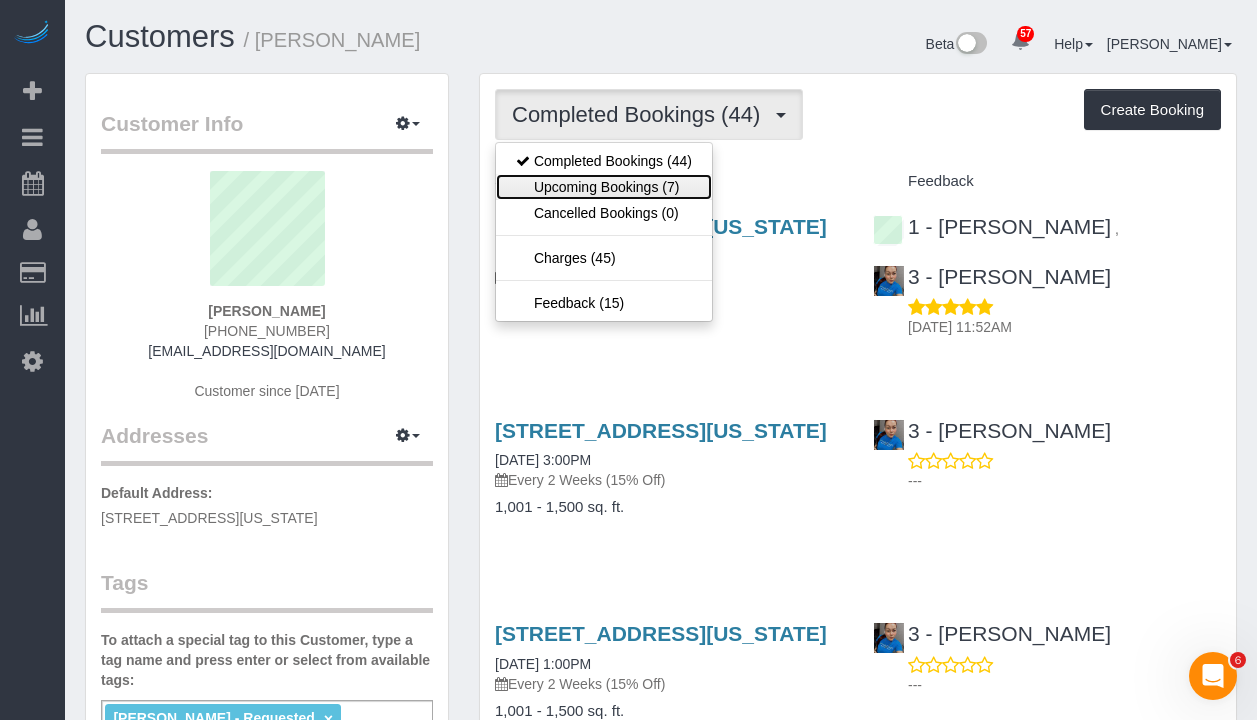 click on "Upcoming Bookings (7)" at bounding box center (604, 187) 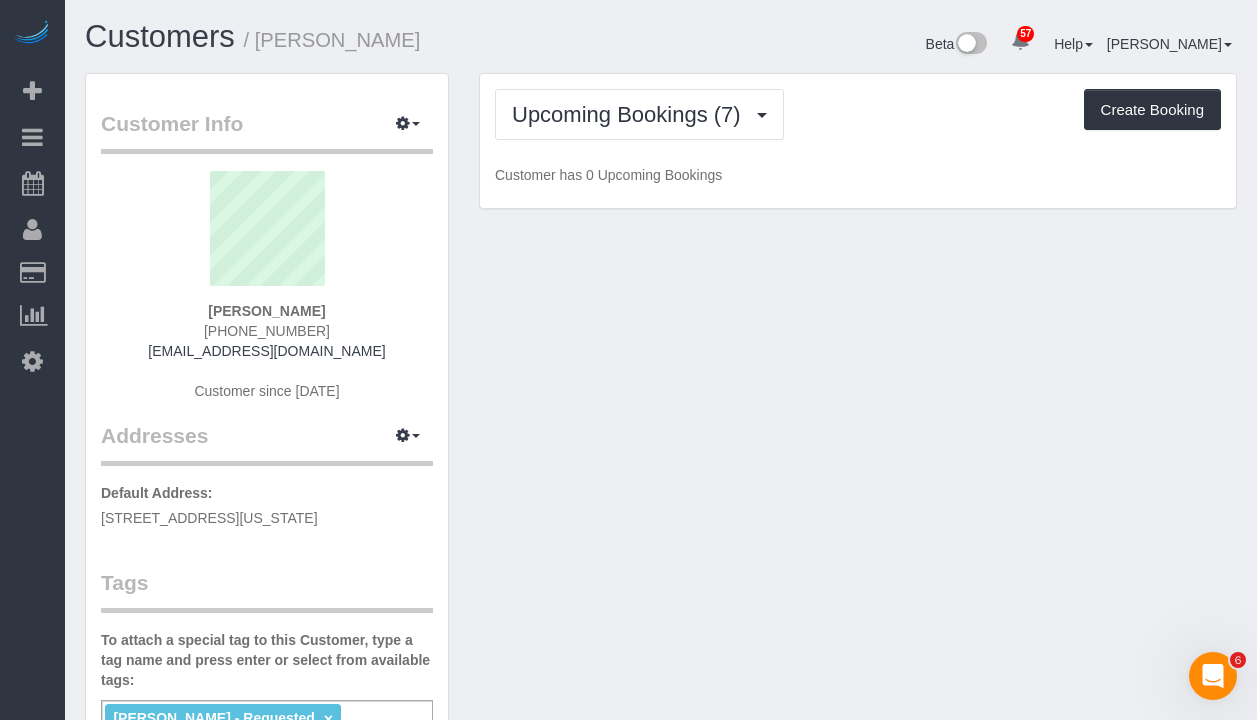 click on "Upcoming Bookings (7)
Completed Bookings (44)
Upcoming Bookings (7)
Cancelled Bookings (0)
Charges (45)
Feedback (15)
Create Booking
Customer has 0 Upcoming Bookings" at bounding box center [858, 141] 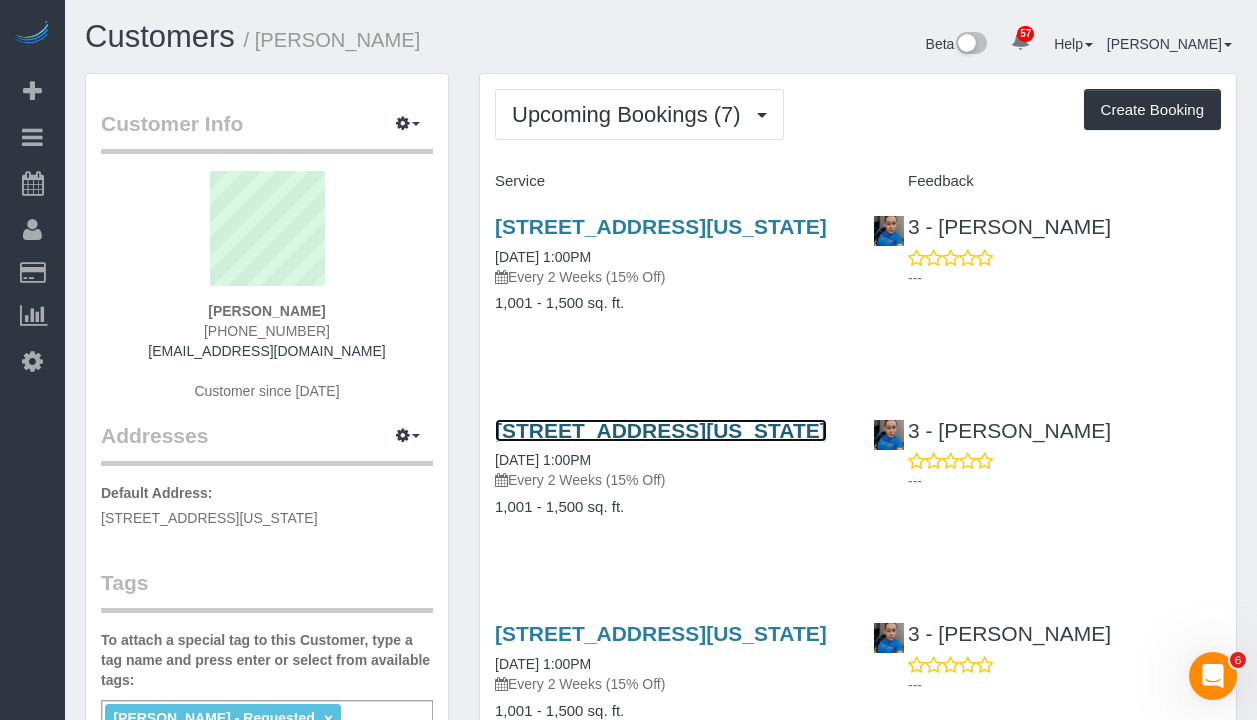 click on "75 Wall Street, Apt. 30-O, New York, NY 10005" at bounding box center (661, 430) 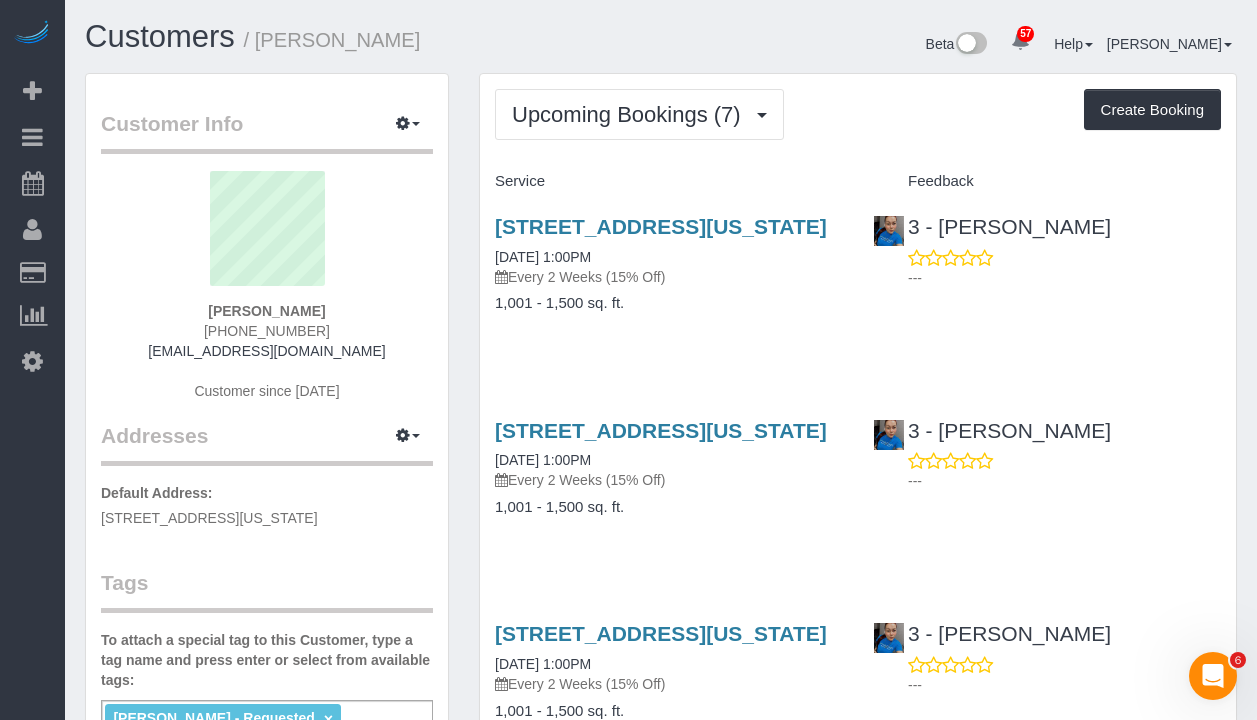 click on "75 Wall Street, Apt. 30-O, New York, NY 10005
07/01/2025 1:00PM
Every 2 Weeks (15% Off)
1,001 - 1,500 sq. ft." at bounding box center (669, 275) 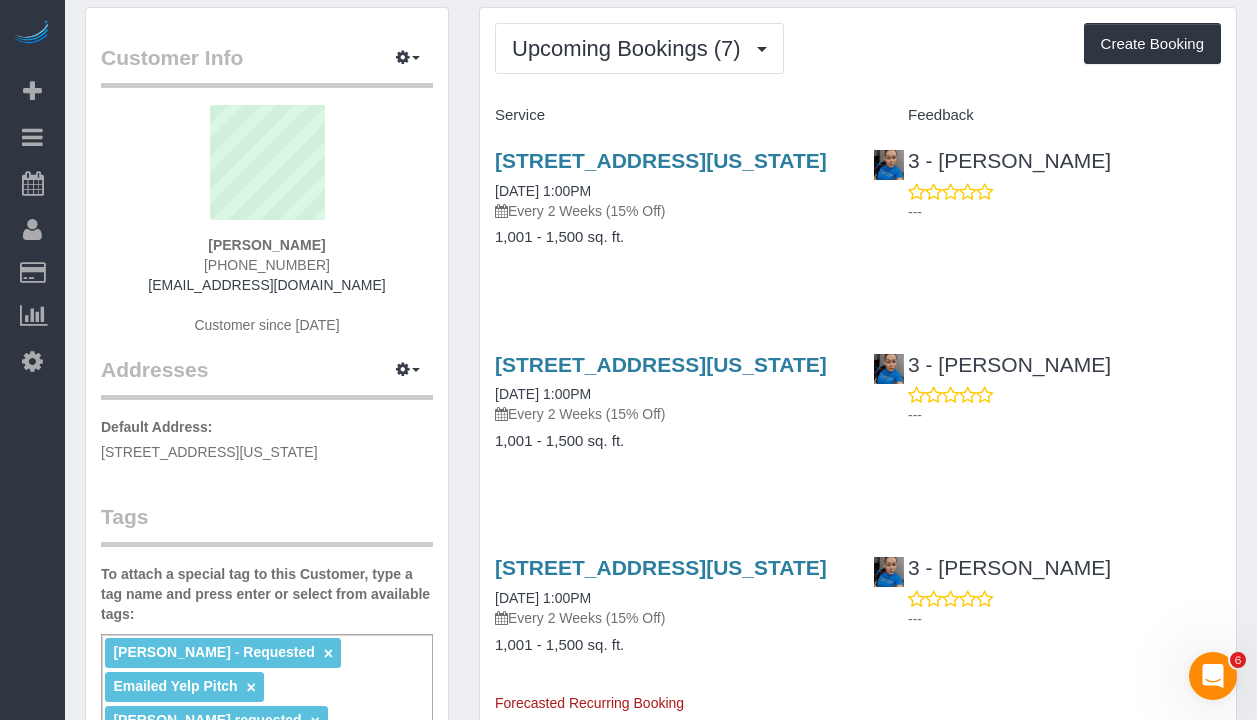 scroll, scrollTop: 0, scrollLeft: 0, axis: both 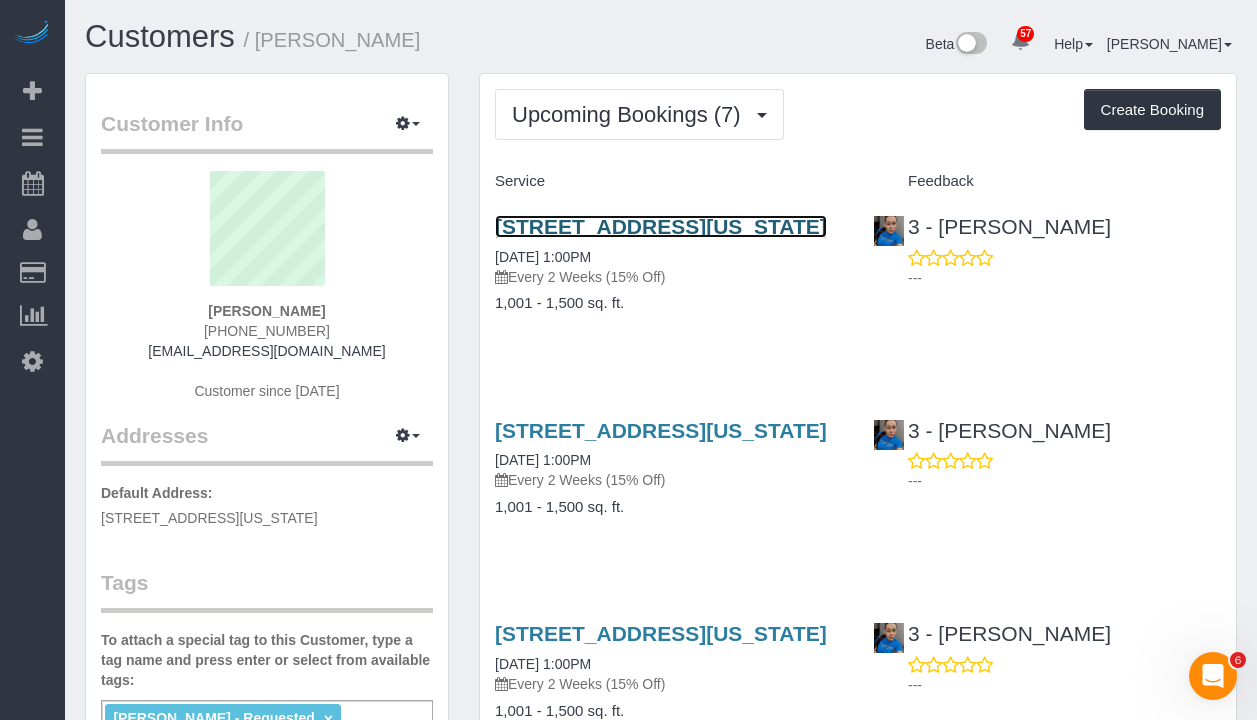 click on "[STREET_ADDRESS][US_STATE]" at bounding box center [661, 226] 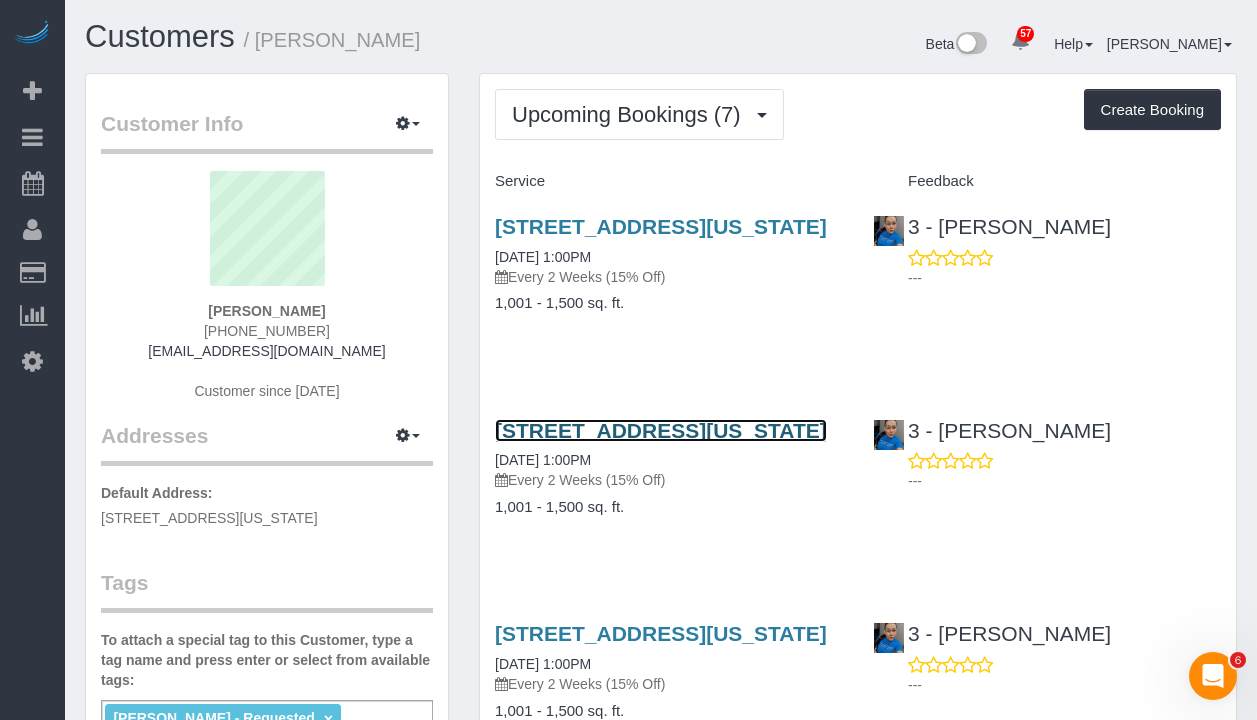 click on "75 Wall Street, Apt. 30-O, New York, NY 10005" at bounding box center [661, 430] 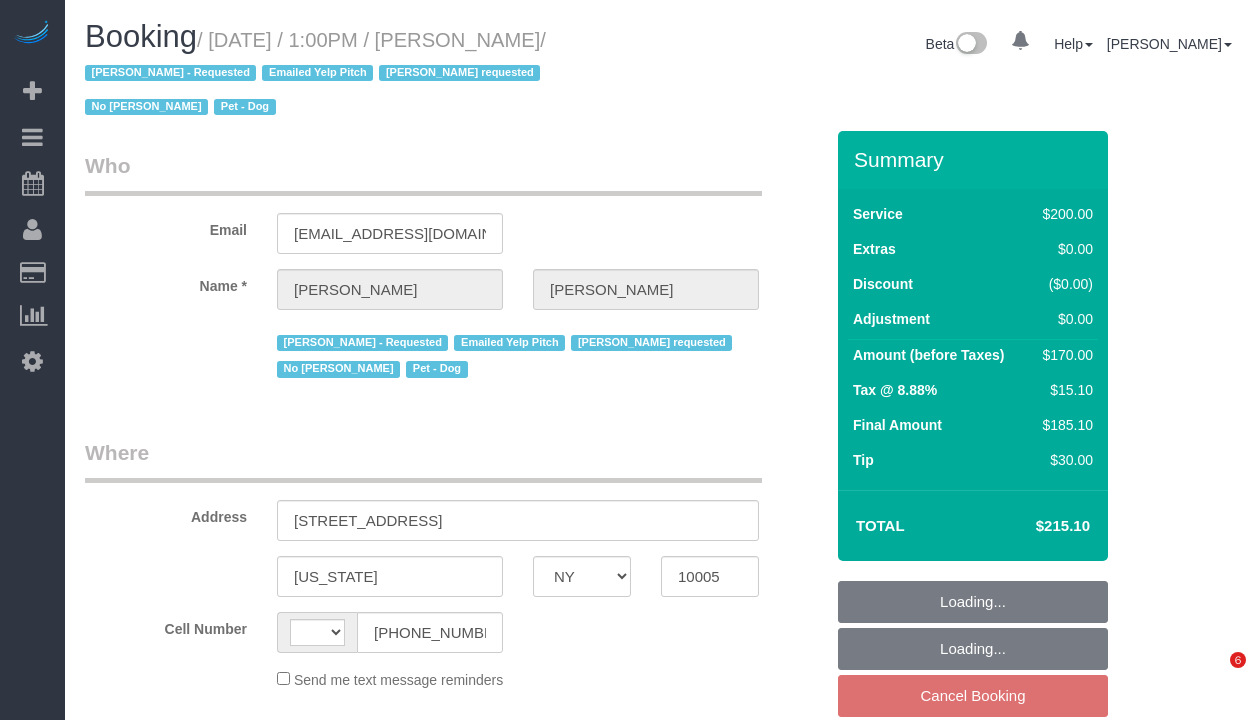 select on "NY" 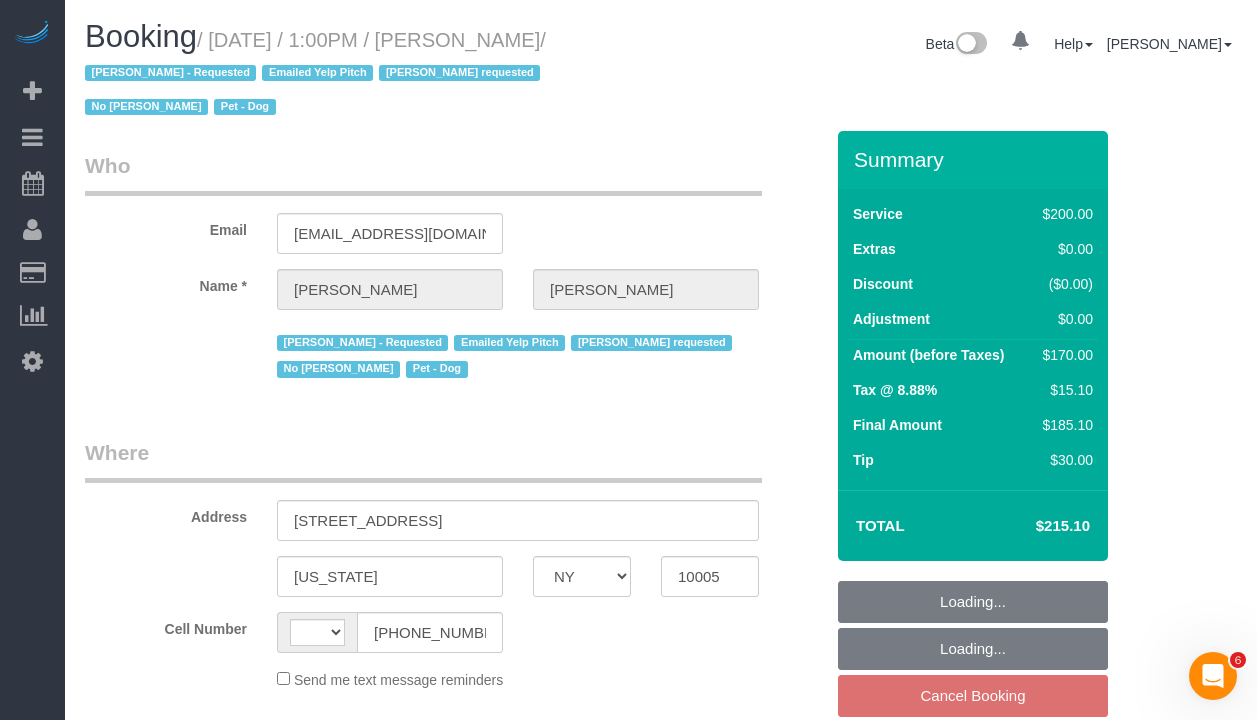 scroll, scrollTop: 0, scrollLeft: 0, axis: both 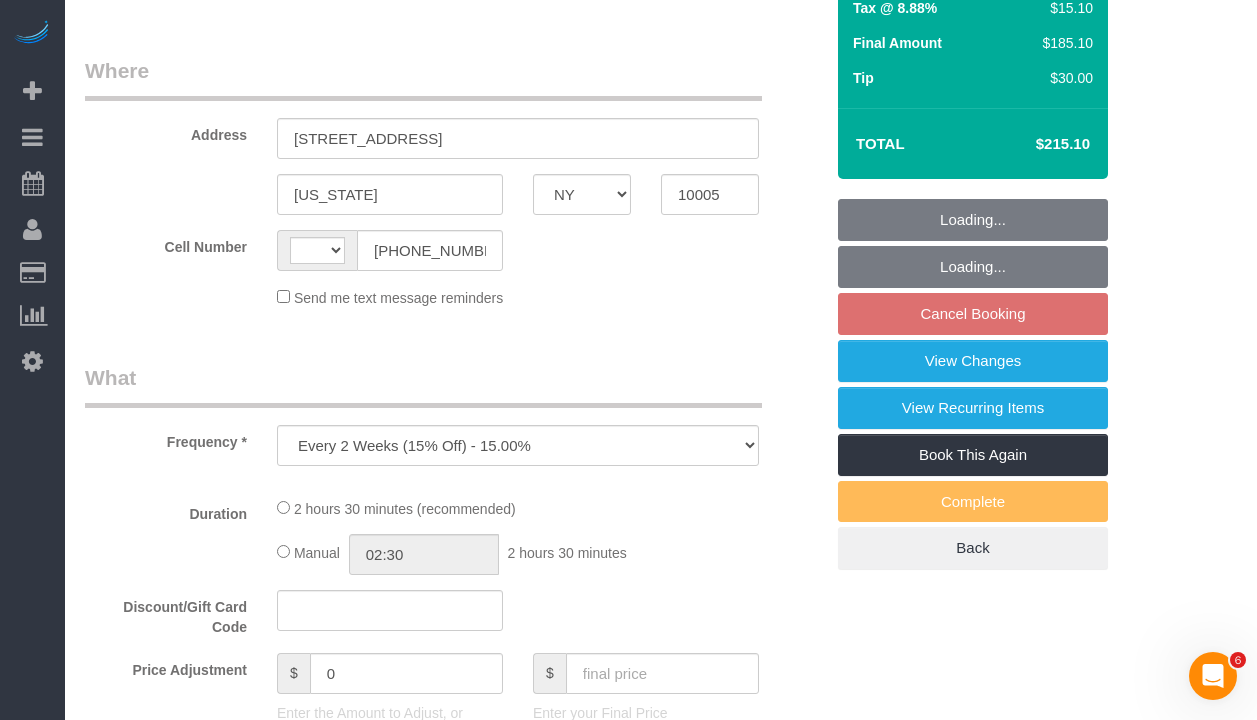 select on "string:US" 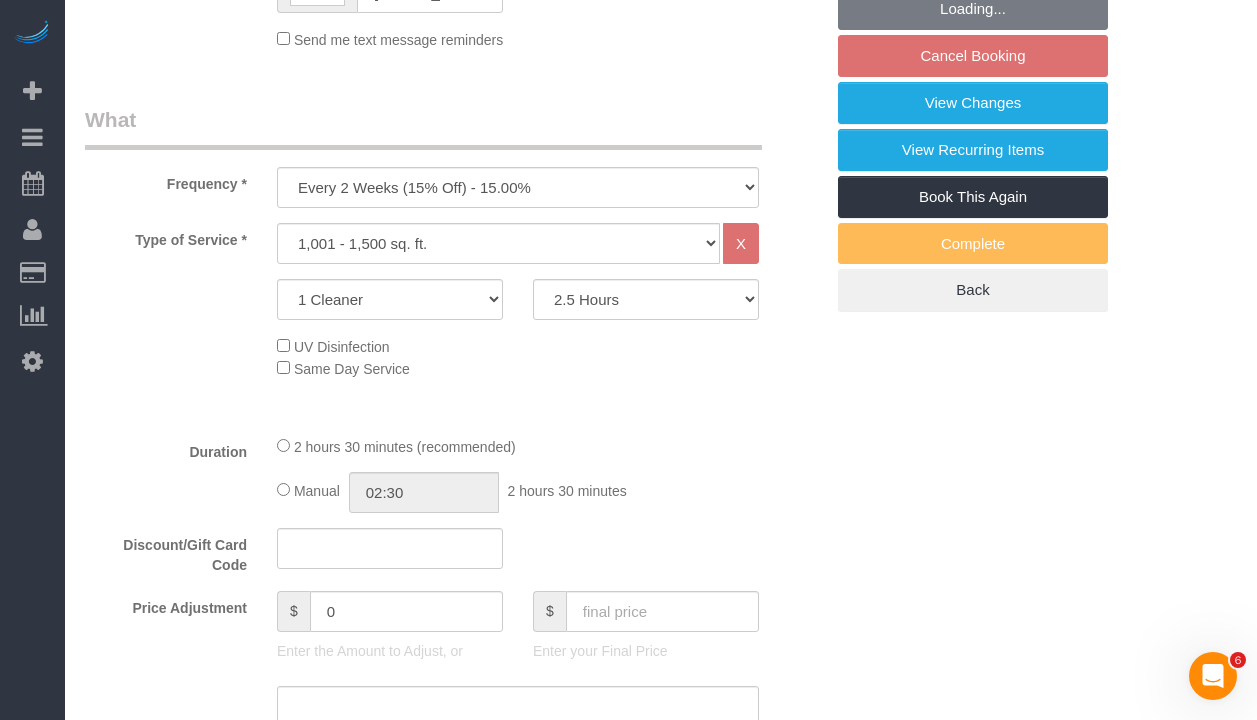 scroll, scrollTop: 755, scrollLeft: 0, axis: vertical 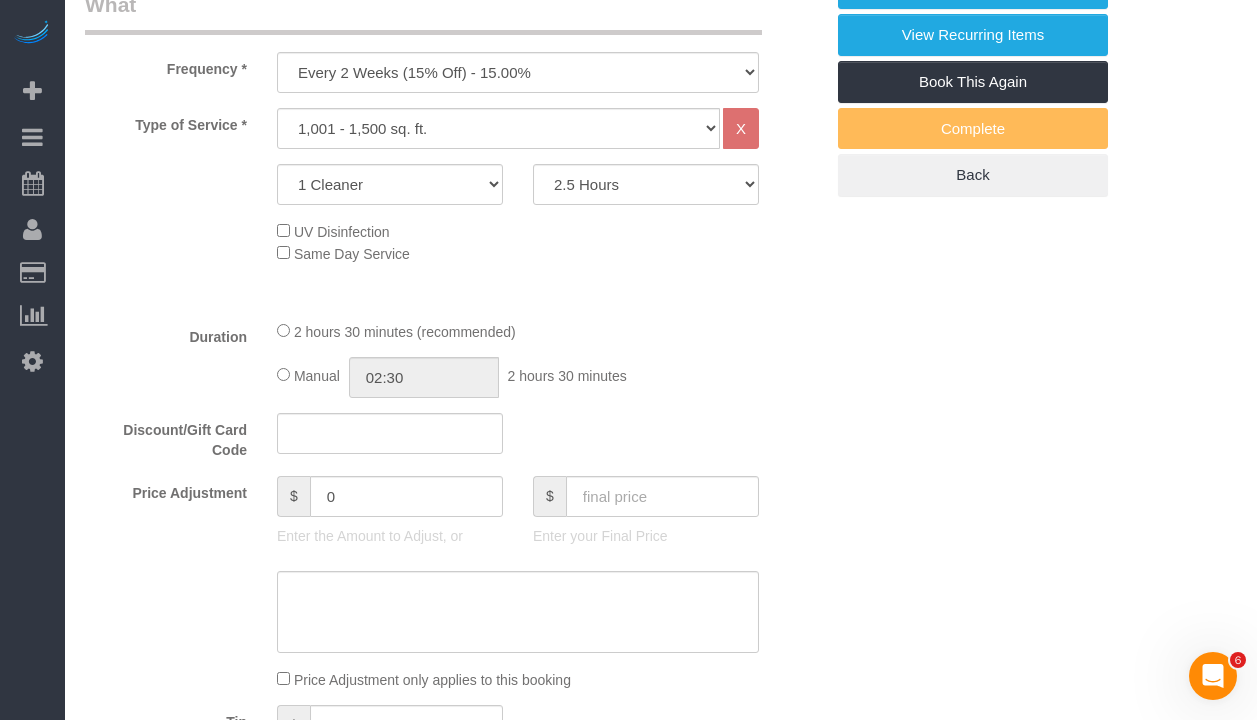 select on "string:stripe-pm_1O4Two4VGloSiKo7SOdDDauw" 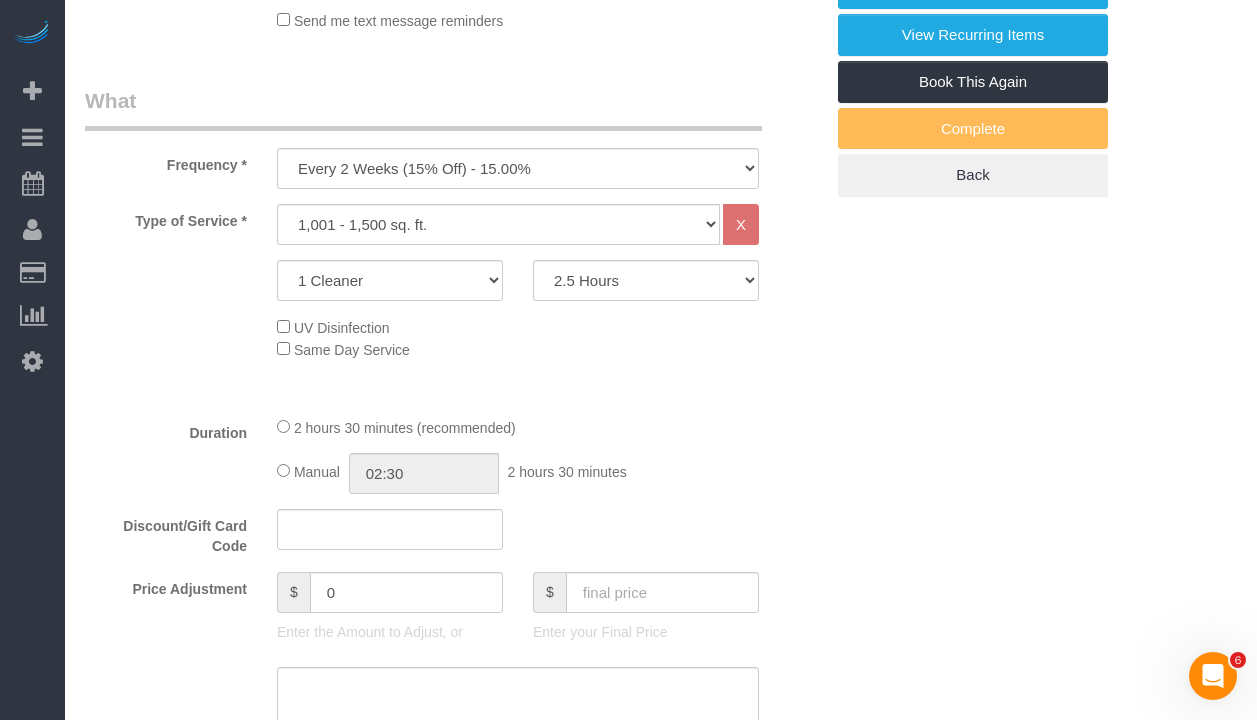select on "object:1433" 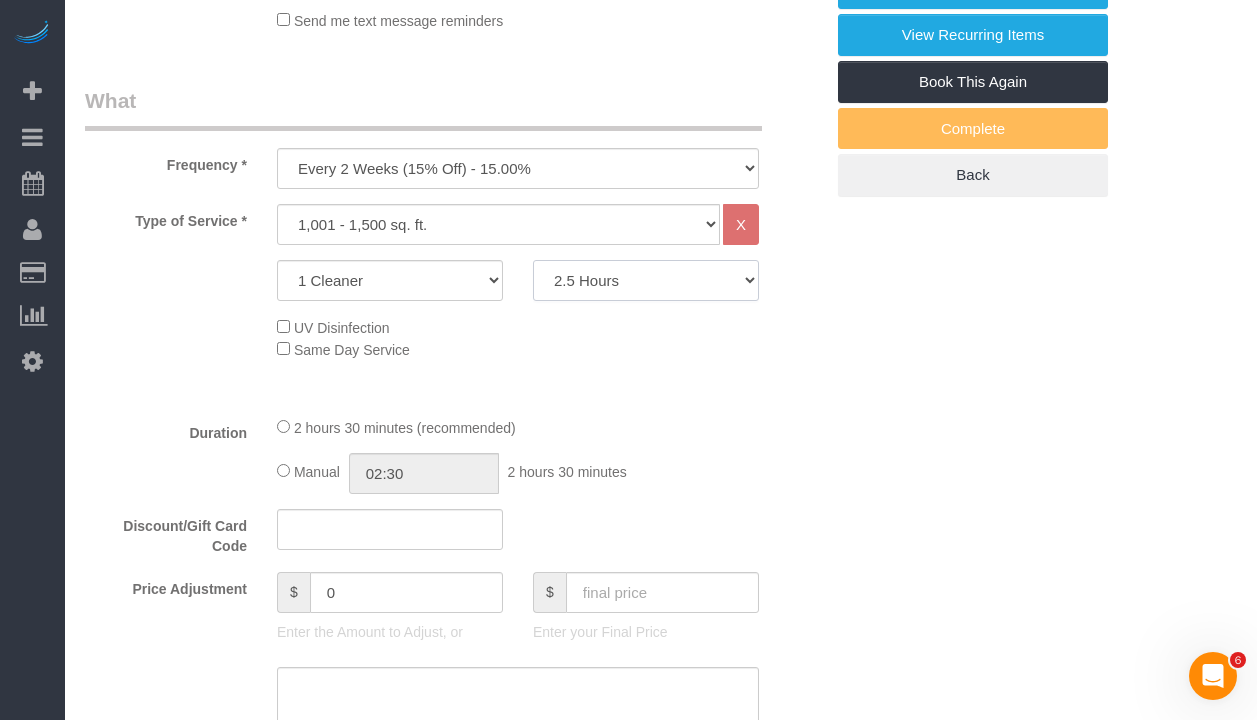 click on "2 Hours
2.5 Hours
3 Hours
3.5 Hours
4 Hours
4.5 Hours
5 Hours
5.5 Hours
6 Hours
6.5 Hours
7 Hours
7.5 Hours
8 Hours
8.5 Hours
9 Hours
9.5 Hours
10 Hours
10.5 Hours
11 Hours
11.5 Hours
12 Hours" 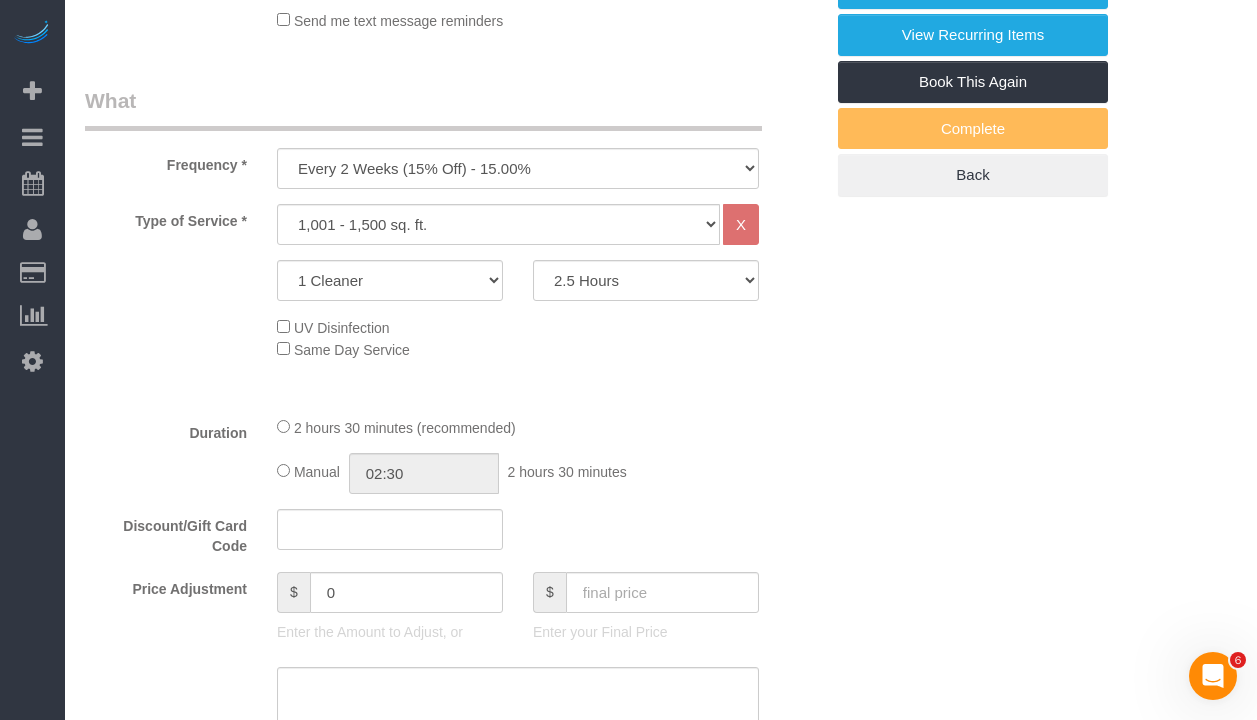click on "Who
Email
nlin515@gmail.com
Name *
Natalie
Lin
Aldery Morris - Requested
Emailed Yelp Pitch
Geraldin Bastidas requested
No Emily Smith
Pet - Dog
Where
Address
75 Wall Street, Apt. 30-O
New York
AK
AL
AR
AZ
CA
CO
CT
DC
DE
FL
GA
HI
IA
ID
IL
IN
KS
KY
LA
MA
MD" at bounding box center [661, 878] 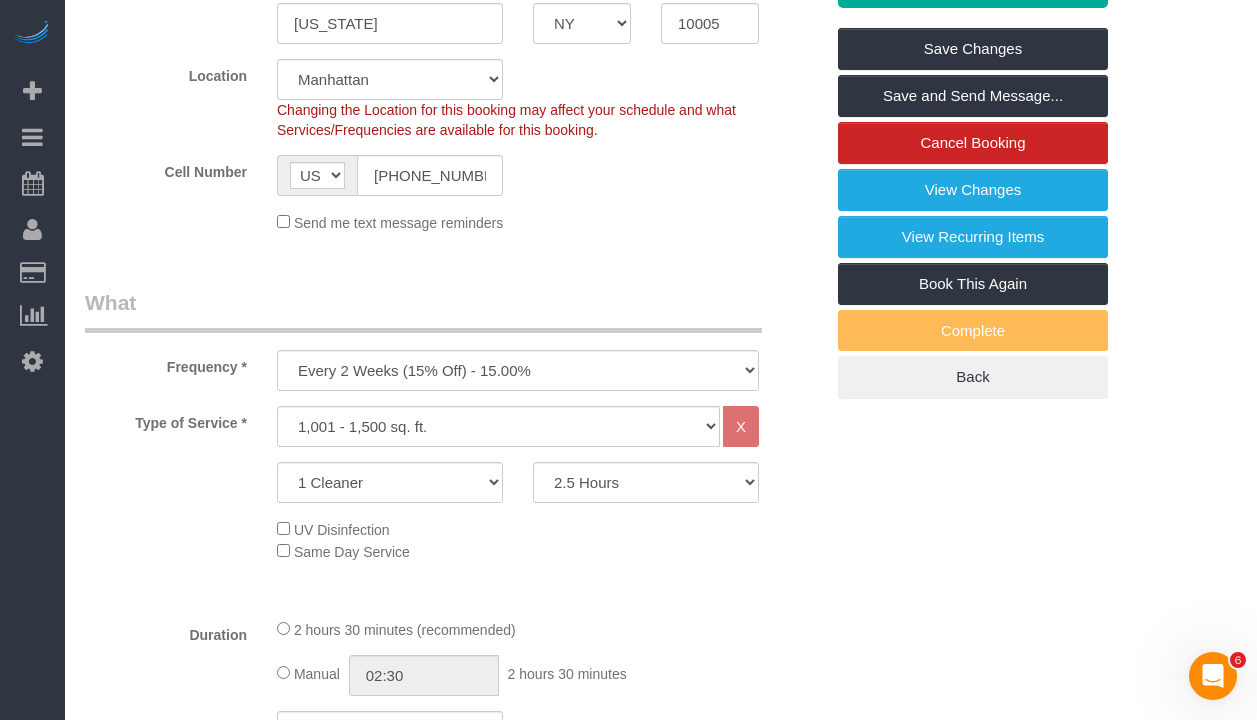 scroll, scrollTop: 399, scrollLeft: 0, axis: vertical 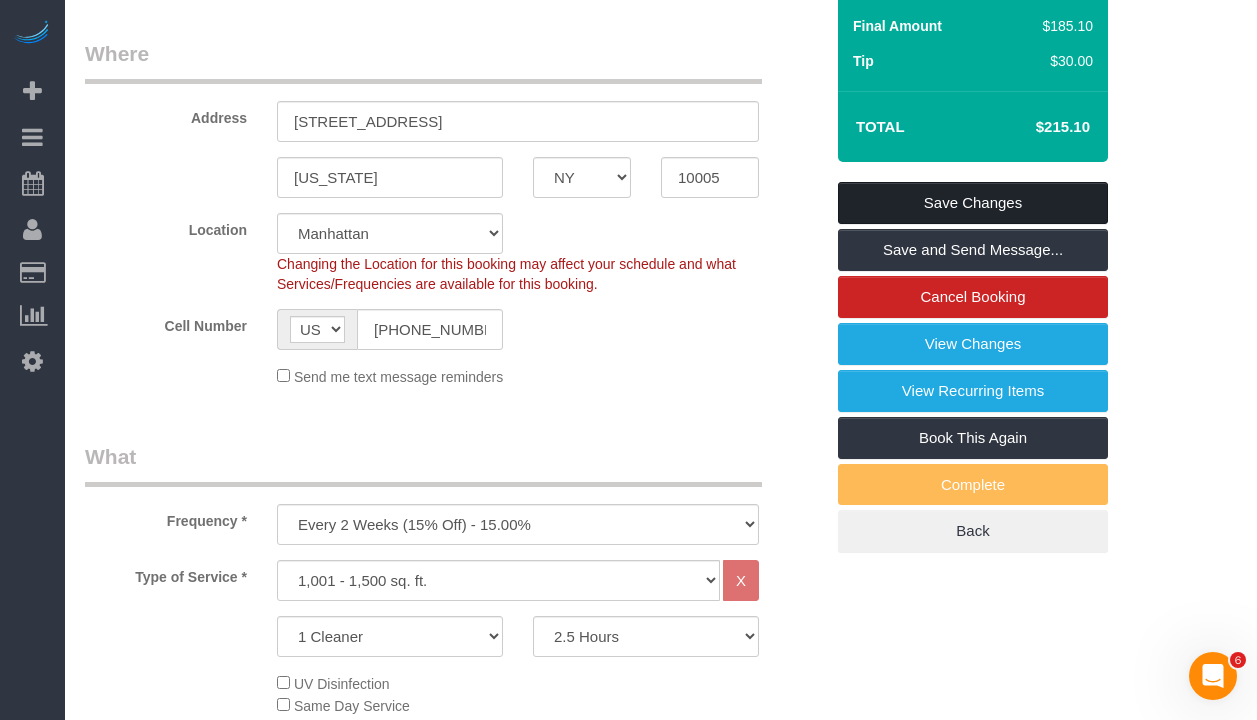 click on "Save Changes" at bounding box center (973, 203) 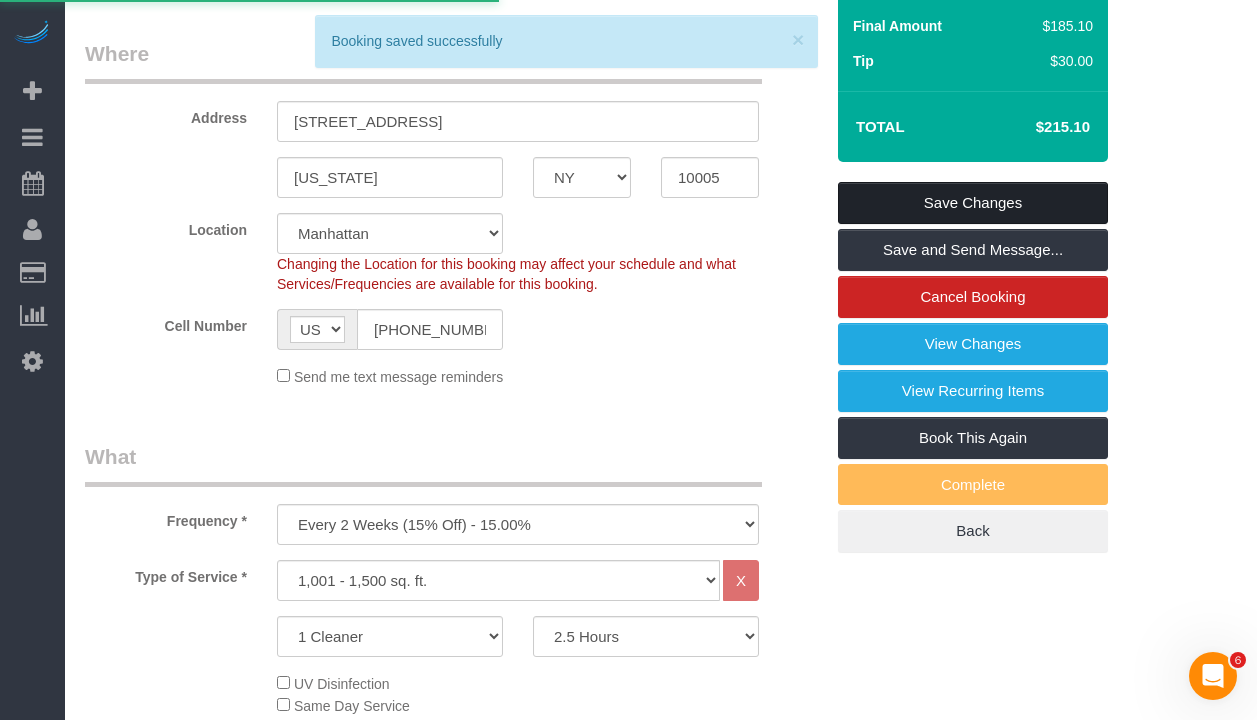 scroll, scrollTop: 0, scrollLeft: 0, axis: both 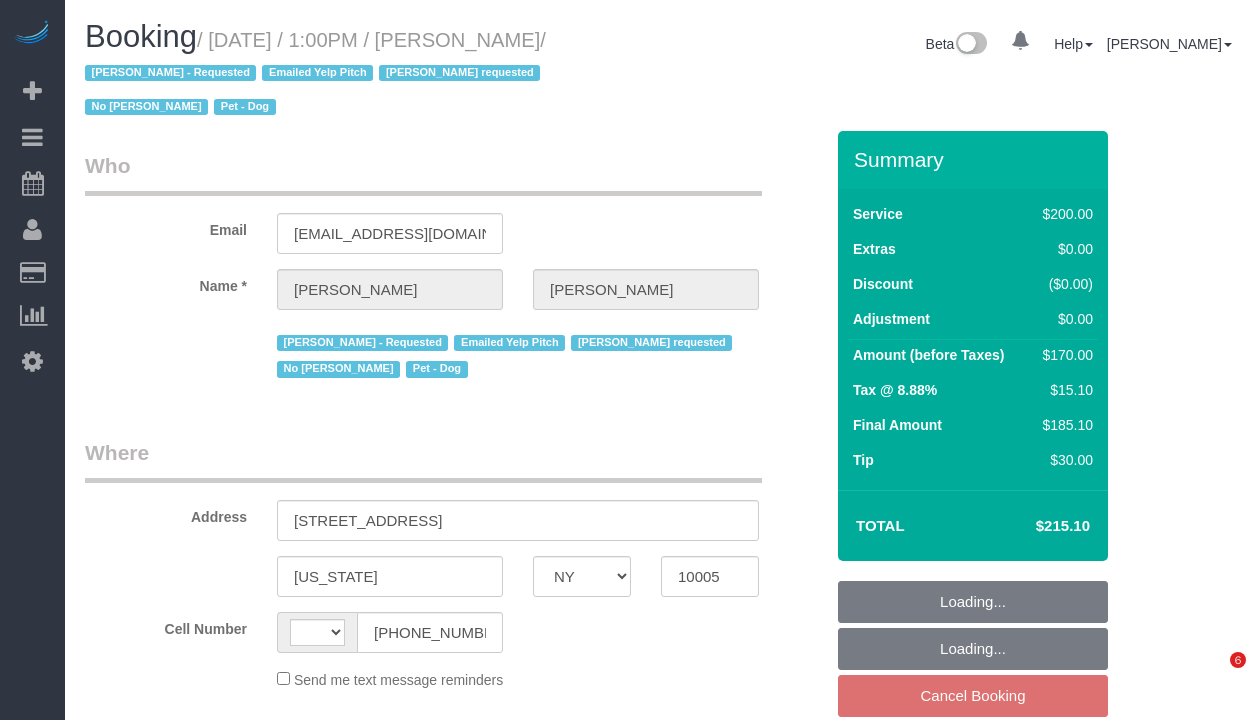 select on "NY" 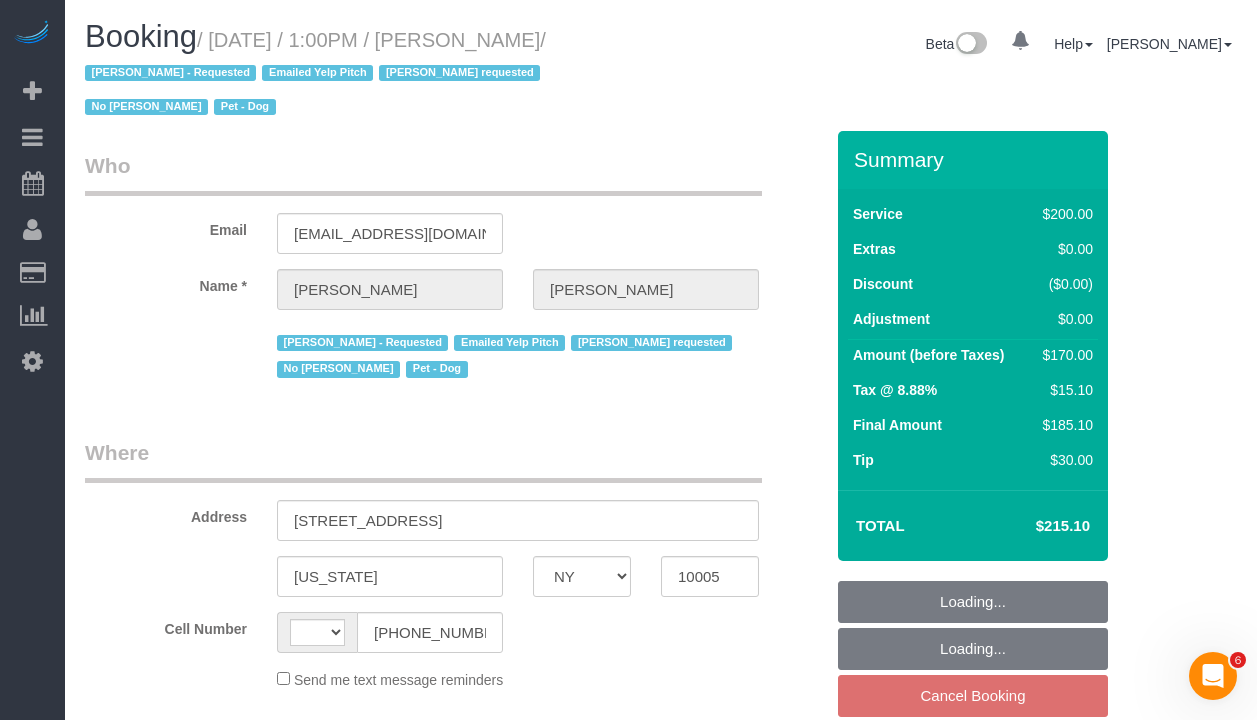 scroll, scrollTop: 0, scrollLeft: 0, axis: both 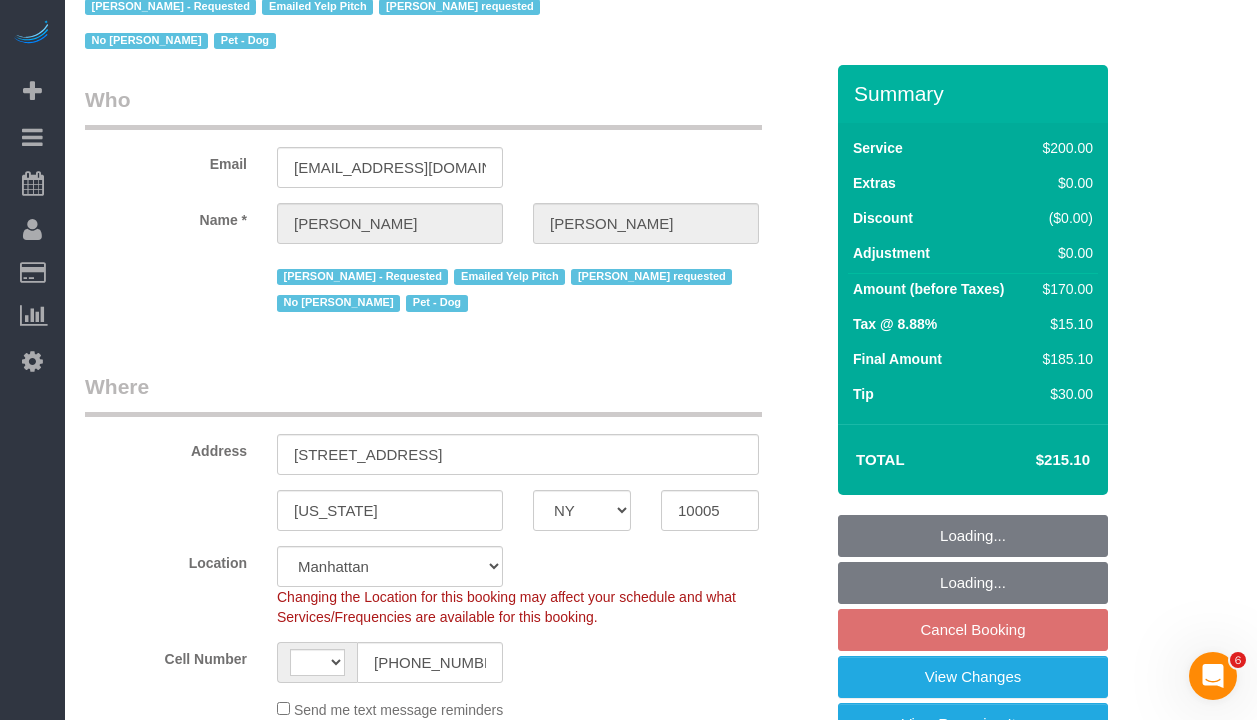 select on "string:stripe-pm_1O4Two4VGloSiKo7SOdDDauw" 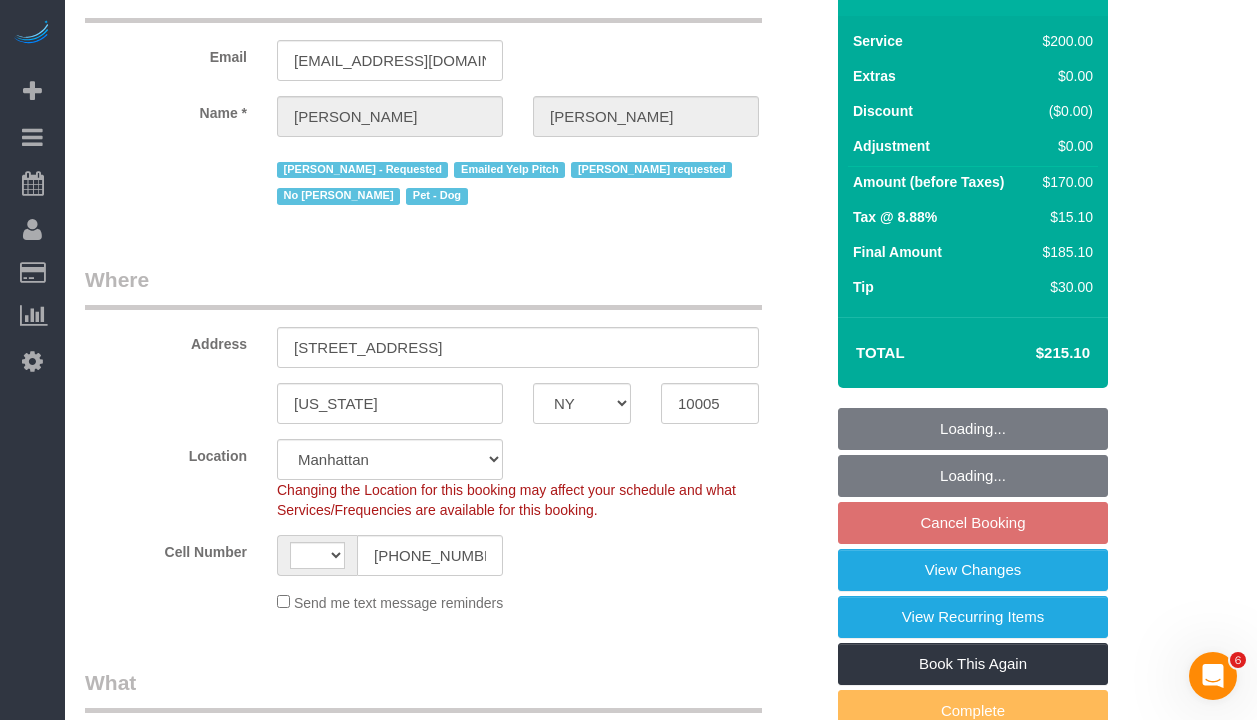 select on "string:[GEOGRAPHIC_DATA]" 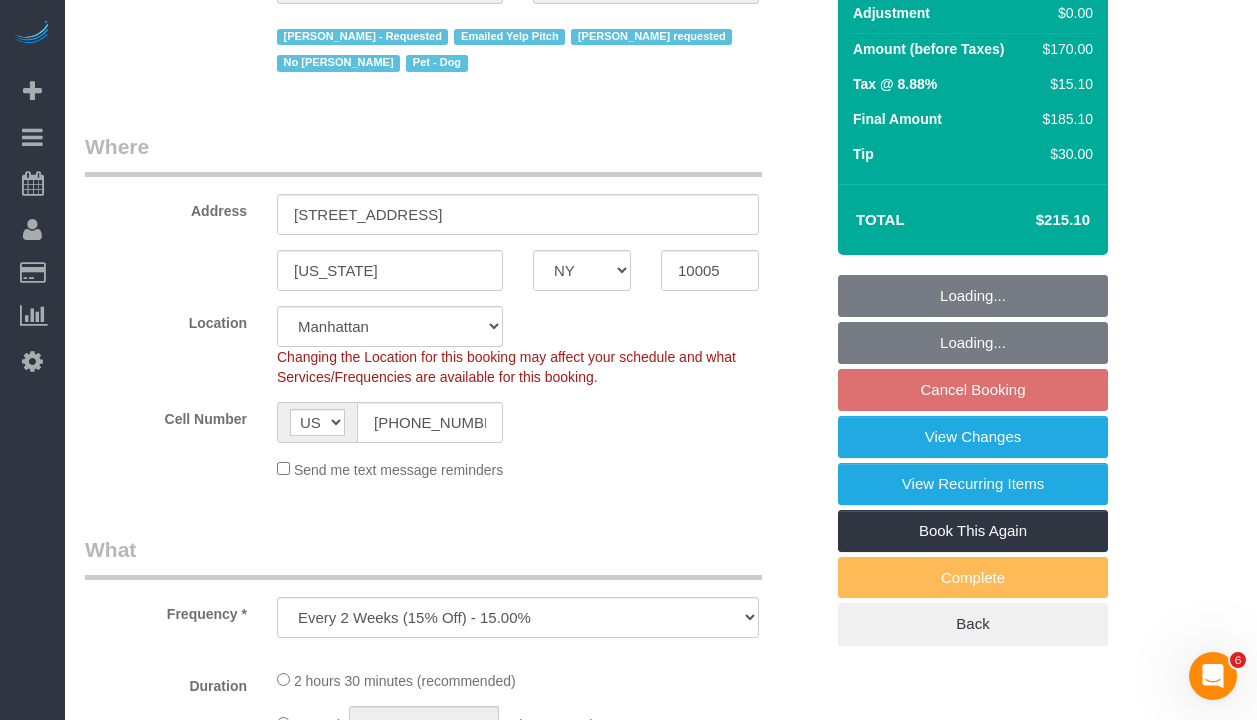 select on "object:1433" 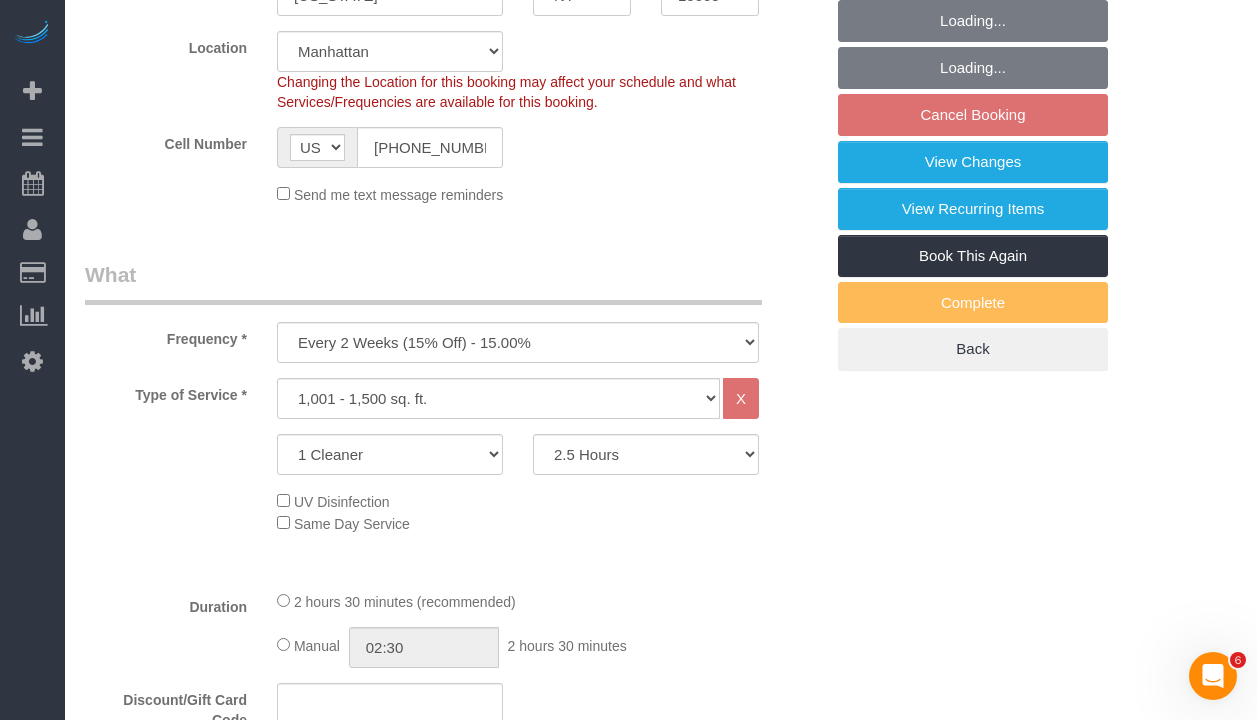 scroll, scrollTop: 622, scrollLeft: 0, axis: vertical 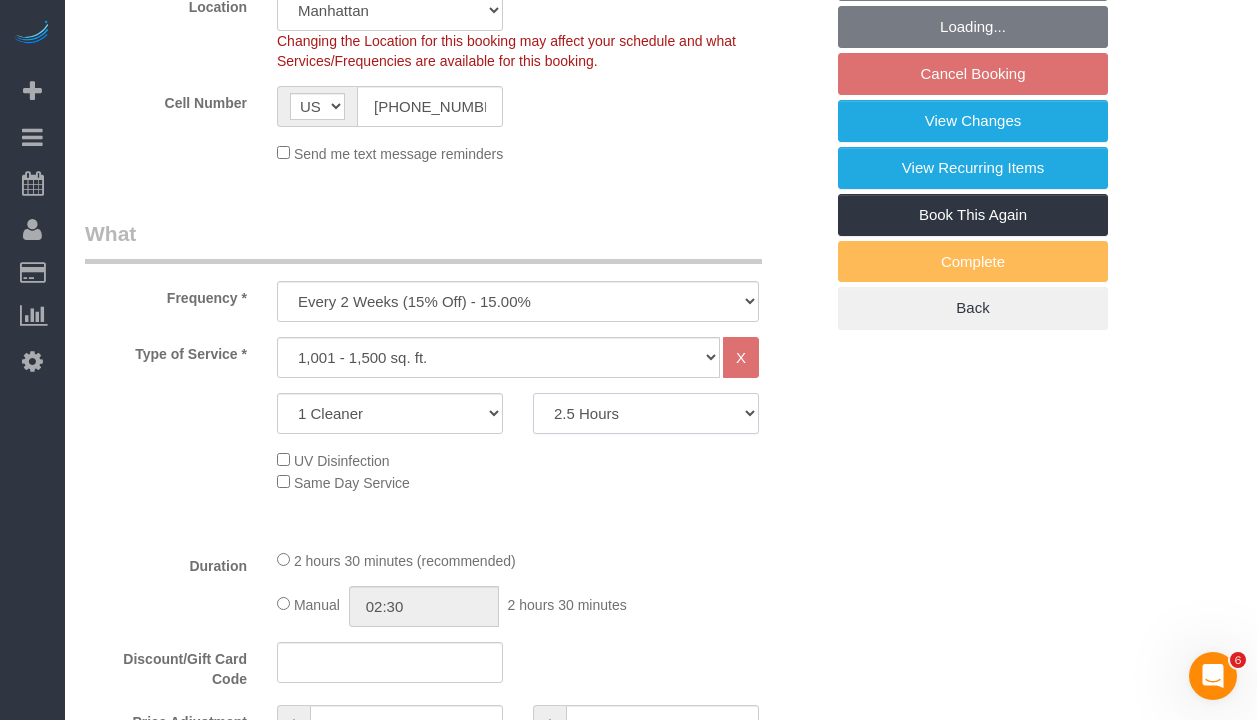 click on "2 Hours
2.5 Hours
3 Hours
3.5 Hours
4 Hours
4.5 Hours
5 Hours
5.5 Hours
6 Hours
6.5 Hours
7 Hours
7.5 Hours
8 Hours
8.5 Hours
9 Hours
9.5 Hours
10 Hours
10.5 Hours
11 Hours
11.5 Hours
12 Hours" 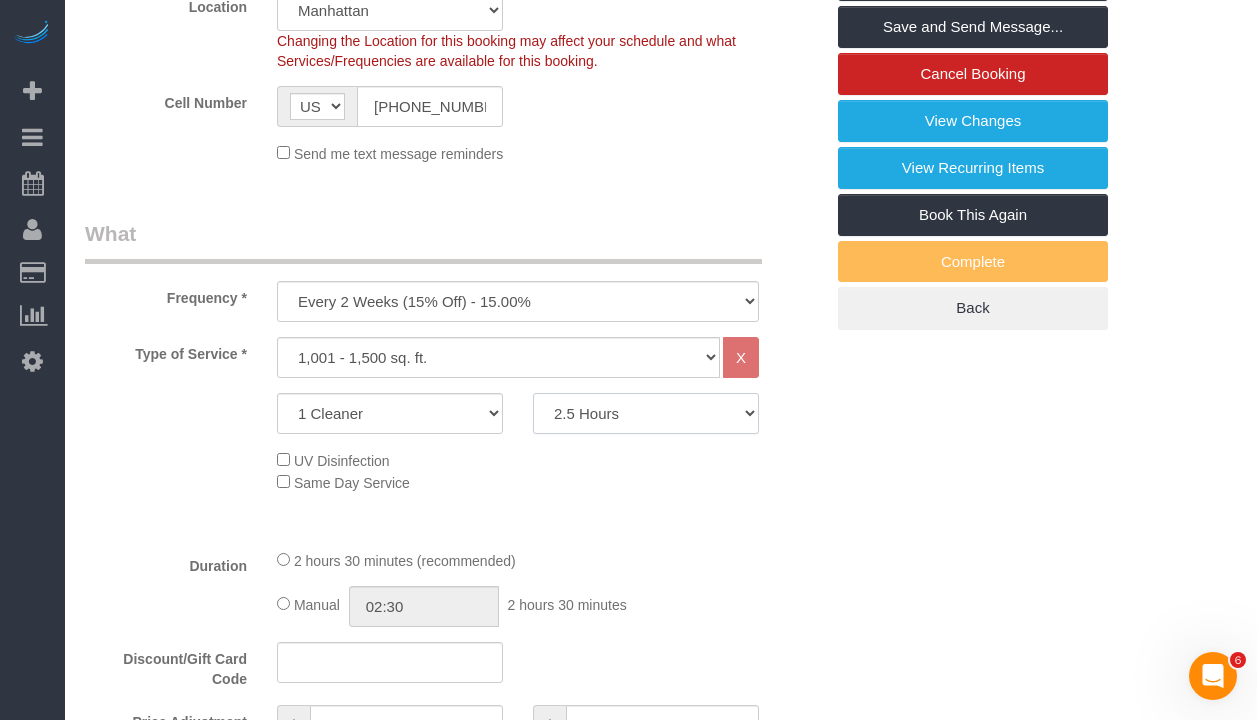 select on "180" 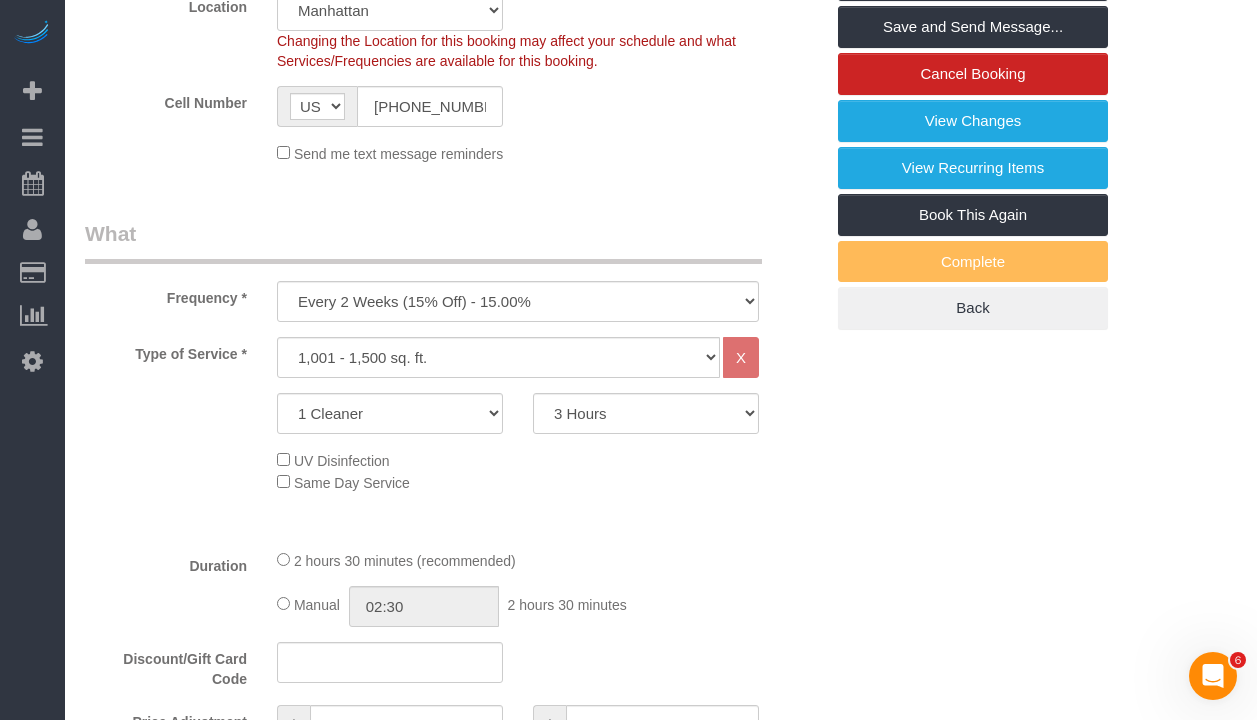 click on "Who
Email
nlin515@gmail.com
Name *
Natalie
Lin
Aldery Morris - Requested
Emailed Yelp Pitch
Geraldin Bastidas requested
No Emily Smith
Pet - Dog
Where
Address
75 Wall Street, Apt. 30-O
New York
AK
AL
AR
AZ
CA
CO
CT
DC
DE
FL
GA
HI
IA
ID
IL
IN
KS
KY
LA
MA
MD" at bounding box center (661, 1011) 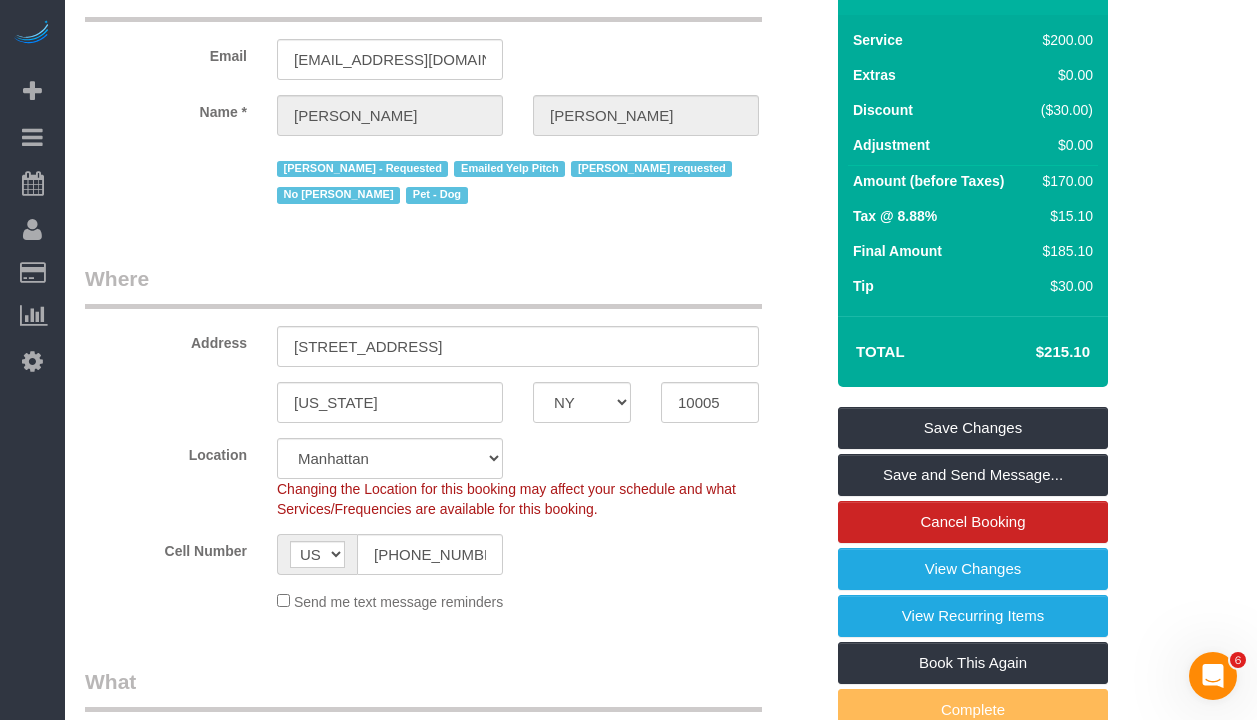 scroll, scrollTop: 58, scrollLeft: 0, axis: vertical 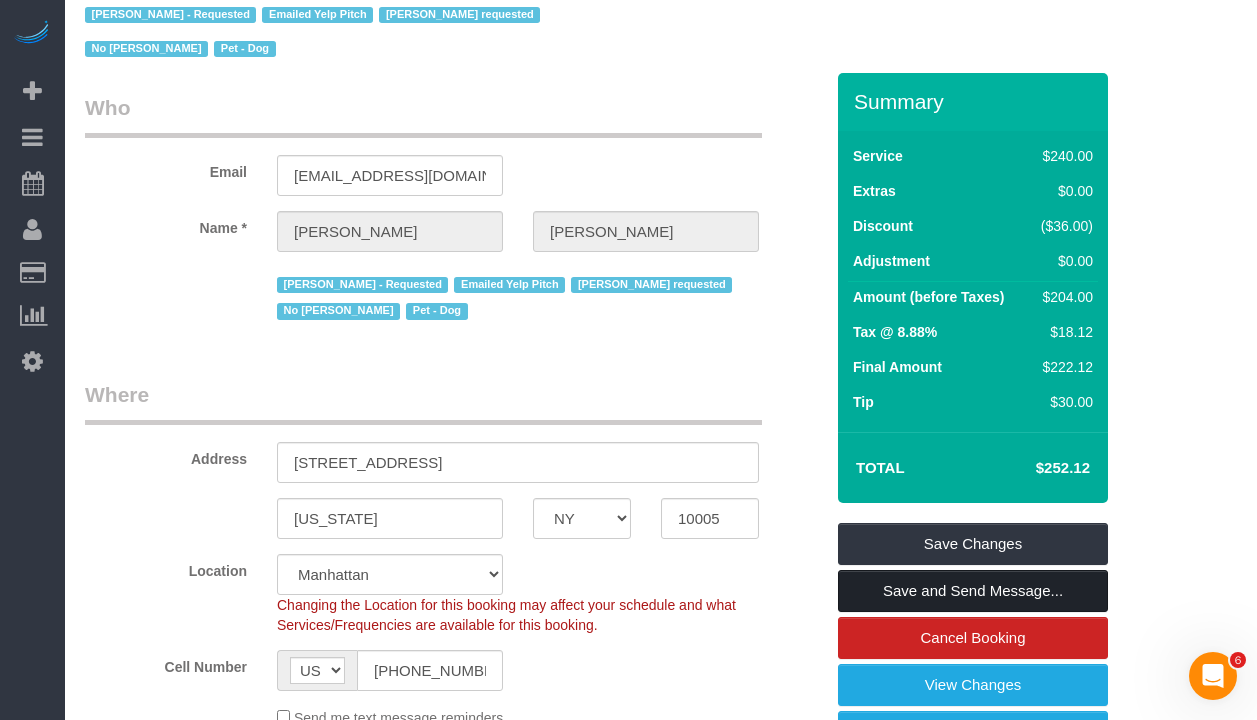click on "Save and Send Message..." at bounding box center (973, 591) 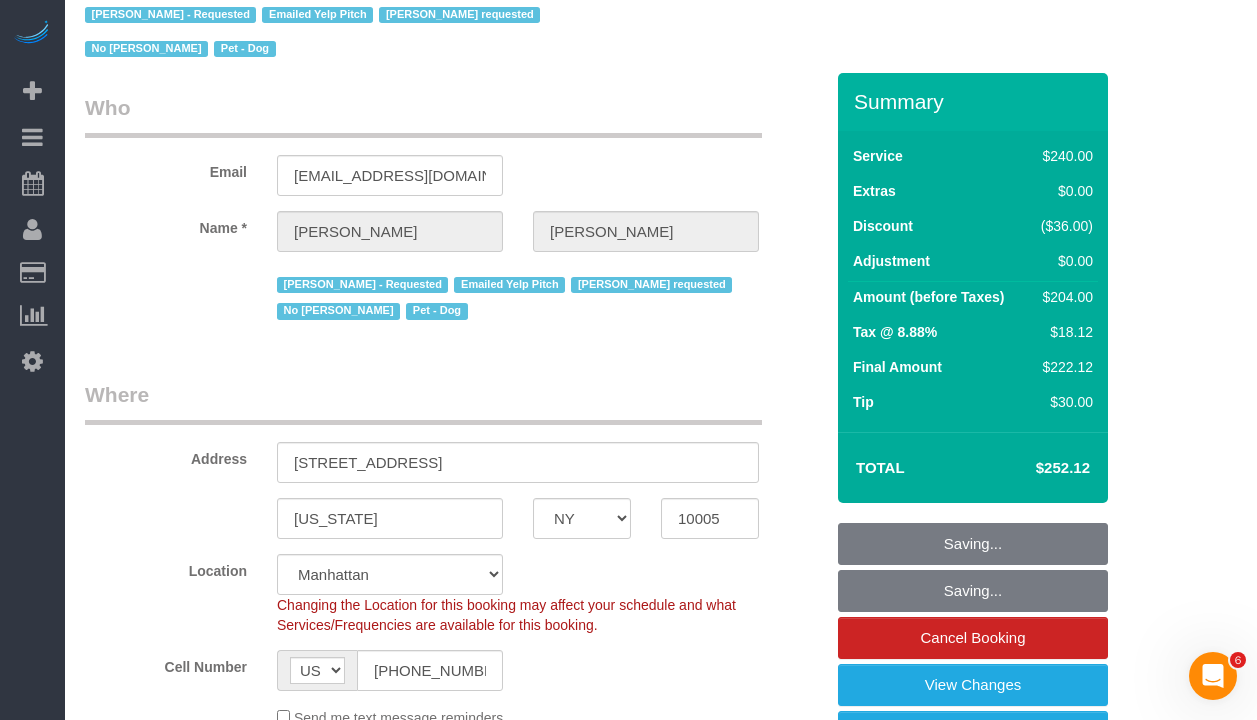 select on "spot65" 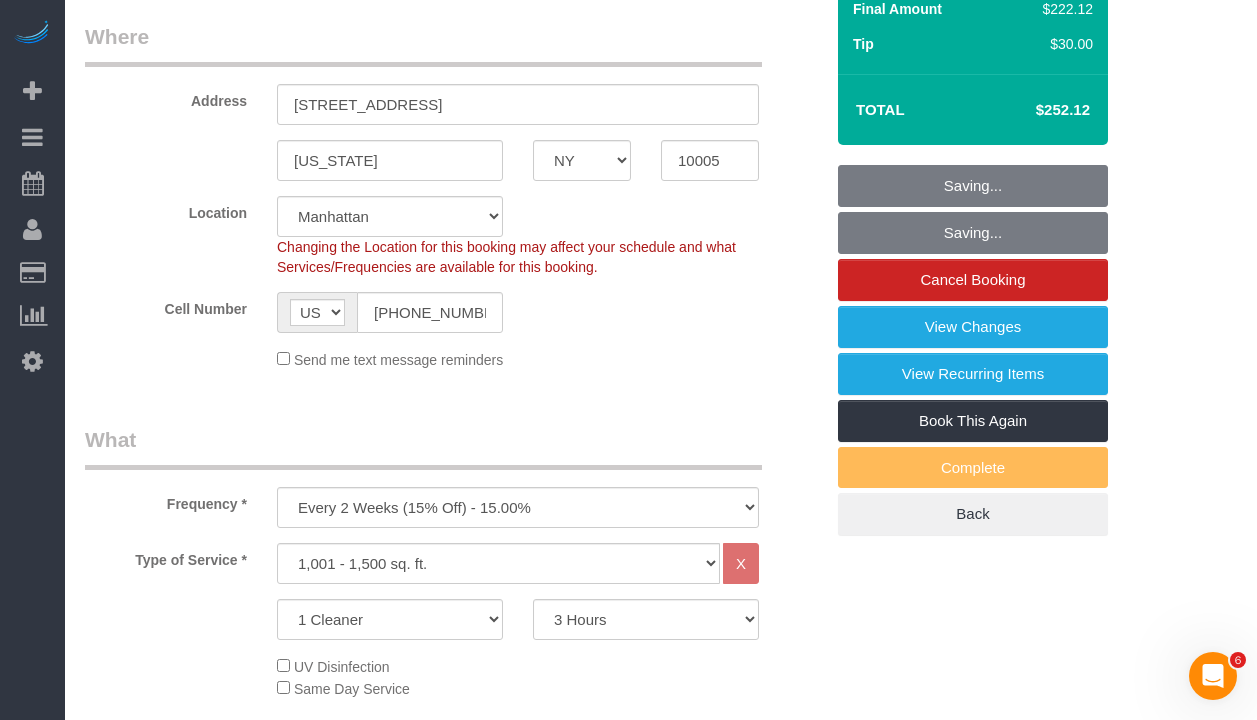 scroll, scrollTop: 472, scrollLeft: 0, axis: vertical 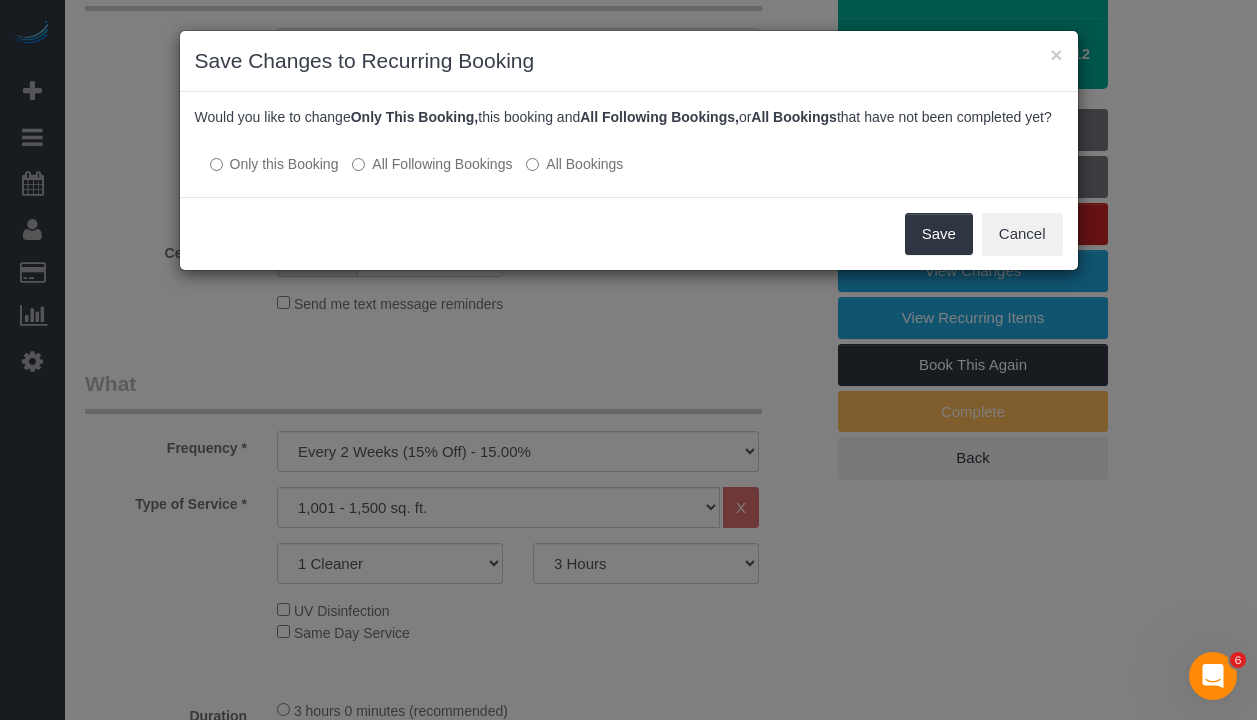 click on "All Following Bookings" at bounding box center [432, 164] 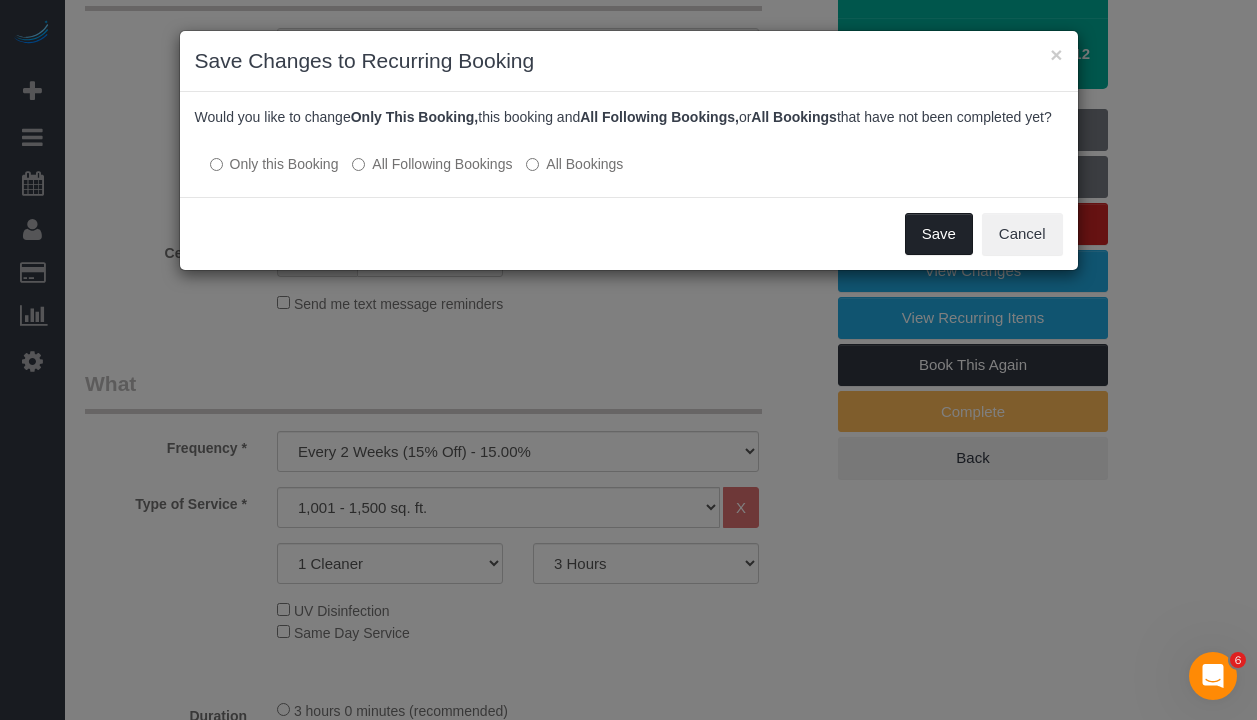click on "Save" at bounding box center [939, 234] 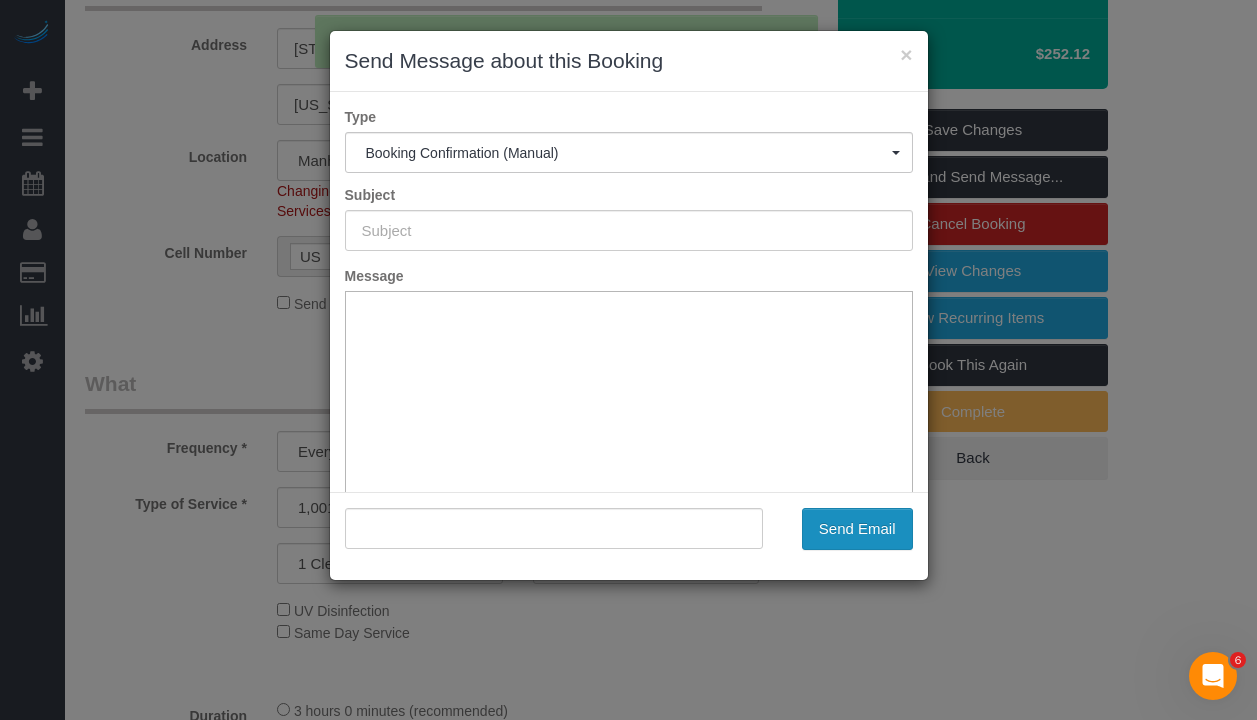 type on "Cleaning Confirmed for 07/15/2025 at 1:00pm" 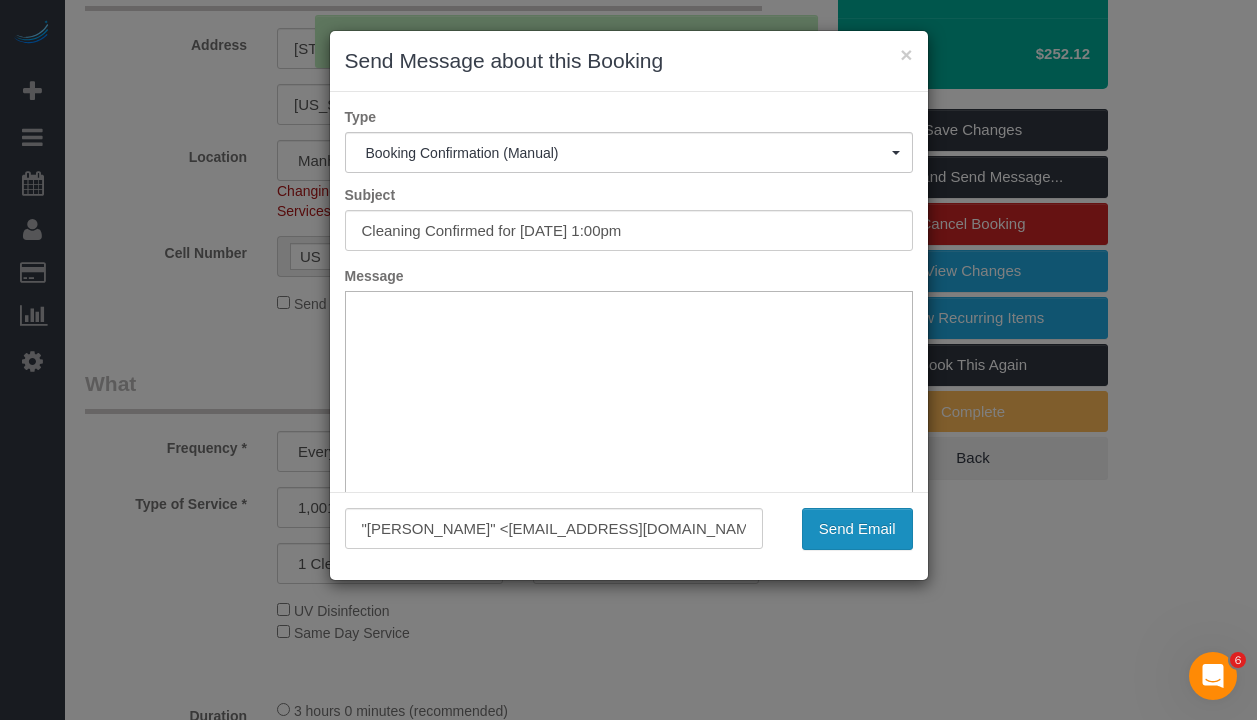 scroll, scrollTop: 0, scrollLeft: 0, axis: both 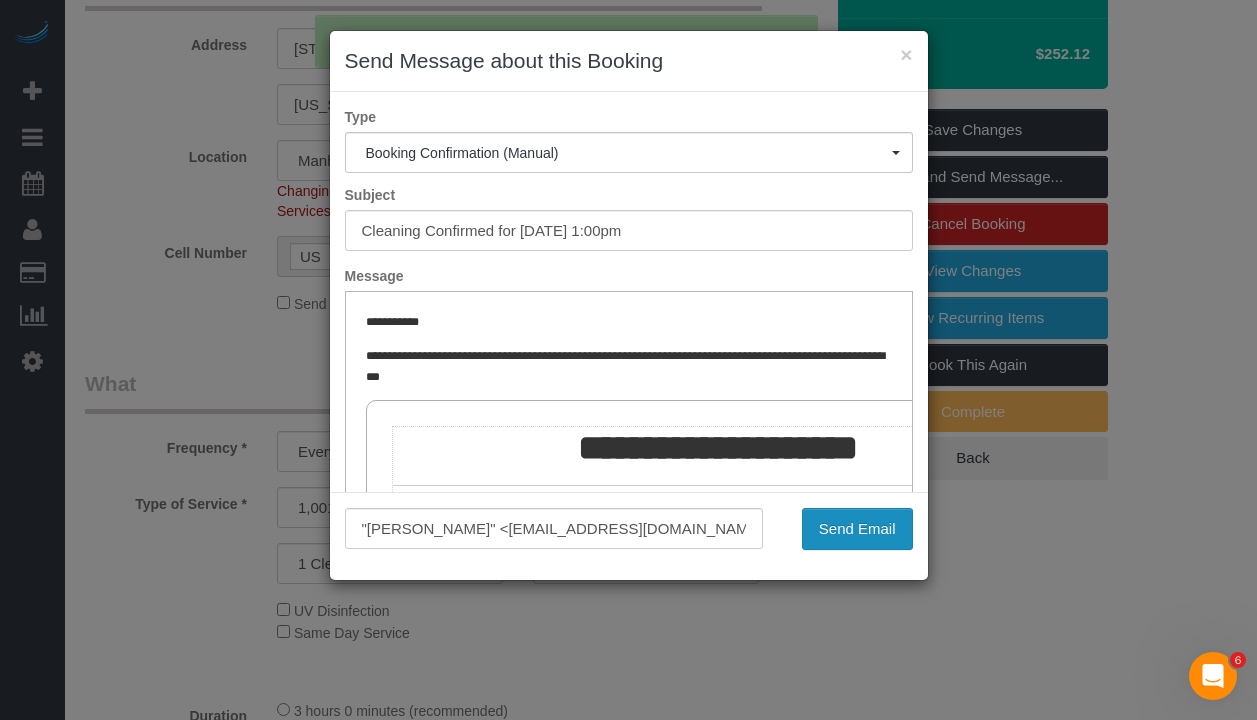 click on "Send Email" at bounding box center (857, 529) 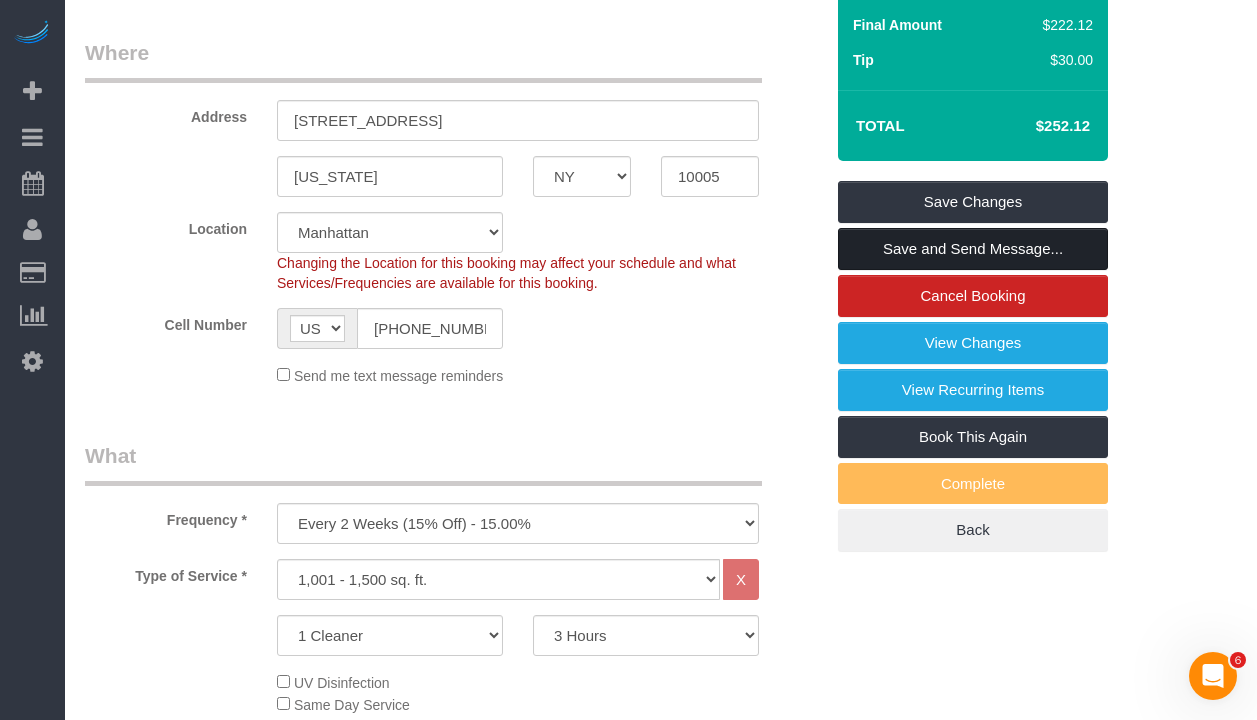 scroll, scrollTop: 544, scrollLeft: 0, axis: vertical 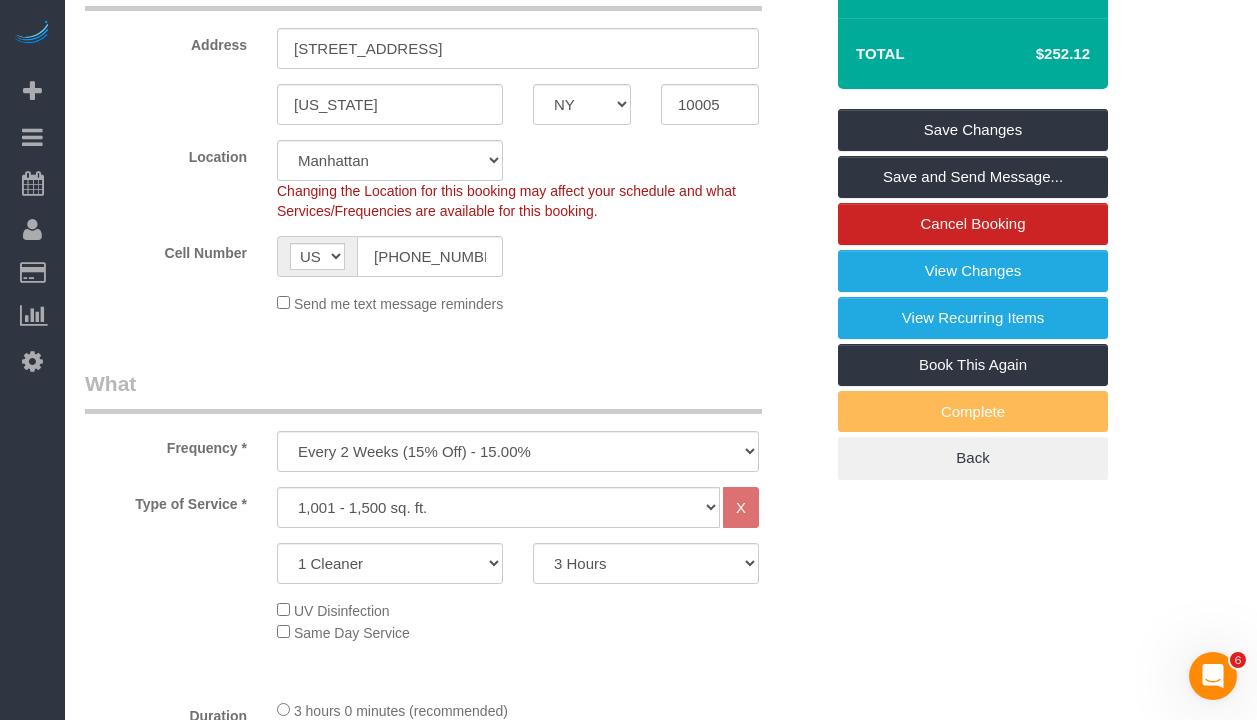 click on "×
Send Message about this Booking
Type
Booking Confirmation (Manual)
Booking Confirmation (Manual)
Reminder Booking 1 Day Reminder Booking 3 Days Reminder Feedback Booking Rating Happy Rating Follow Up Charges Invoice charged Non Credit Card Booking Invoice
Booking Confirmation (Manual)
Subject
Cleaning Confirmed for 07/15/2025 at 1:00pm
Message
Hi Natalie,
Thank you for booking with Maid Sailors! You are confirmed for your cleaning. Here are your booking details:
07/15/2025  at  1:00pm" at bounding box center (628, 360) 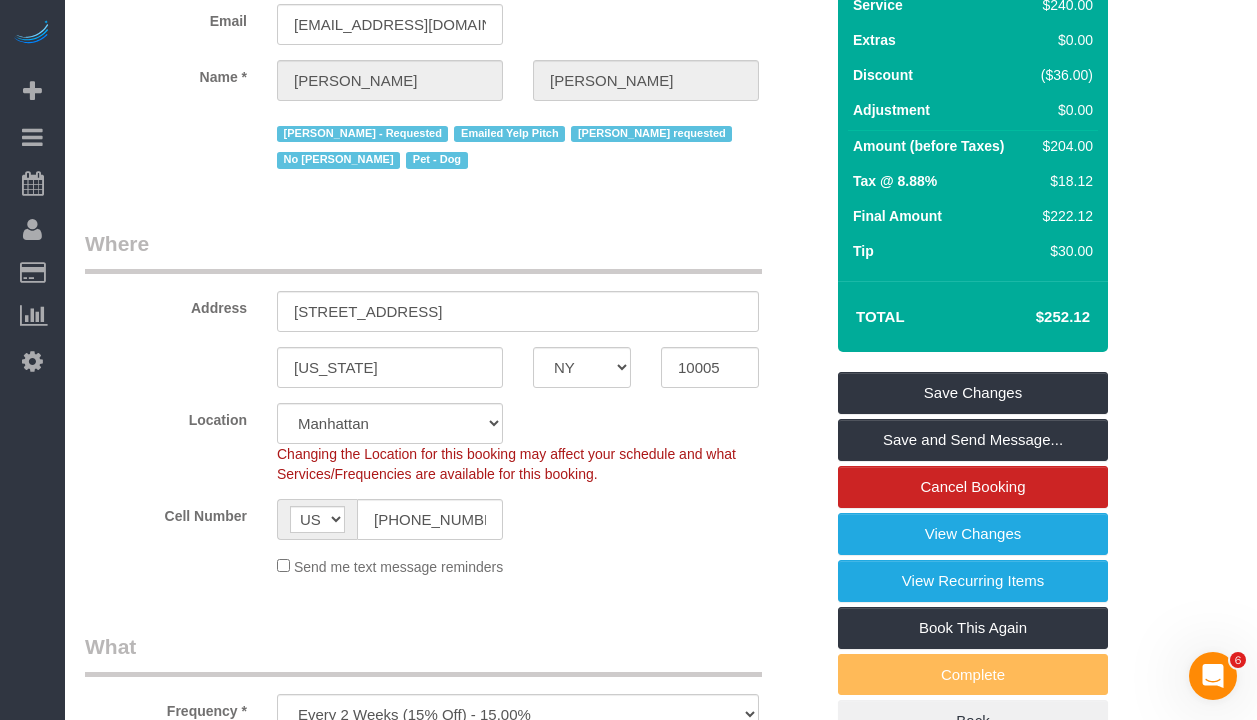 scroll, scrollTop: 0, scrollLeft: 0, axis: both 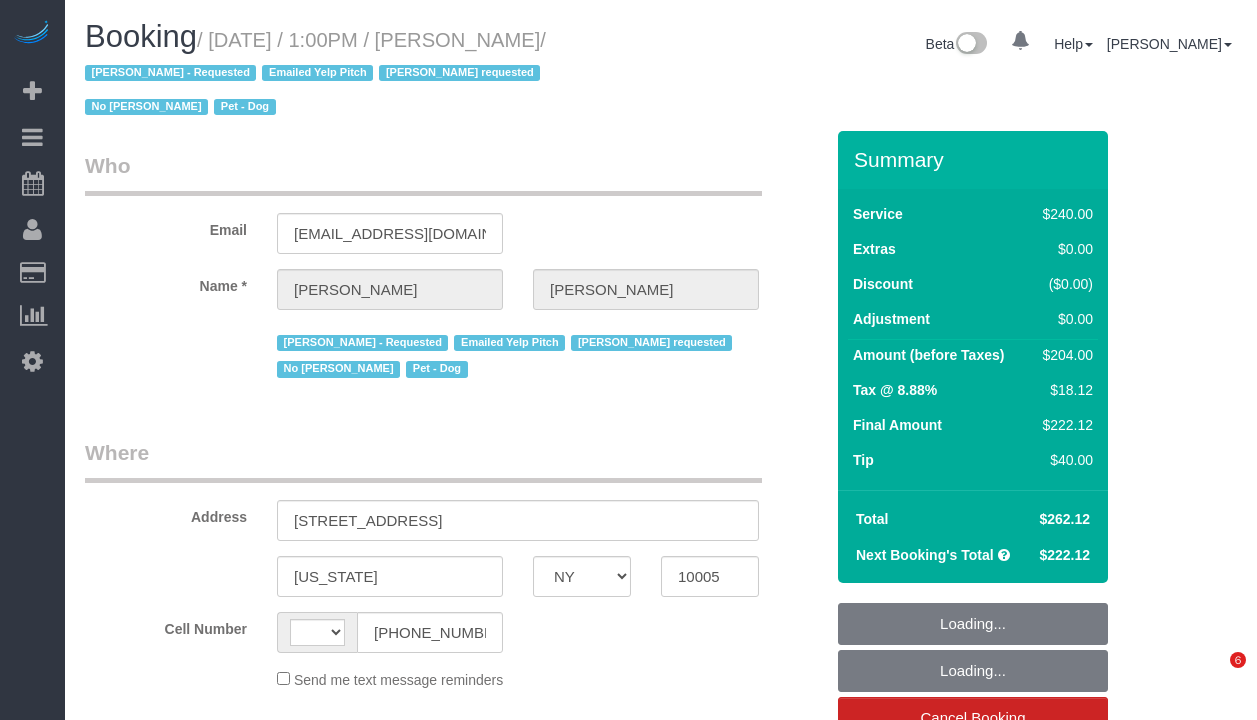select on "NY" 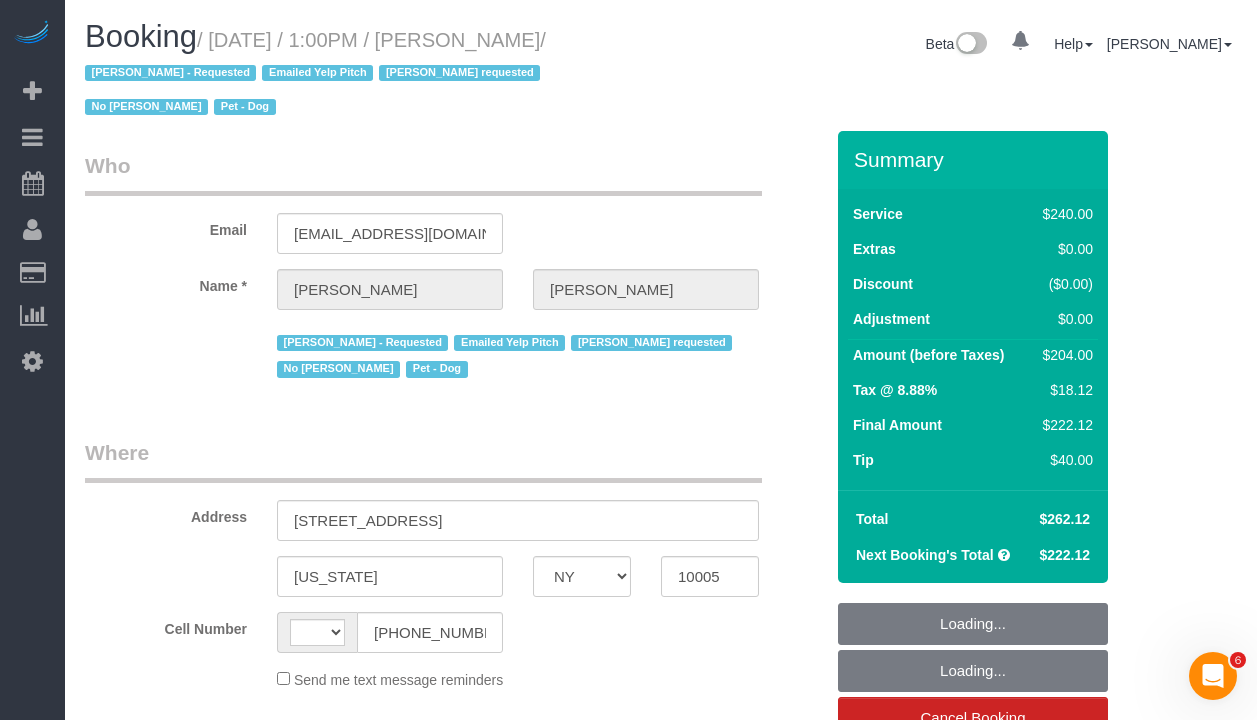 scroll, scrollTop: 0, scrollLeft: 0, axis: both 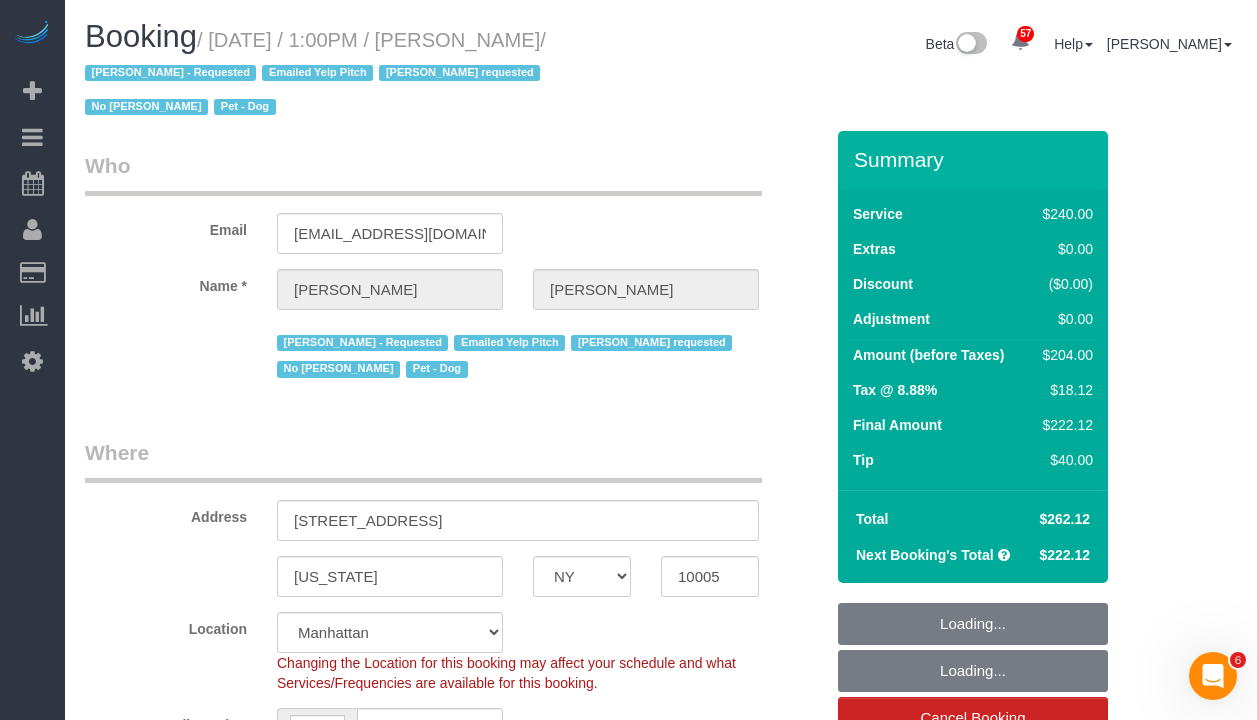 select on "object:850" 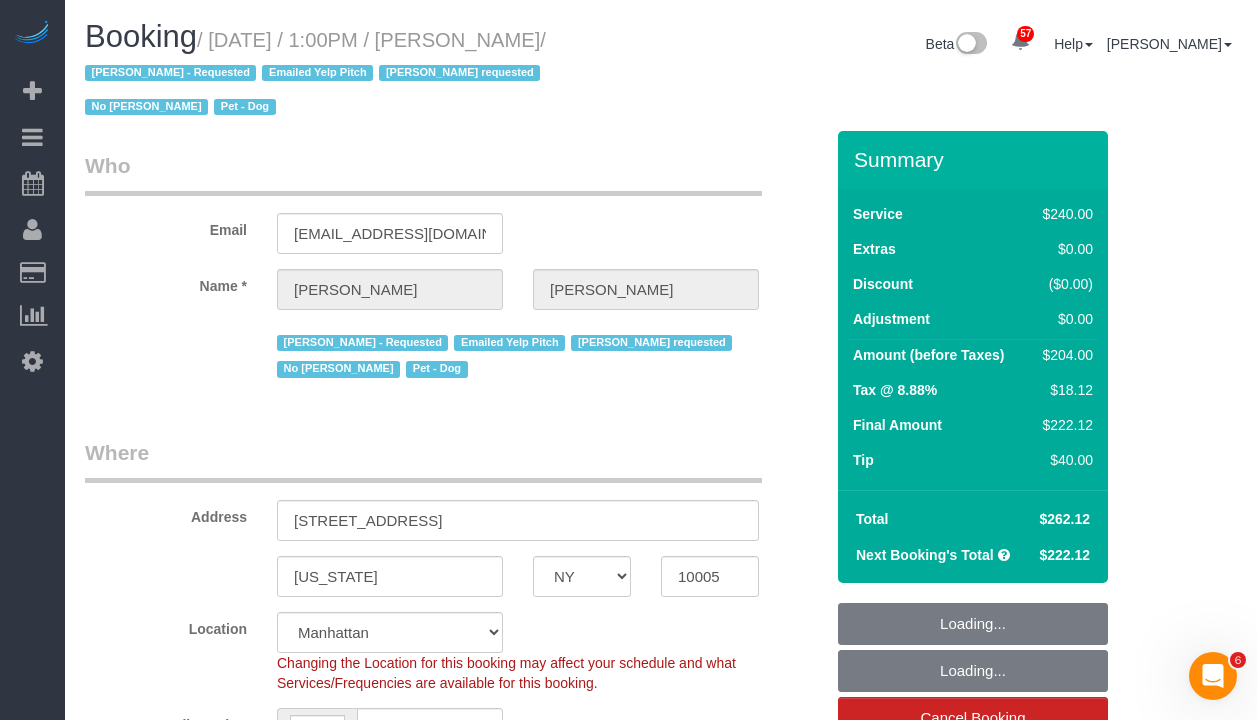 select on "spot1" 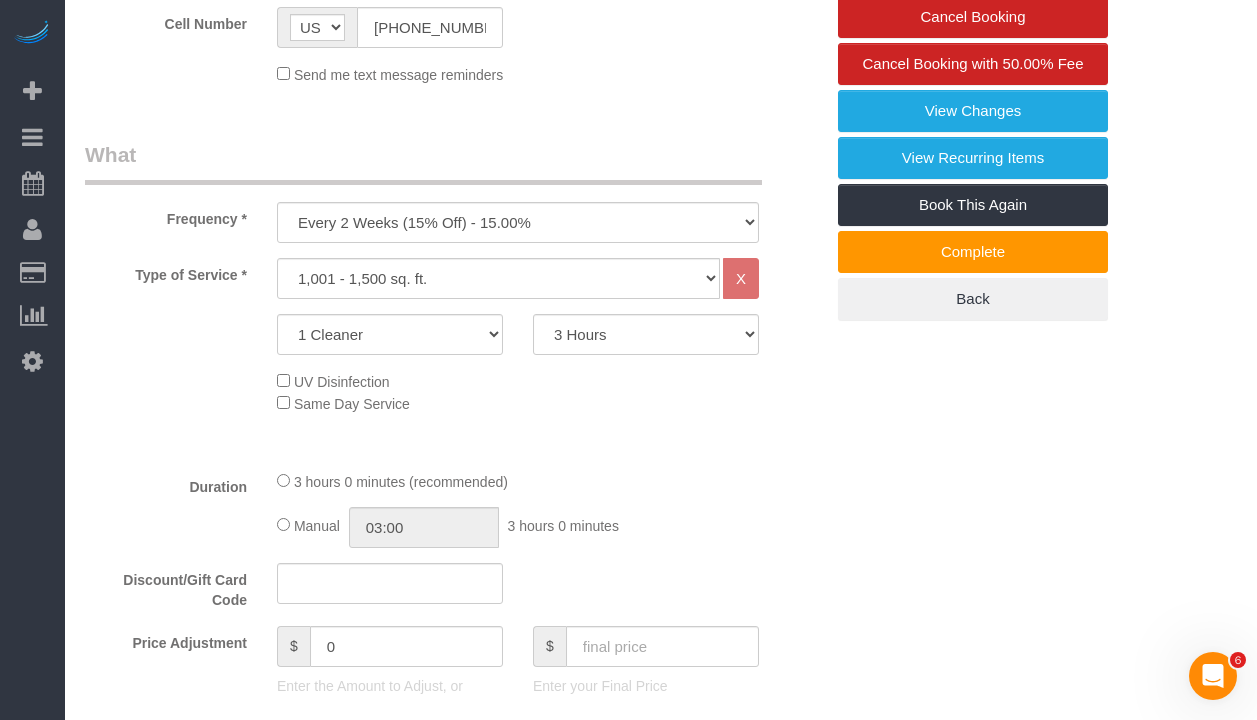 scroll, scrollTop: 810, scrollLeft: 0, axis: vertical 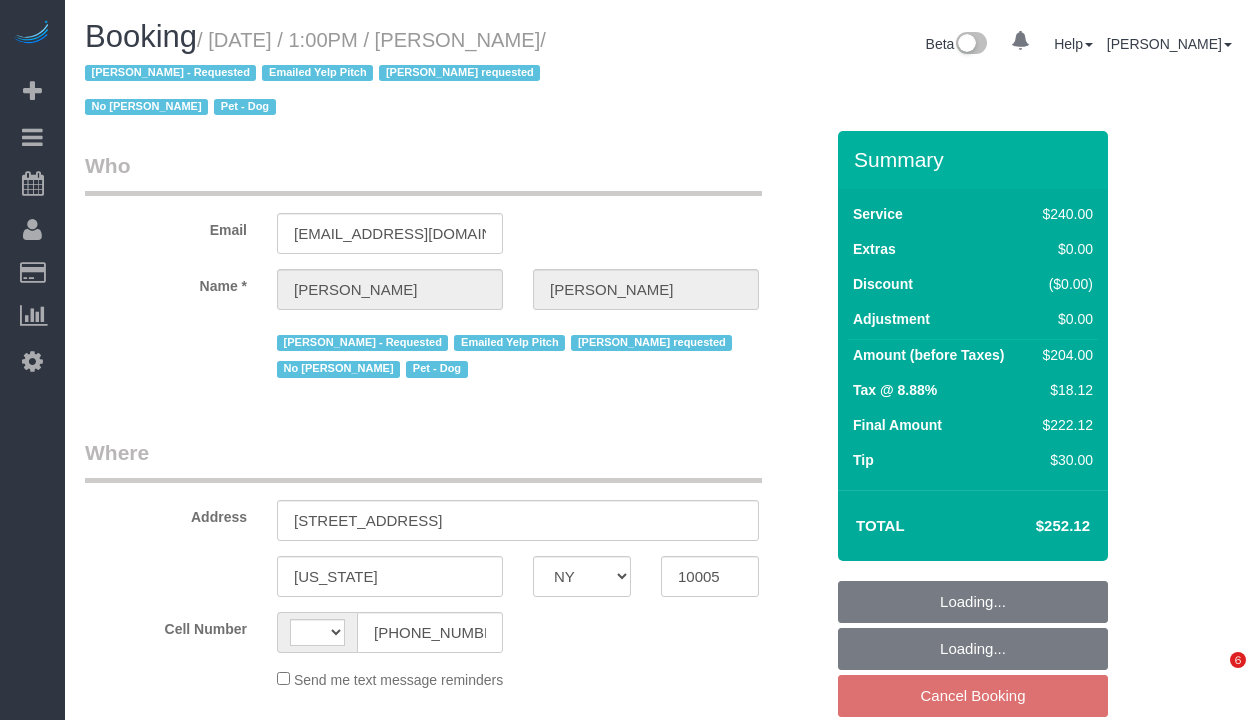 select on "NY" 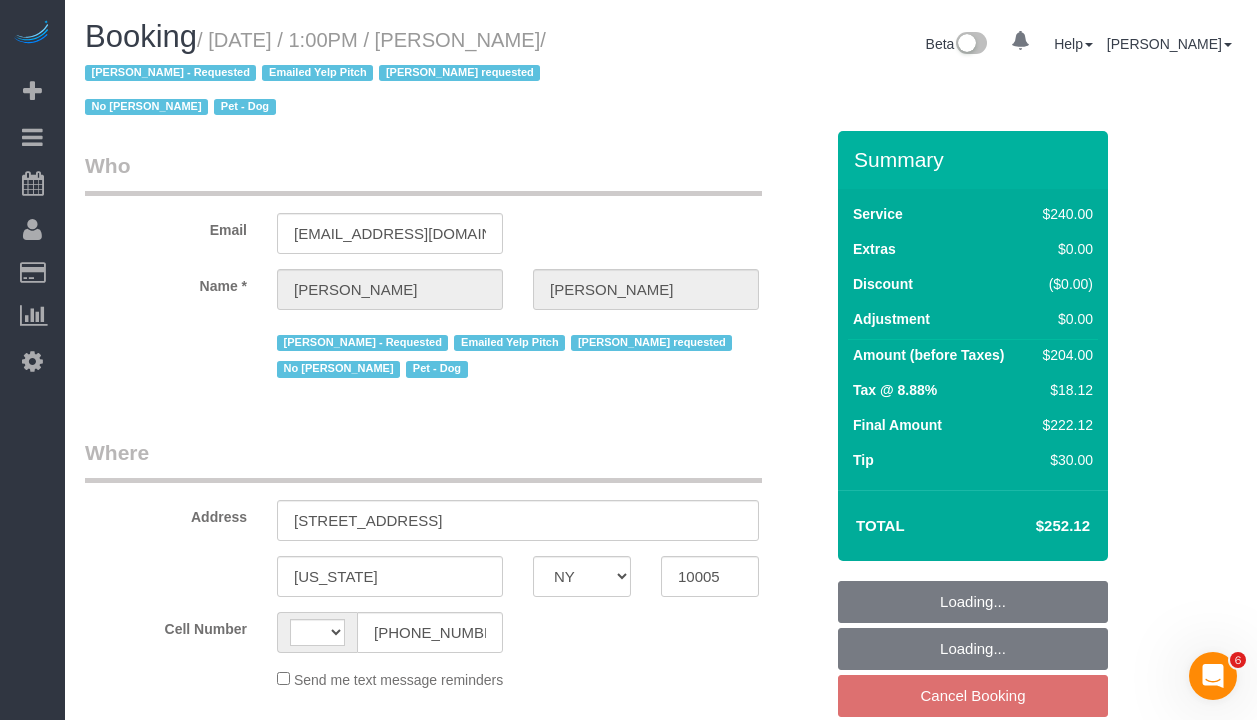 scroll, scrollTop: 0, scrollLeft: 0, axis: both 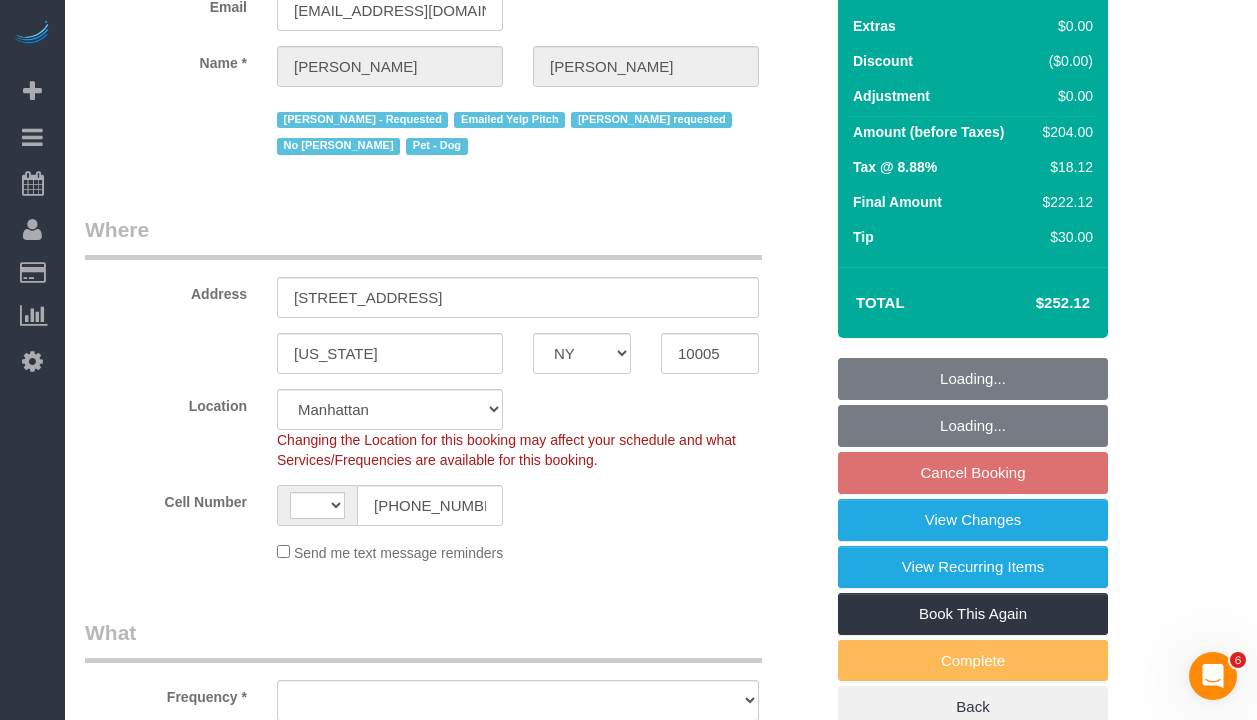 select on "string:stripe-pm_1O4Two4VGloSiKo7SOdDDauw" 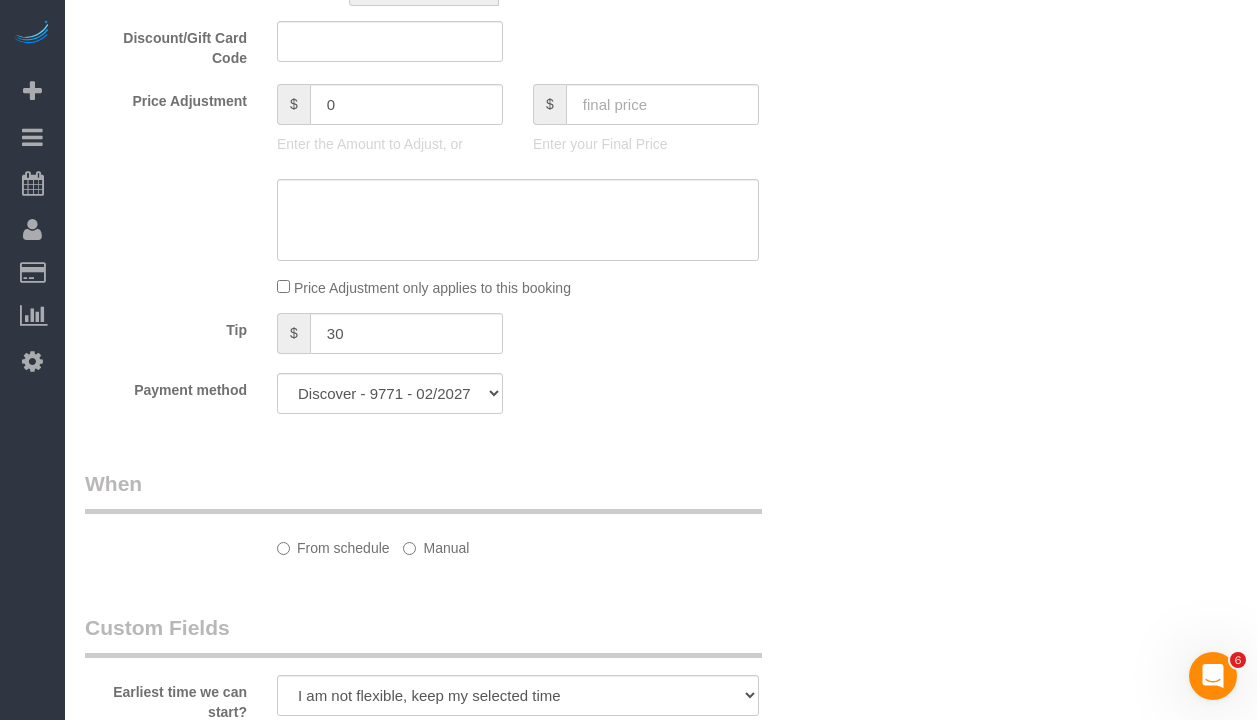 select on "string:[GEOGRAPHIC_DATA]" 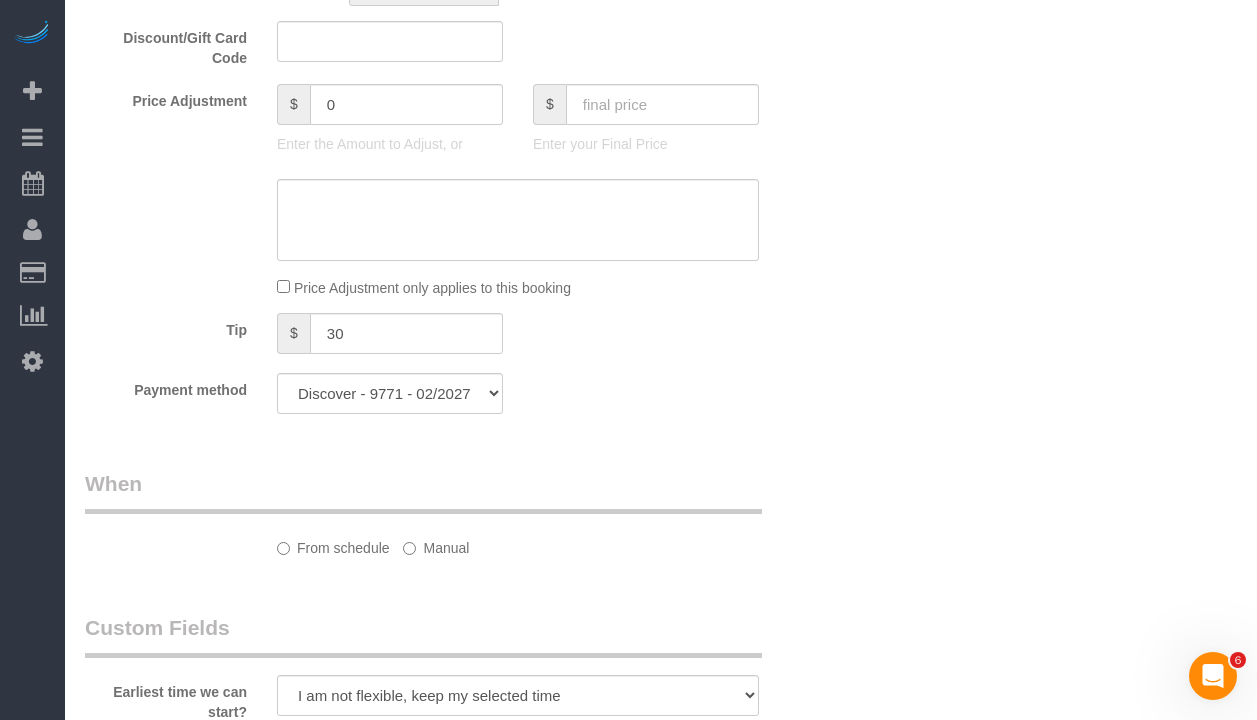 select on "object:980" 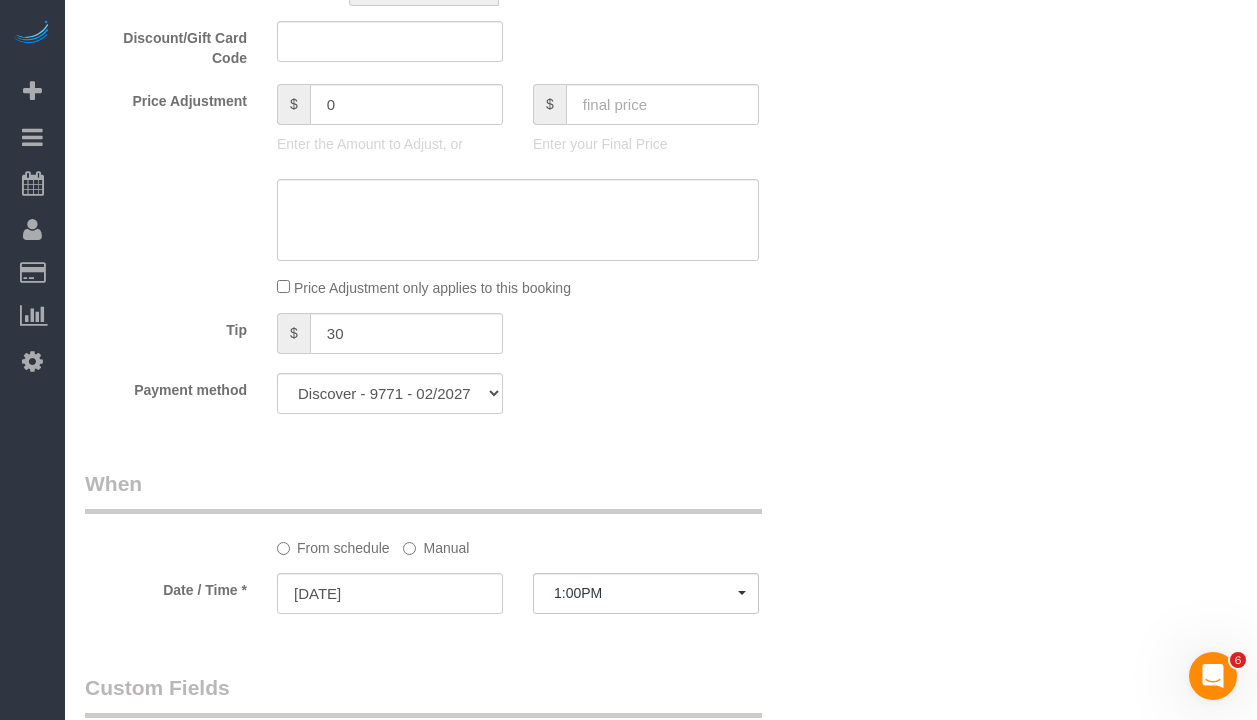 select on "object:1433" 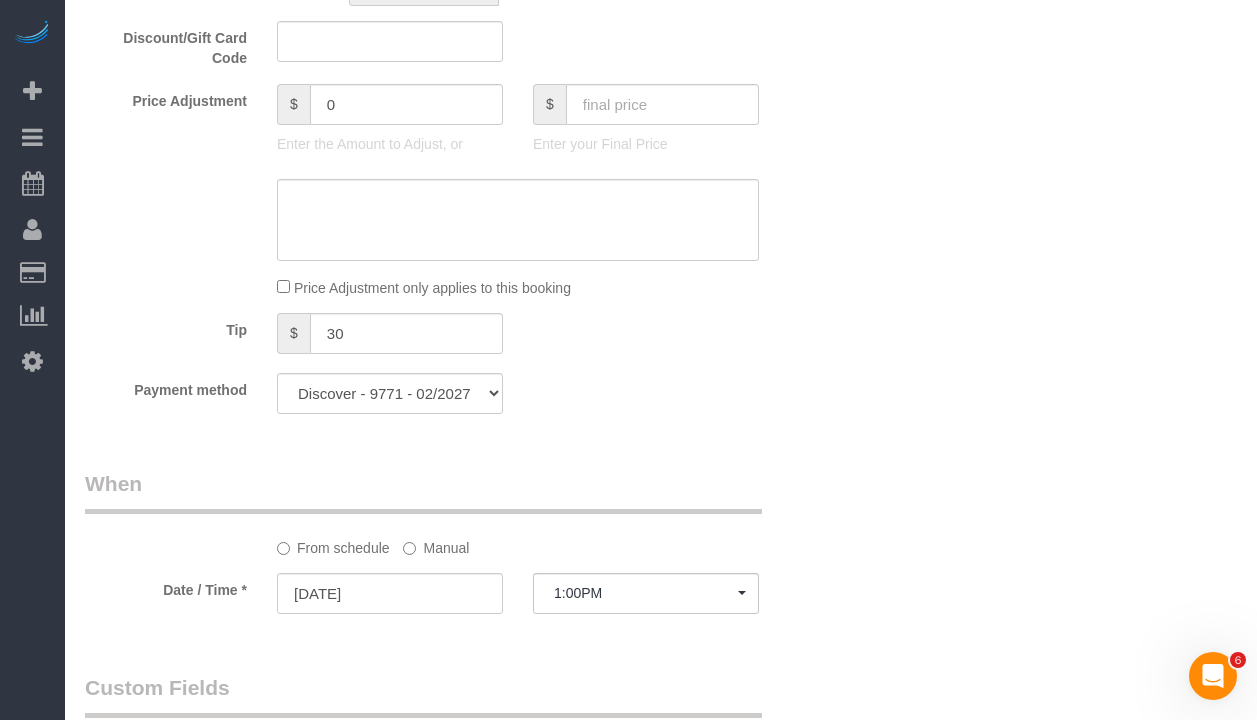 select on "180" 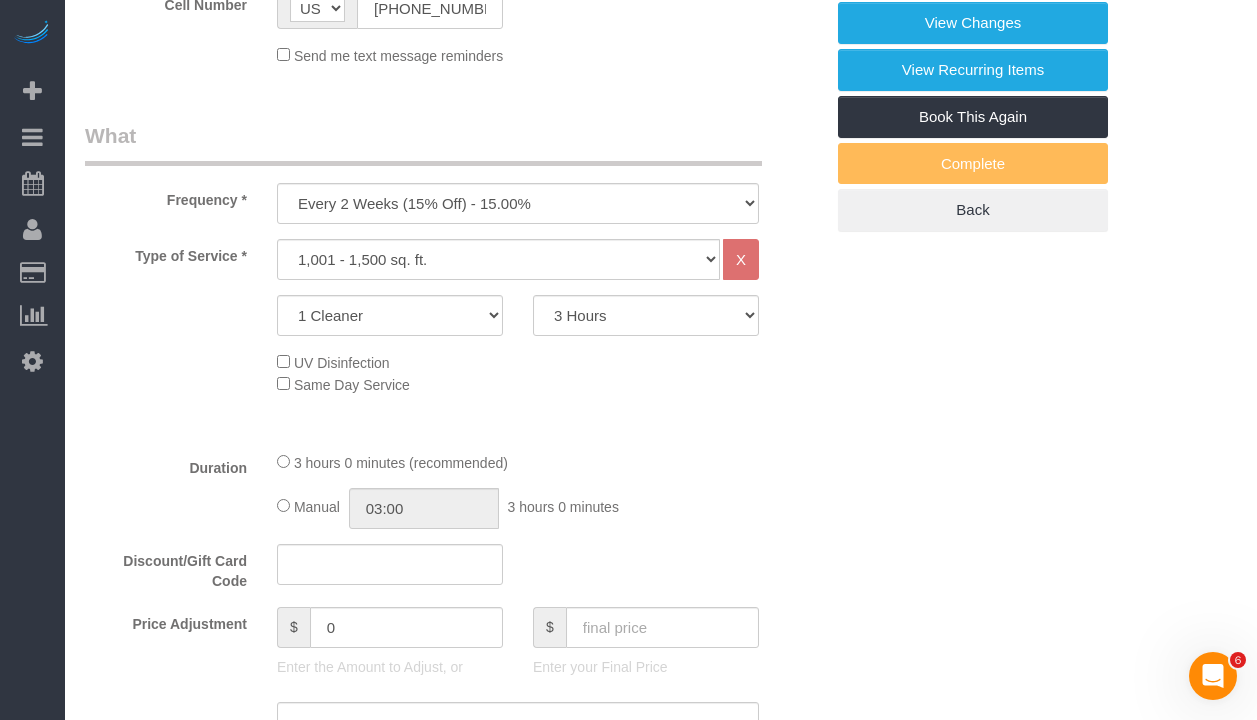 scroll, scrollTop: 687, scrollLeft: 0, axis: vertical 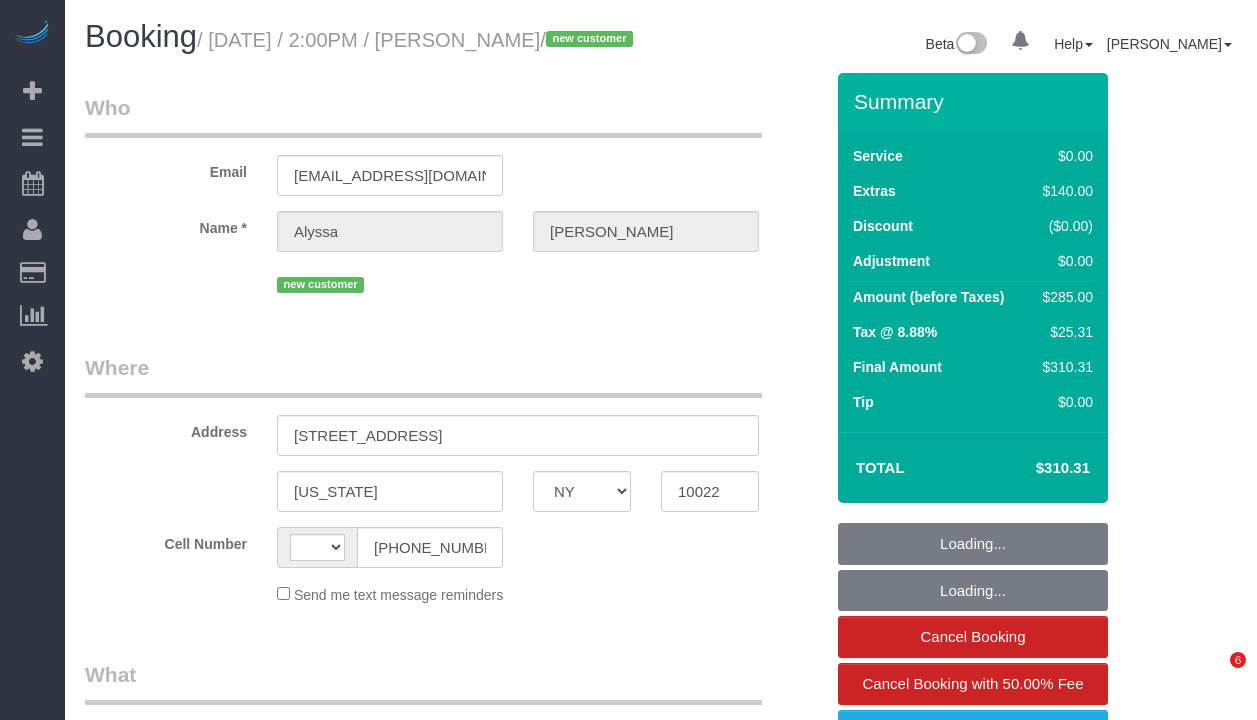 select on "NY" 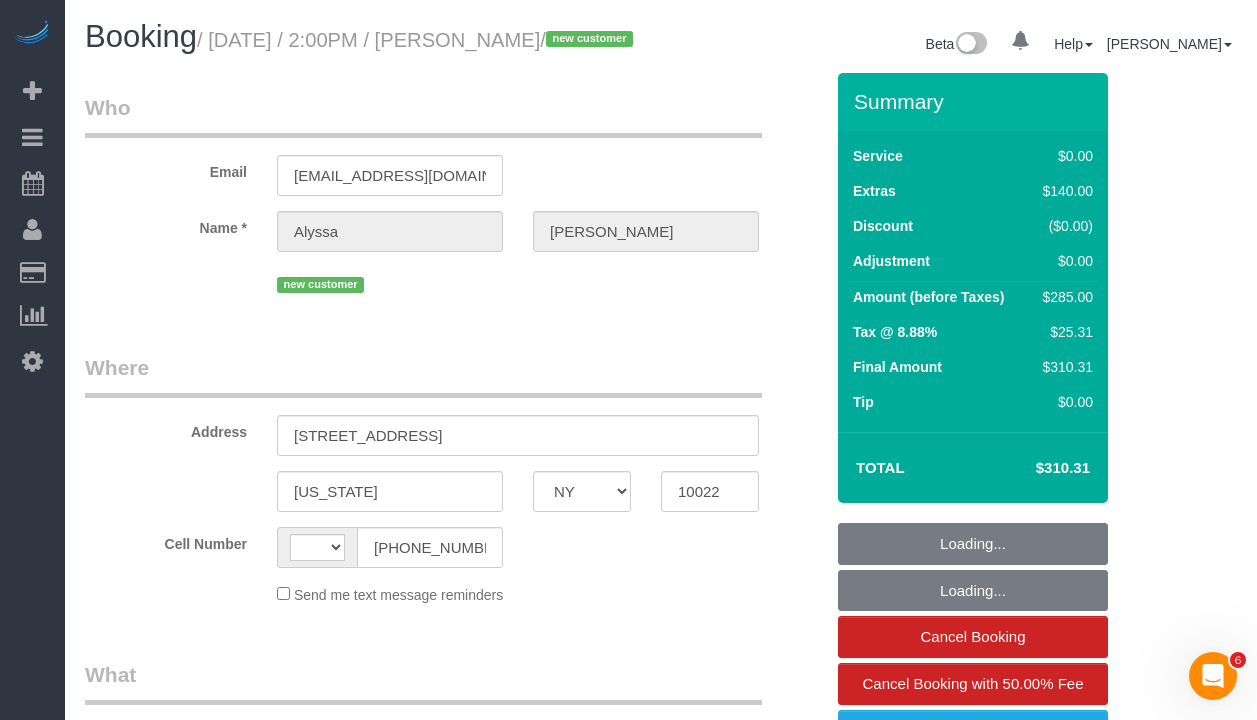 scroll, scrollTop: 0, scrollLeft: 0, axis: both 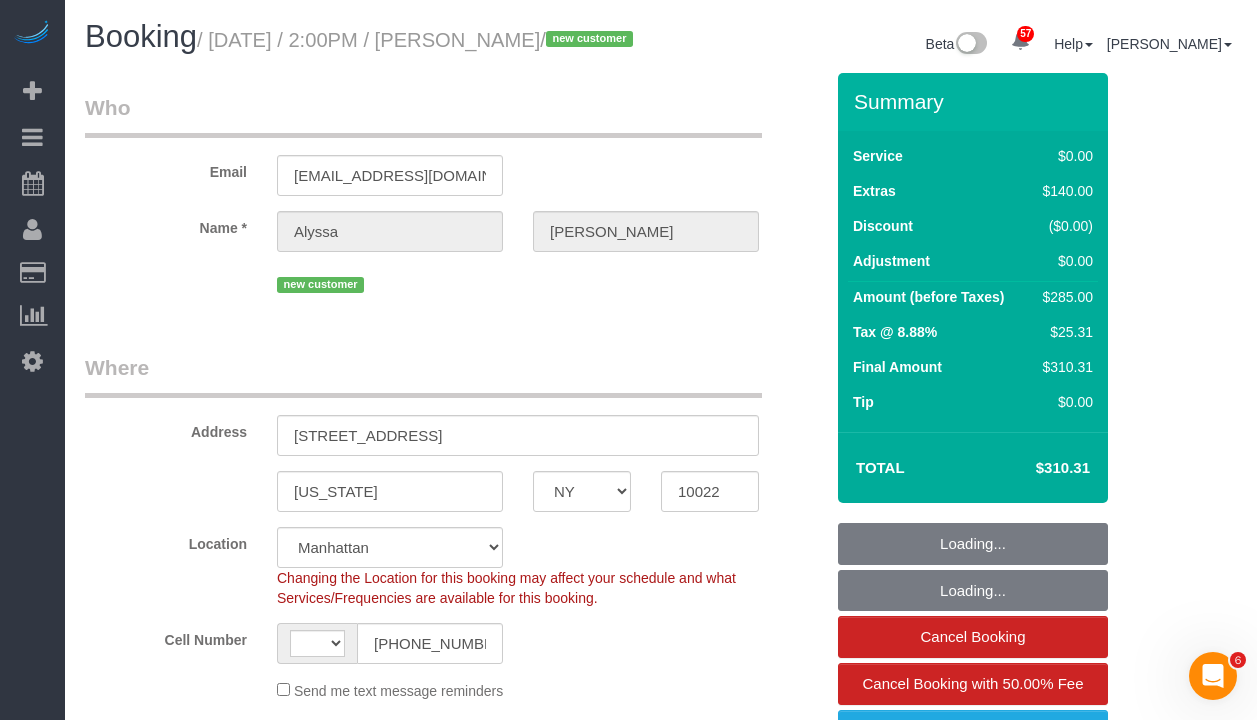 select on "object:681" 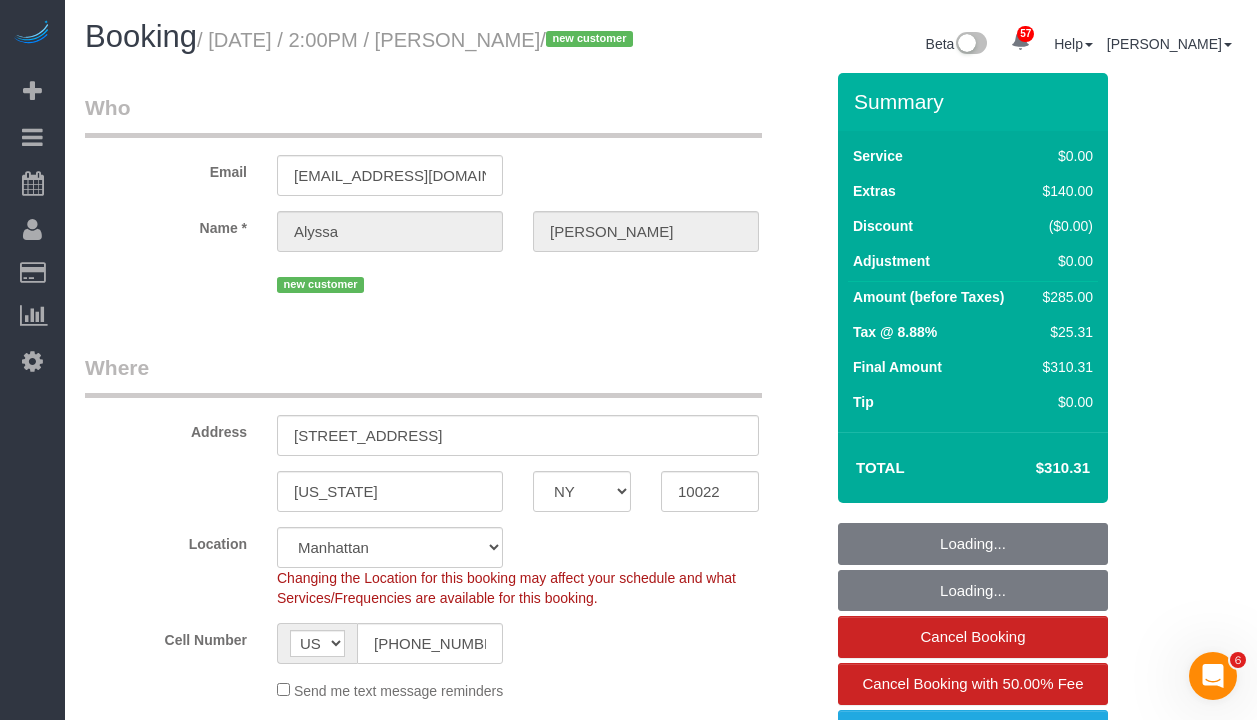 select on "string:stripe-pm_1Rg4A54VGloSiKo7vUDuZZoi" 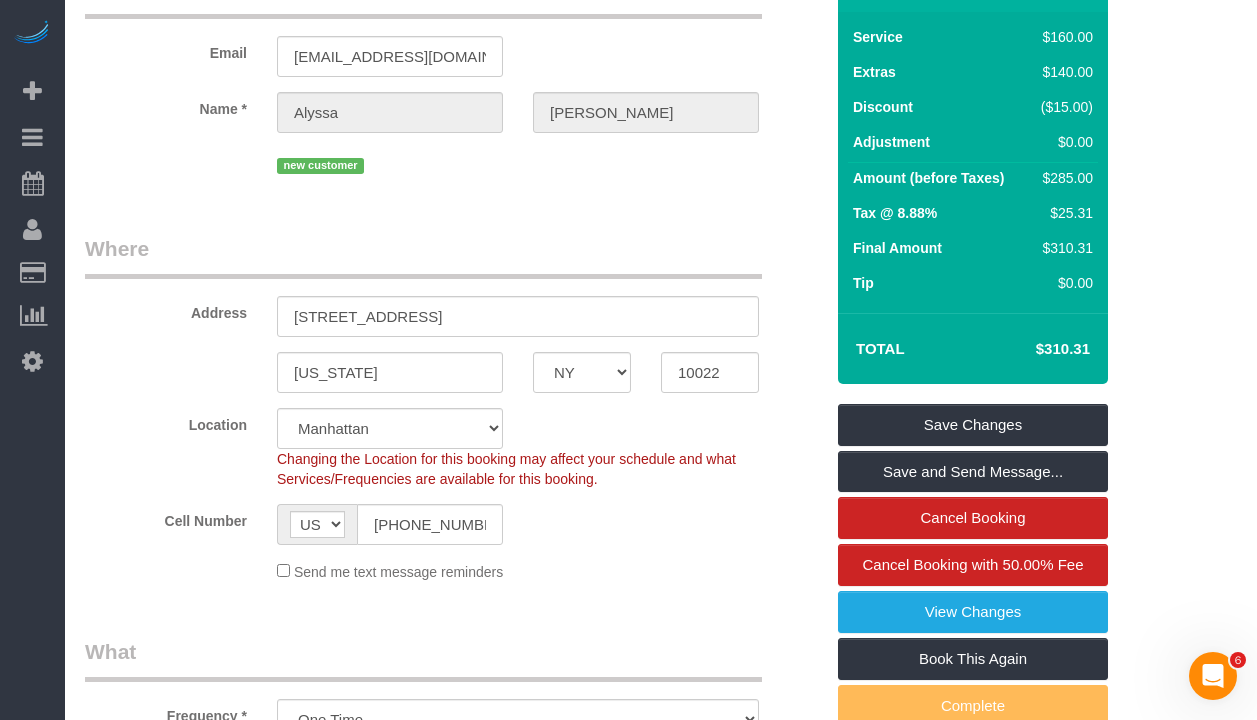 scroll, scrollTop: 297, scrollLeft: 0, axis: vertical 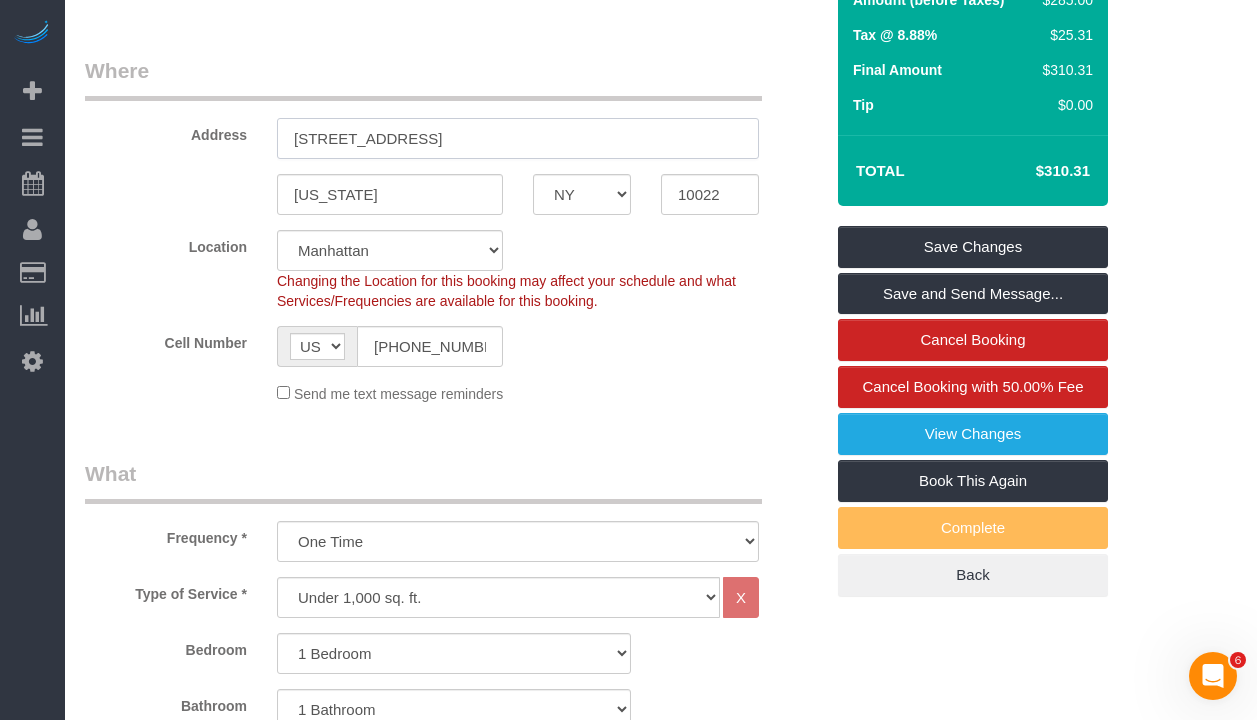 click on "[STREET_ADDRESS]" at bounding box center [518, 138] 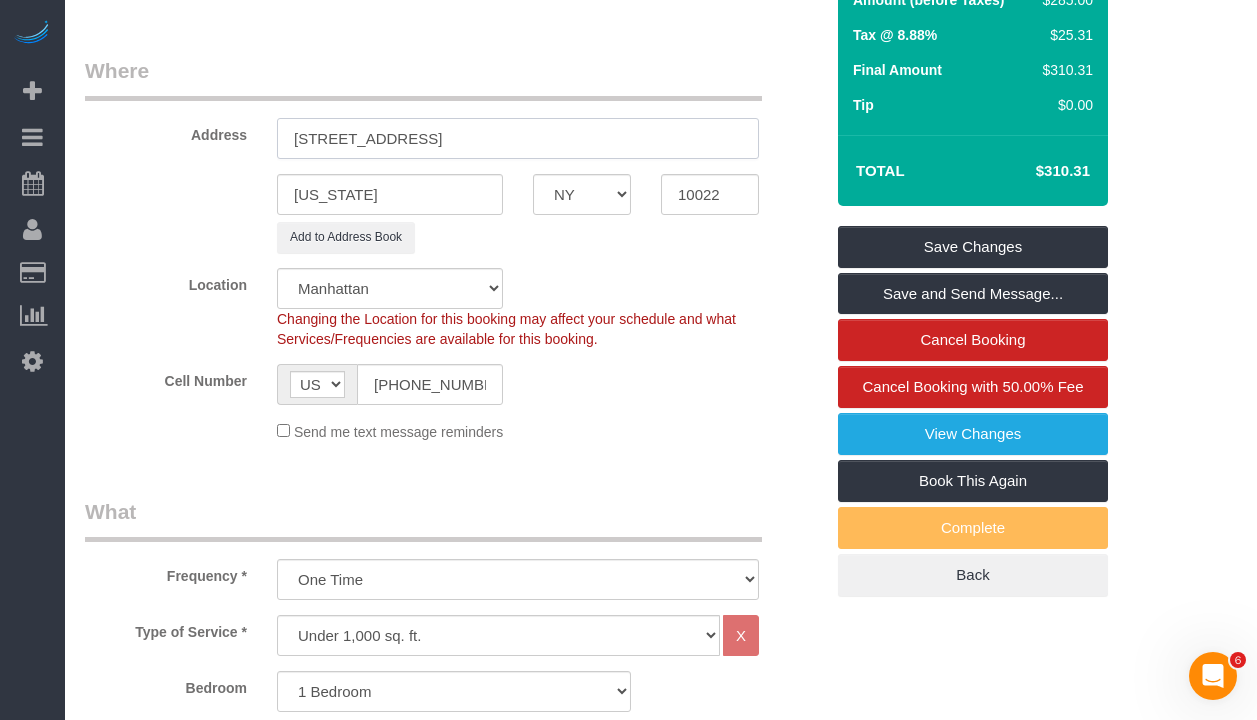 drag, startPoint x: 442, startPoint y: 164, endPoint x: 449, endPoint y: 212, distance: 48.507732 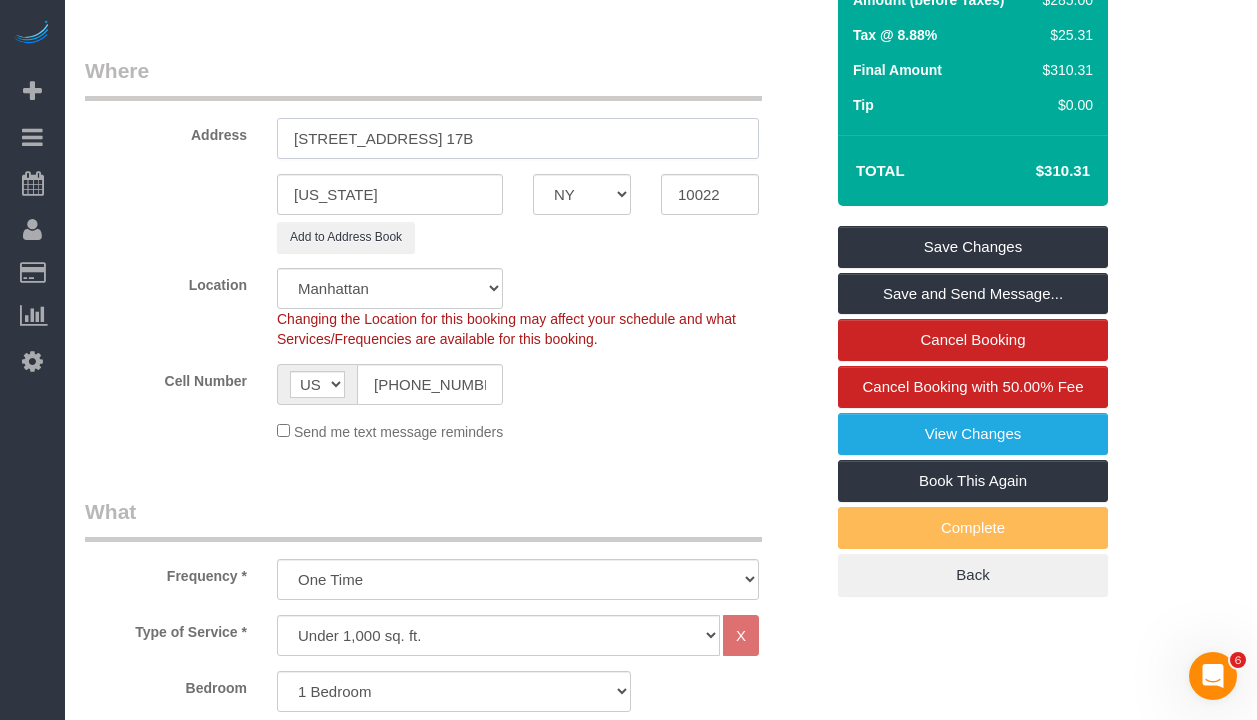 type on "232 East 54th Street, Apt. 17B" 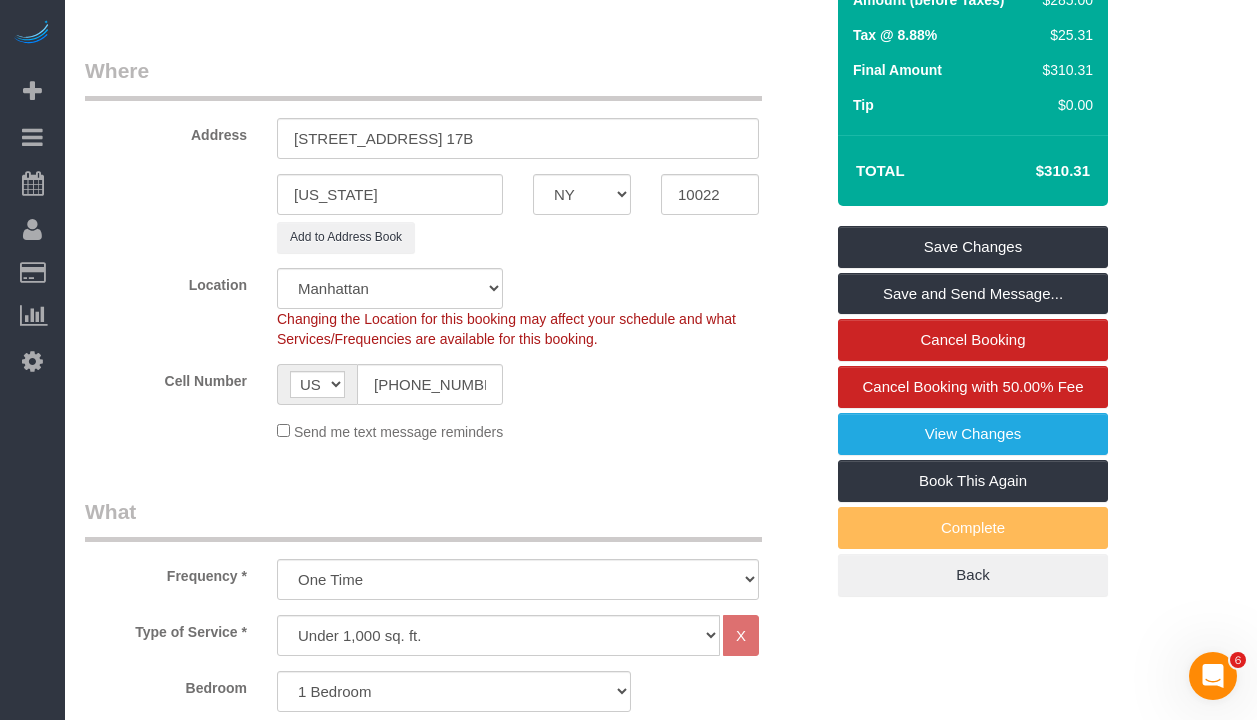 click on "What" at bounding box center (423, 519) 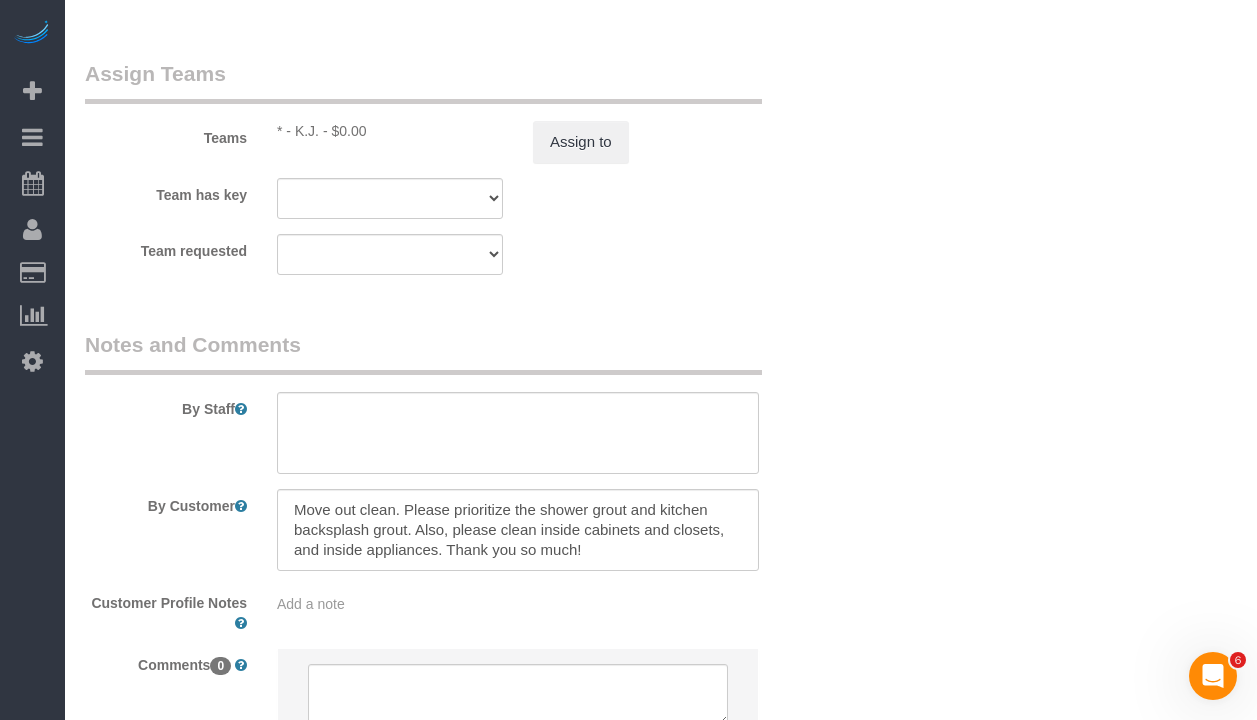 scroll, scrollTop: 2693, scrollLeft: 0, axis: vertical 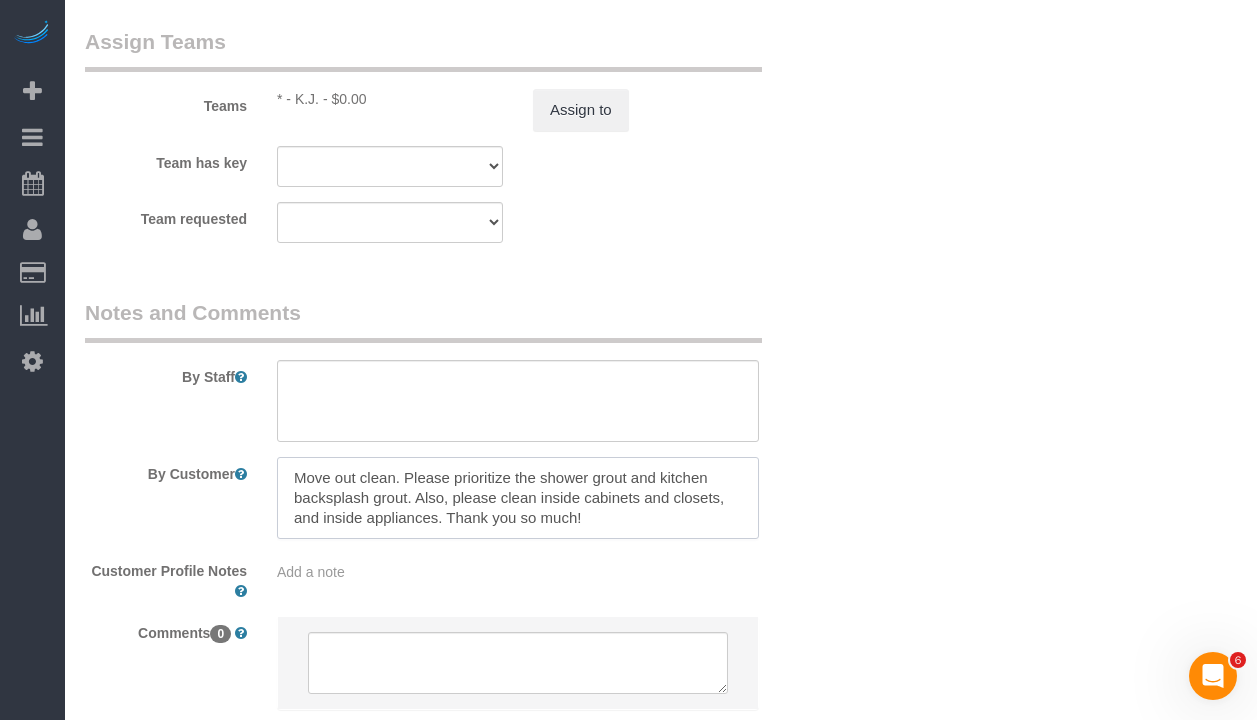 click at bounding box center (518, 498) 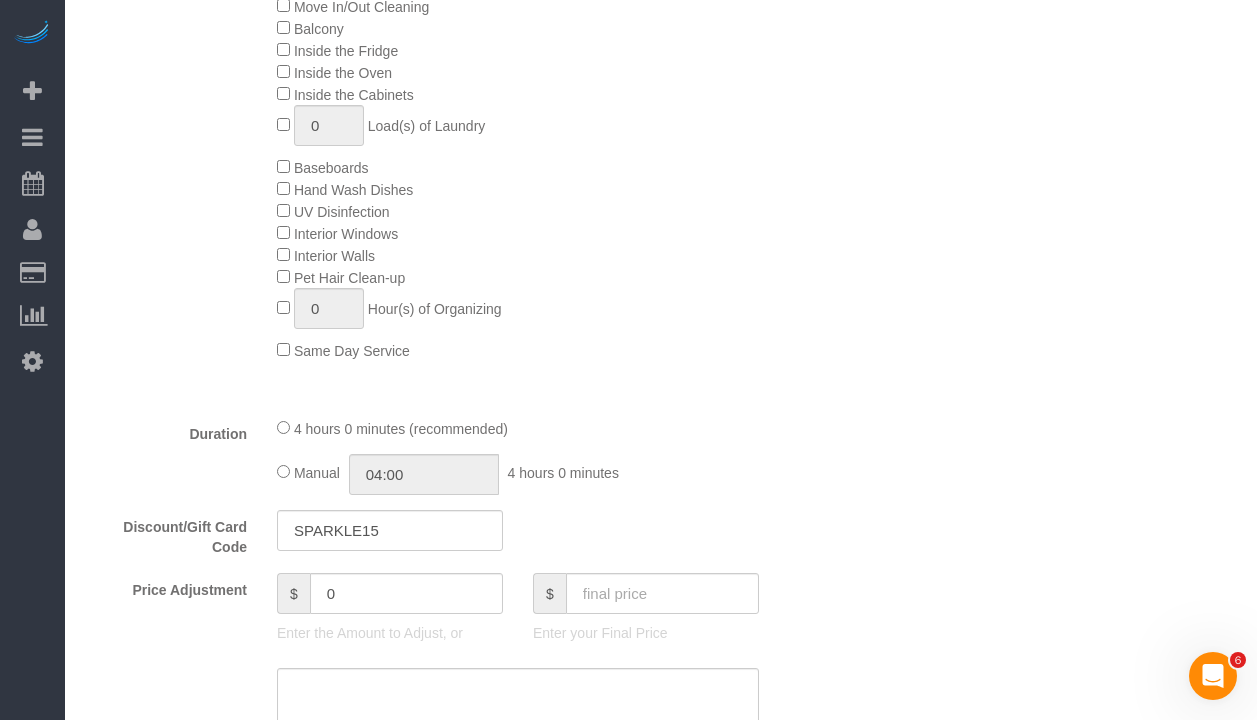 scroll, scrollTop: 1017, scrollLeft: 0, axis: vertical 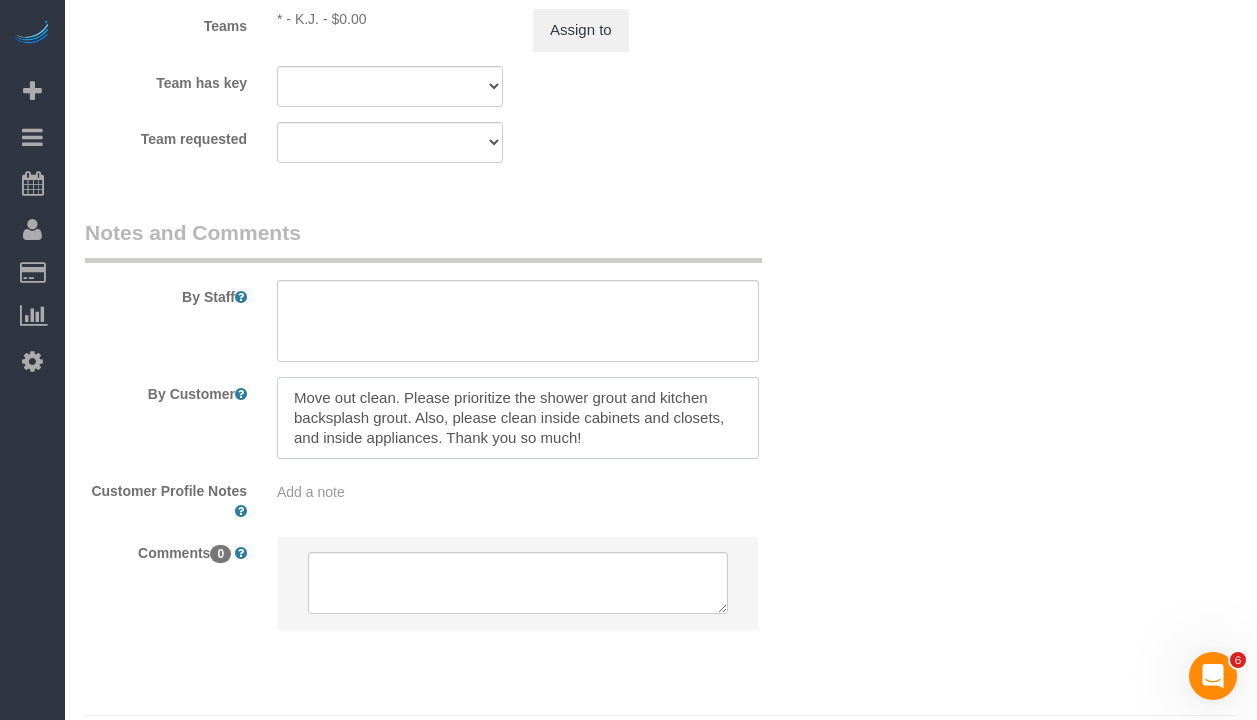 click at bounding box center [518, 418] 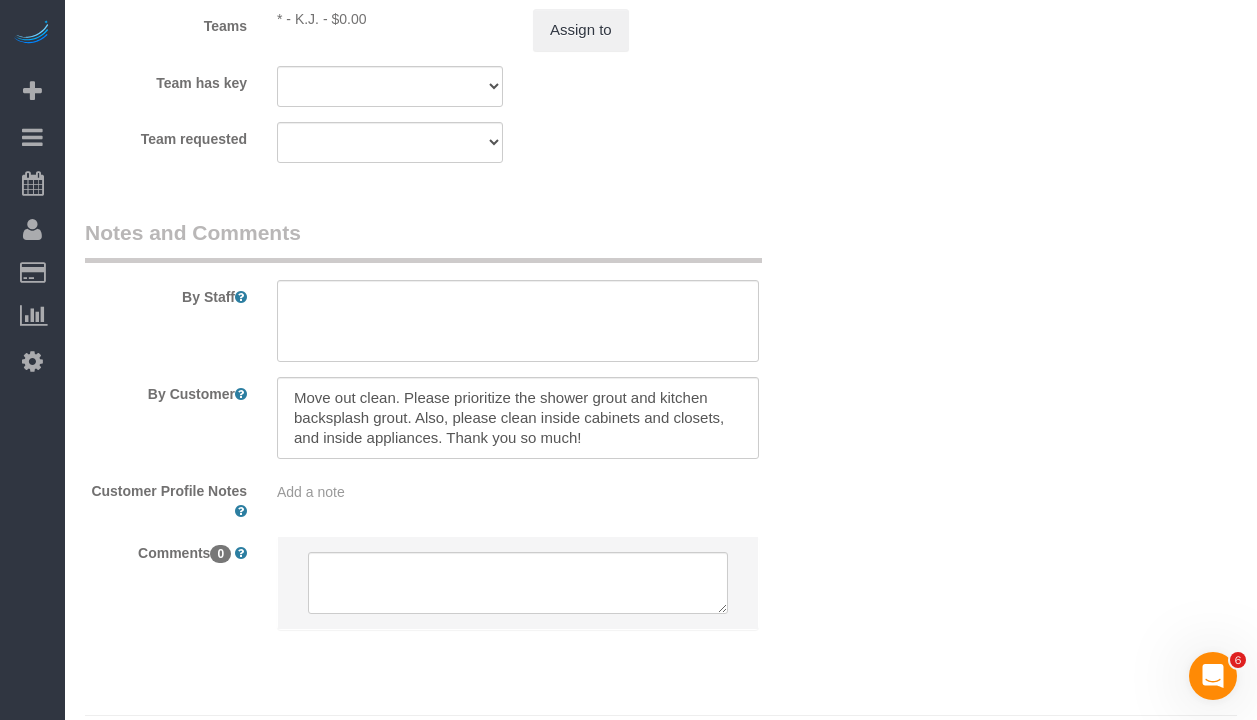 click on "Add a note" at bounding box center (518, 492) 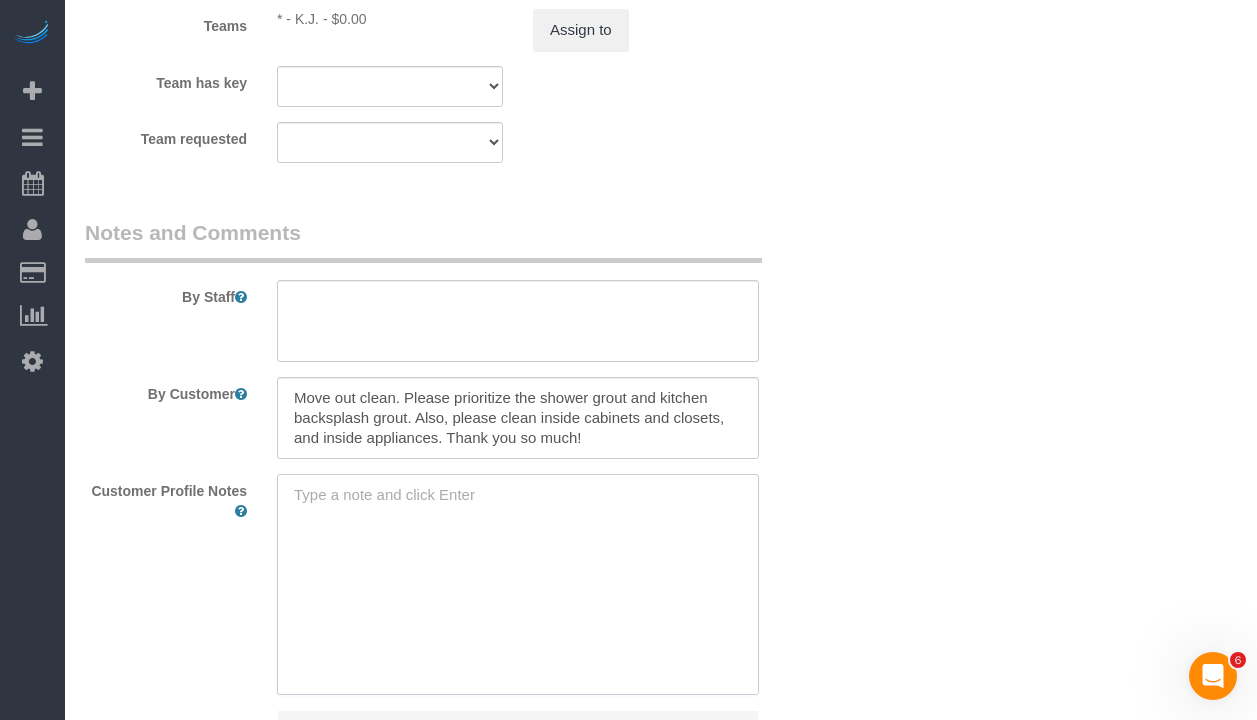 click at bounding box center (518, 584) 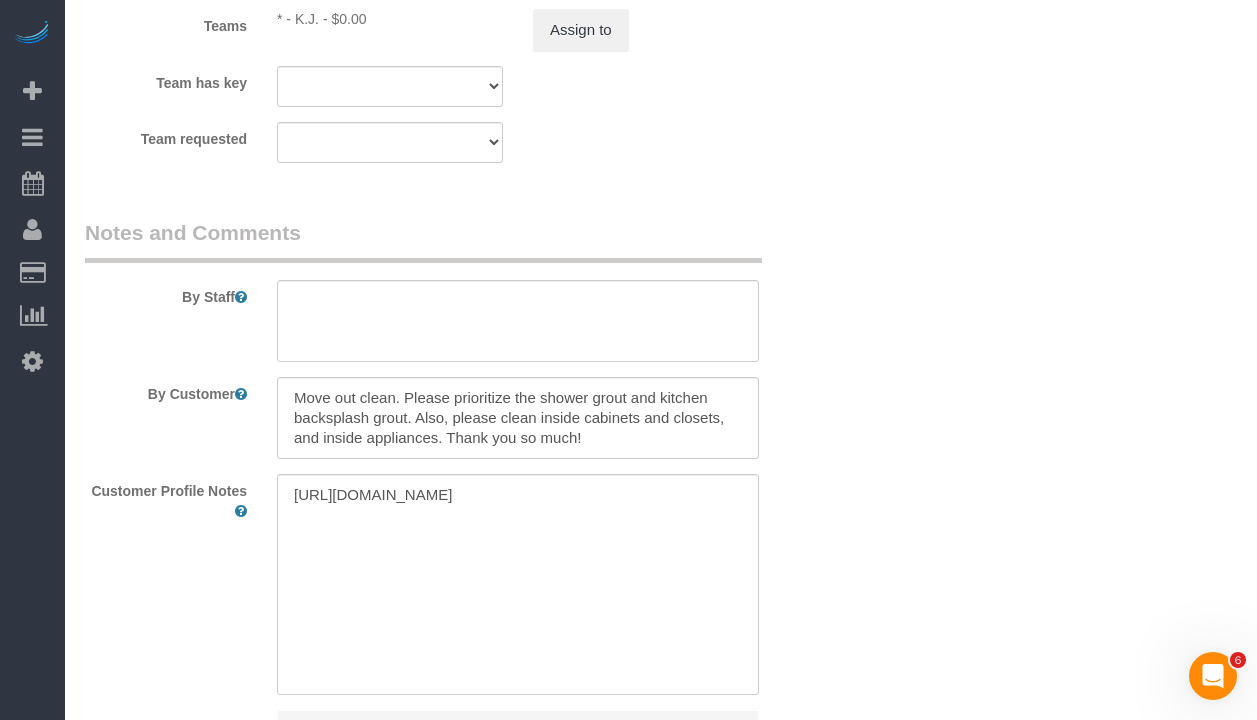 click on "Who
Email
alyssawolff03@aol.com
Name *
Alyssa
Wolff
new customer
Where
Address
232 East 54th Street, Apt. 17B
New York
AK
AL
AR
AZ
CA
CO
CT
DC
DE
FL
GA
HI
IA
ID
IL
IN
KS
KY
LA
MA
MD
ME
MI
MN
MO
MS
MT
NC" at bounding box center [661, -910] 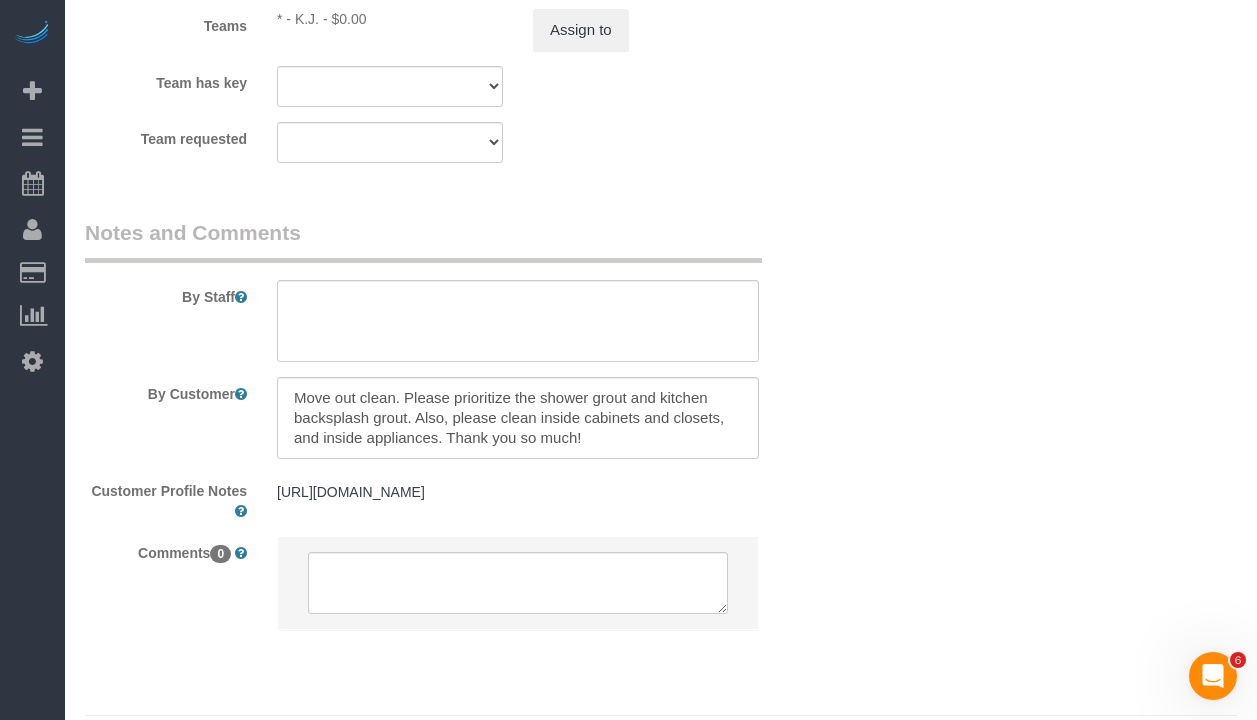 click on "https://www.zillow.com/homedetails/232-E-54th-St-APT-11B-New-York-NY-10022/2067659465_zpid/
https://www.zillow.com/homedetails/232-E-54th-St-APT-11B-New-York-NY-10022/2067659465_zpid/" at bounding box center [518, 493] 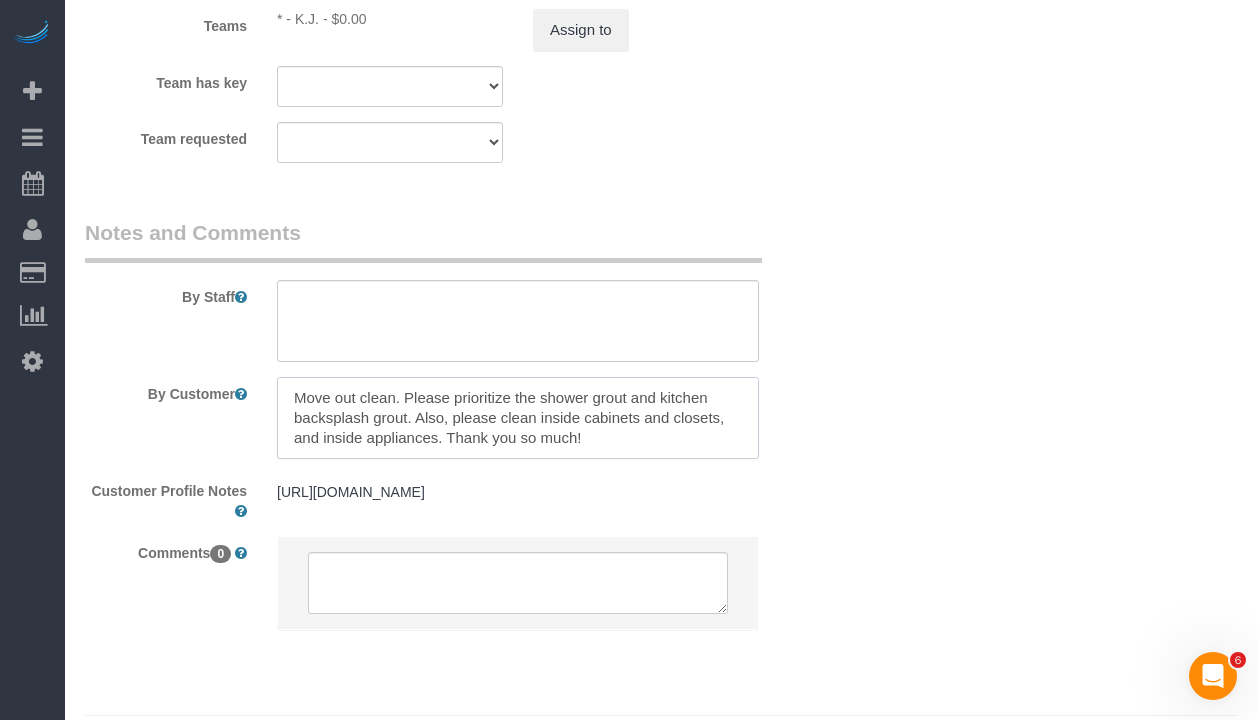 drag, startPoint x: 383, startPoint y: 436, endPoint x: 545, endPoint y: 451, distance: 162.69296 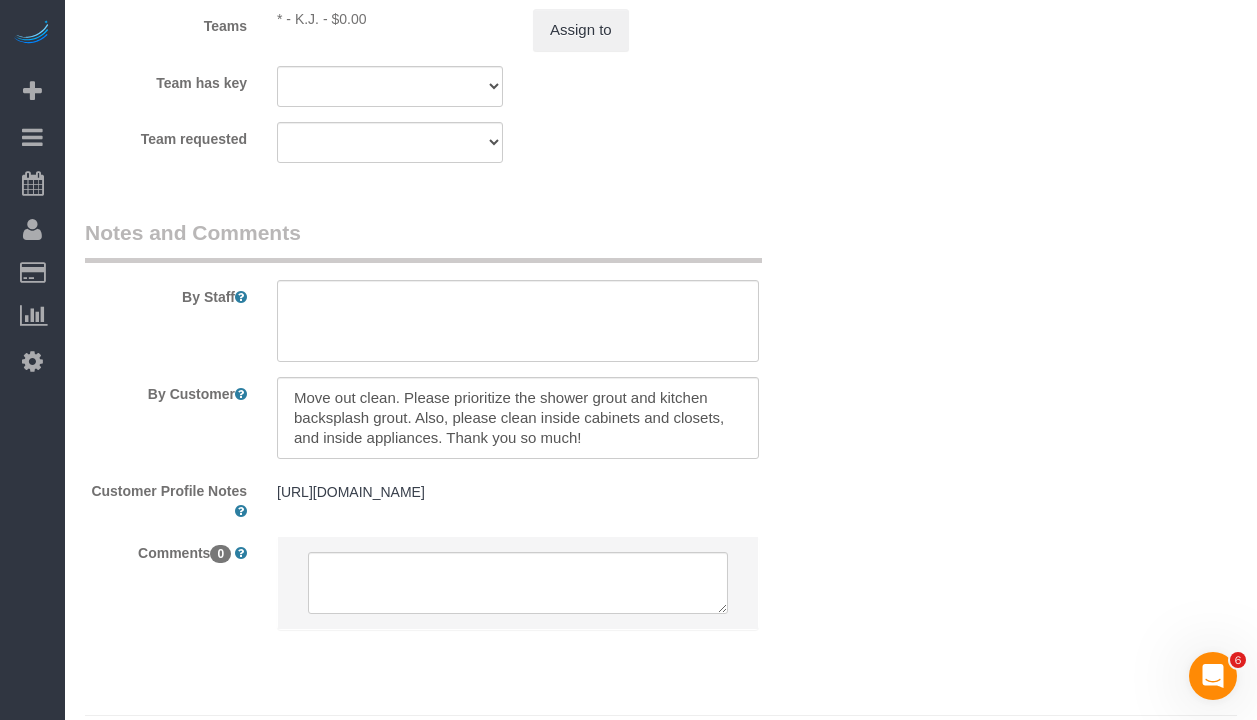 click on "Who
Email
alyssawolff03@aol.com
Name *
Alyssa
Wolff
new customer
Where
Address
232 East 54th Street, Apt. 17B
New York
AK
AL
AR
AZ
CA
CO
CT
DC
DE
FL
GA
HI
IA
ID
IL
IN
KS
KY
LA
MA
MD
ME
MI
MN
MO
MS
MT
NC" at bounding box center [661, -998] 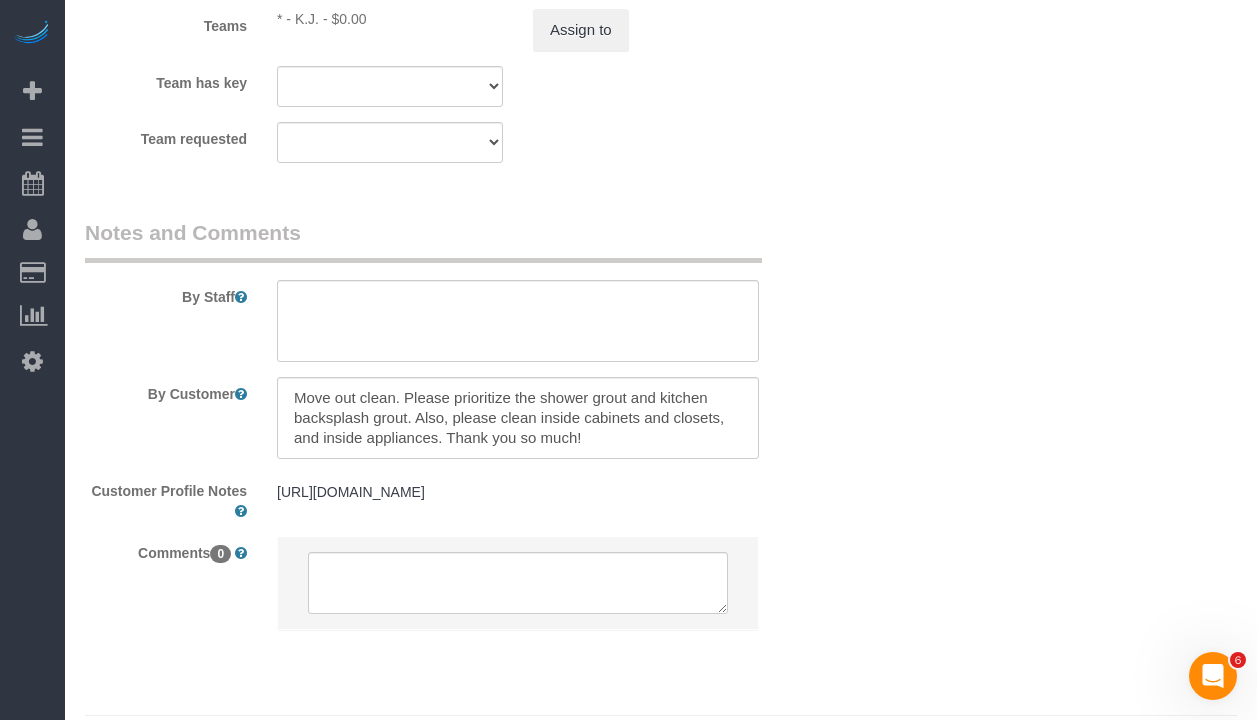 scroll, scrollTop: 2774, scrollLeft: 0, axis: vertical 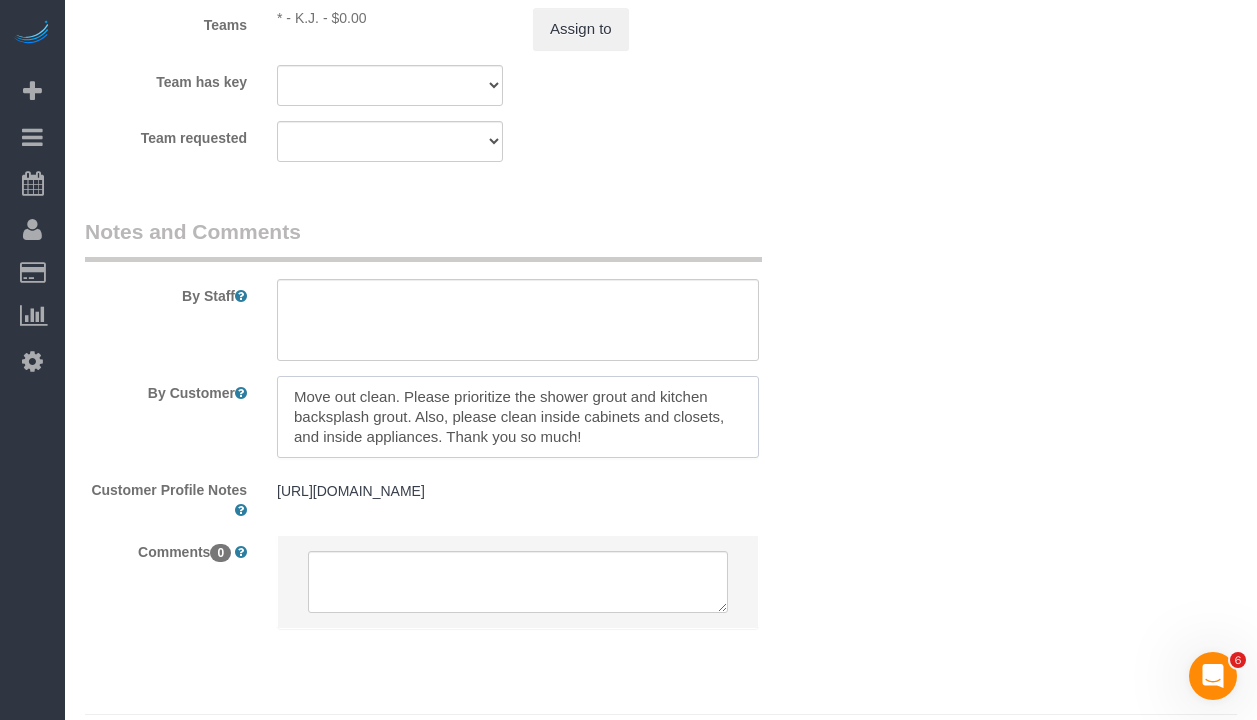 click at bounding box center [518, 417] 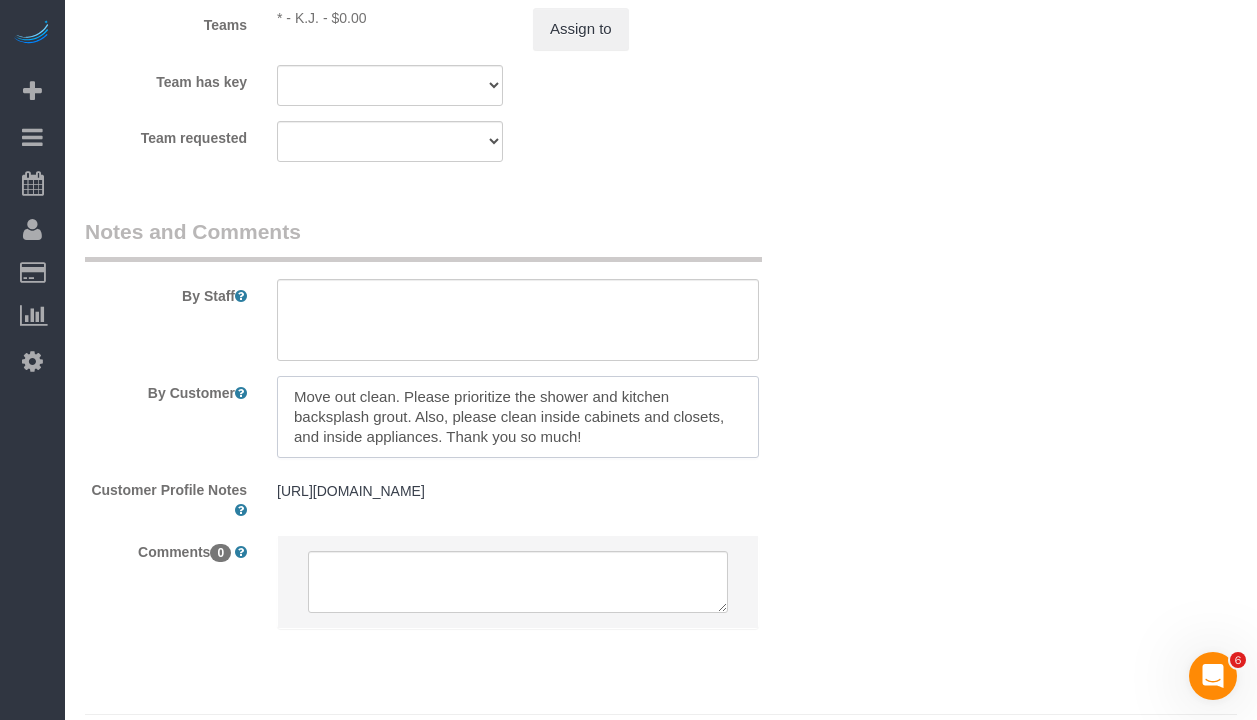 click at bounding box center (518, 417) 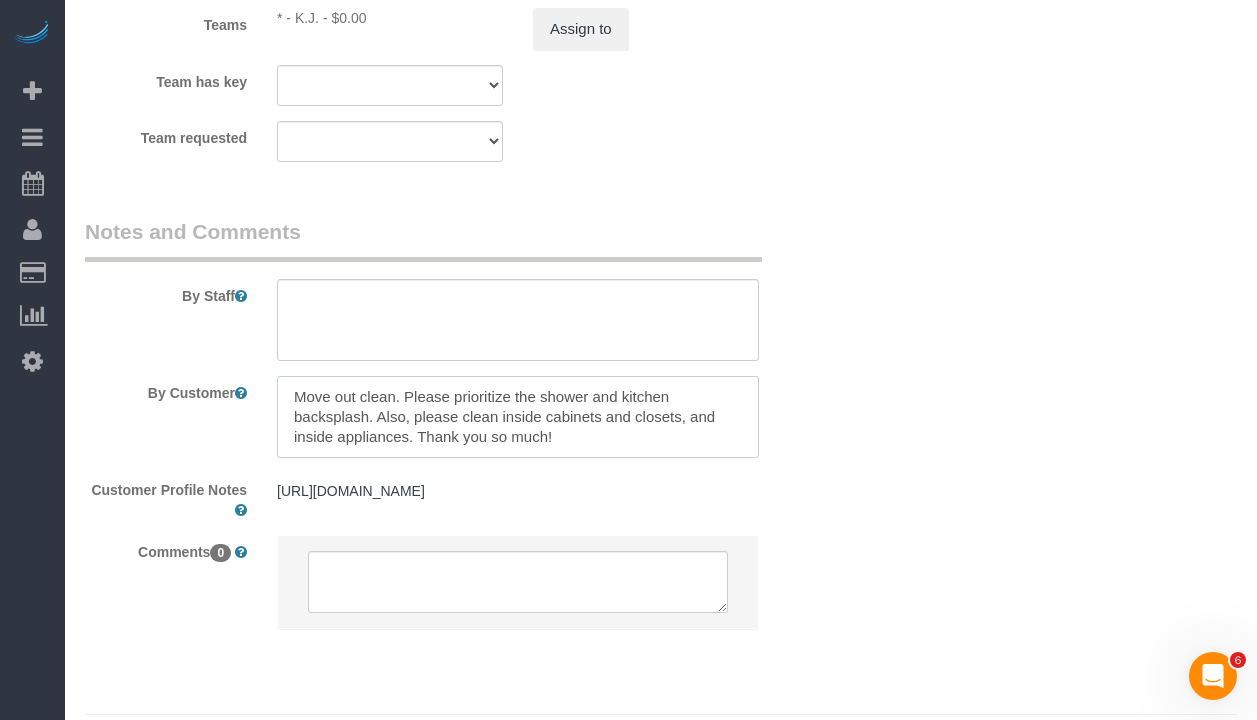 type on "Move out clean. Please prioritize the shower and kitchen backsplash. Also, please clean inside cabinets and closets, and inside appliances. Thank you so much!" 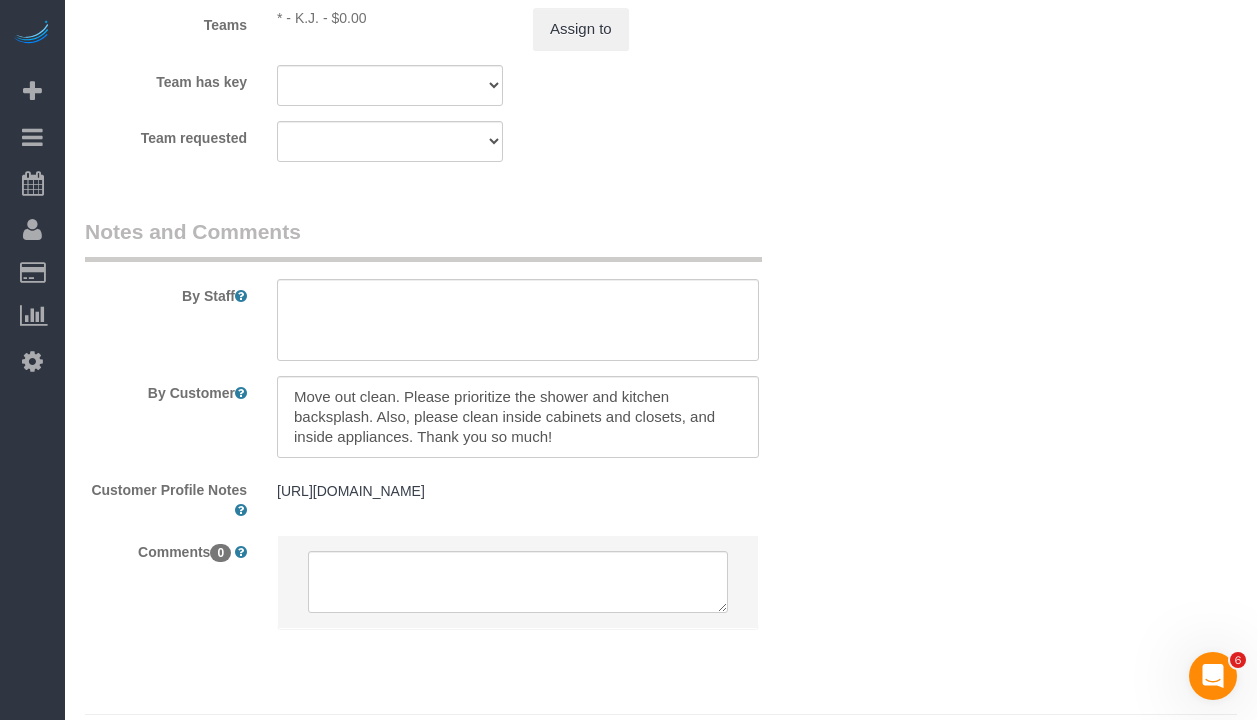 click on "Who
Email
[EMAIL_ADDRESS][DOMAIN_NAME]
Name *
[GEOGRAPHIC_DATA][PERSON_NAME]
new customer
Where
Address
[STREET_ADDRESS] 17B
[US_STATE]
AK
AL
AR
AZ
CA
CO
CT
DC
DE
[GEOGRAPHIC_DATA]
[GEOGRAPHIC_DATA]
HI
IA
ID
IL
IN
KS
[GEOGRAPHIC_DATA]
LA
MA
MD
ME
MI
[GEOGRAPHIC_DATA]
[GEOGRAPHIC_DATA]
MS
MT
[GEOGRAPHIC_DATA]" at bounding box center [661, -999] 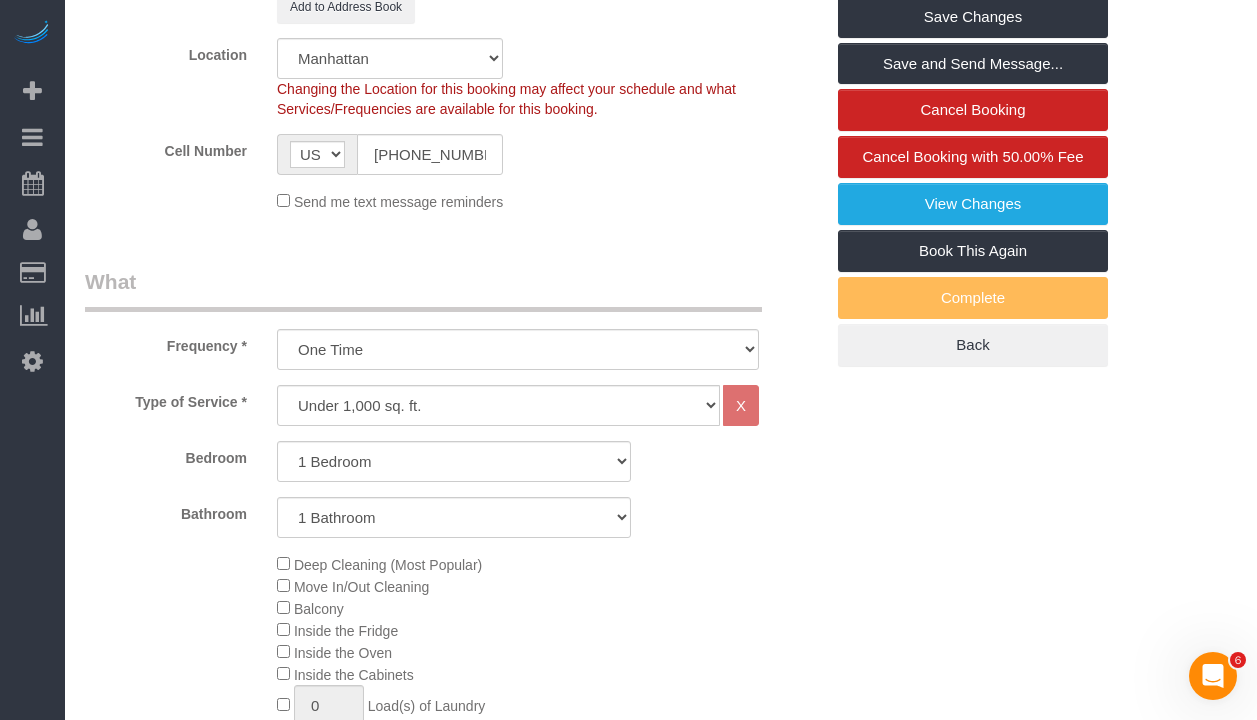 click on "What" at bounding box center (423, 289) 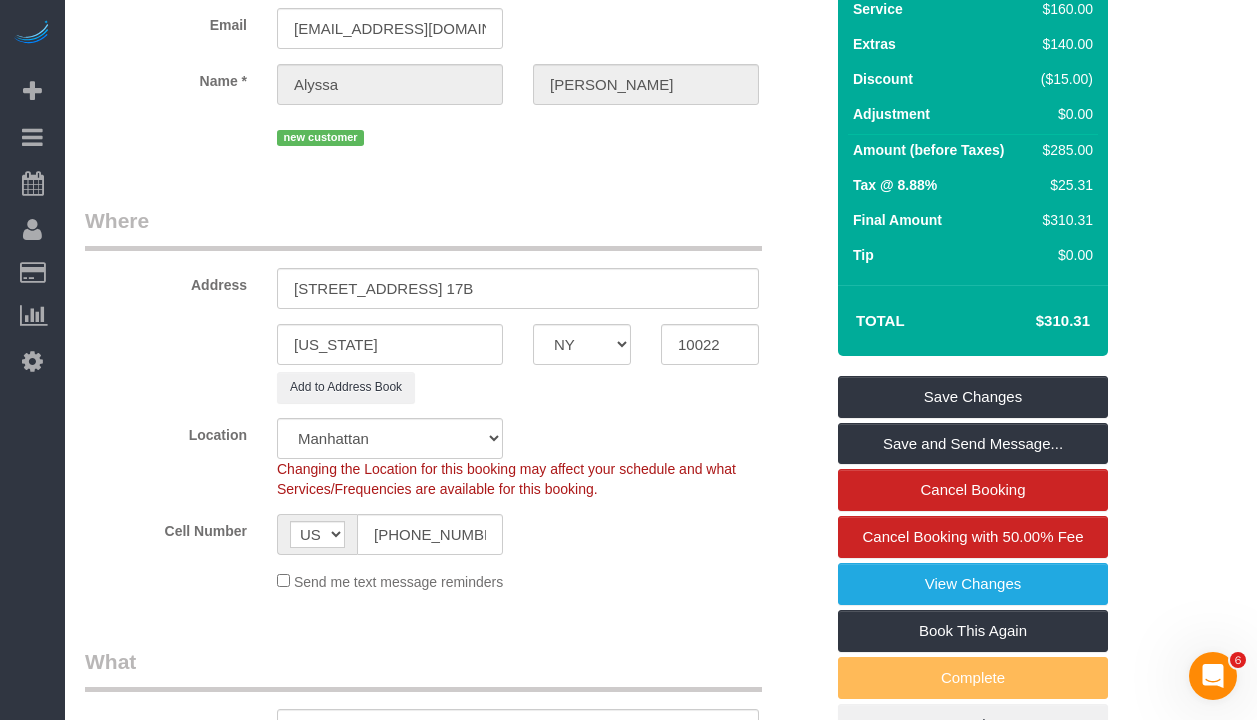 scroll, scrollTop: 0, scrollLeft: 0, axis: both 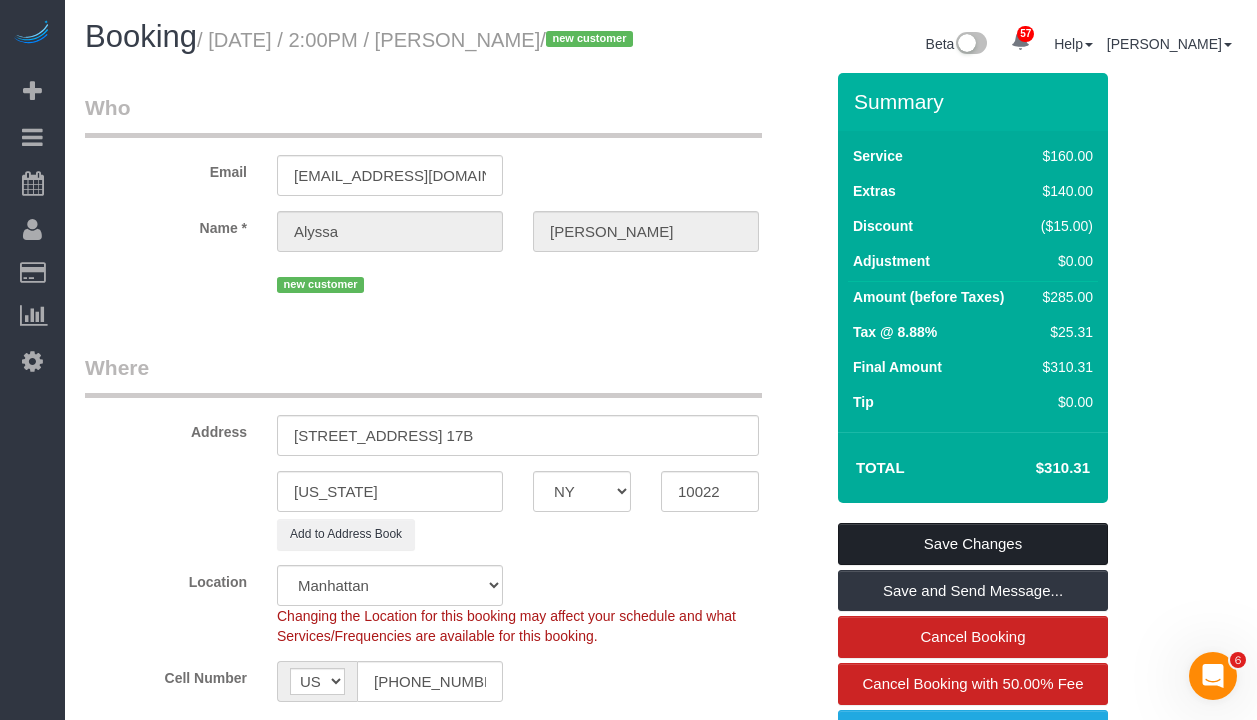 click on "Save Changes" at bounding box center (973, 544) 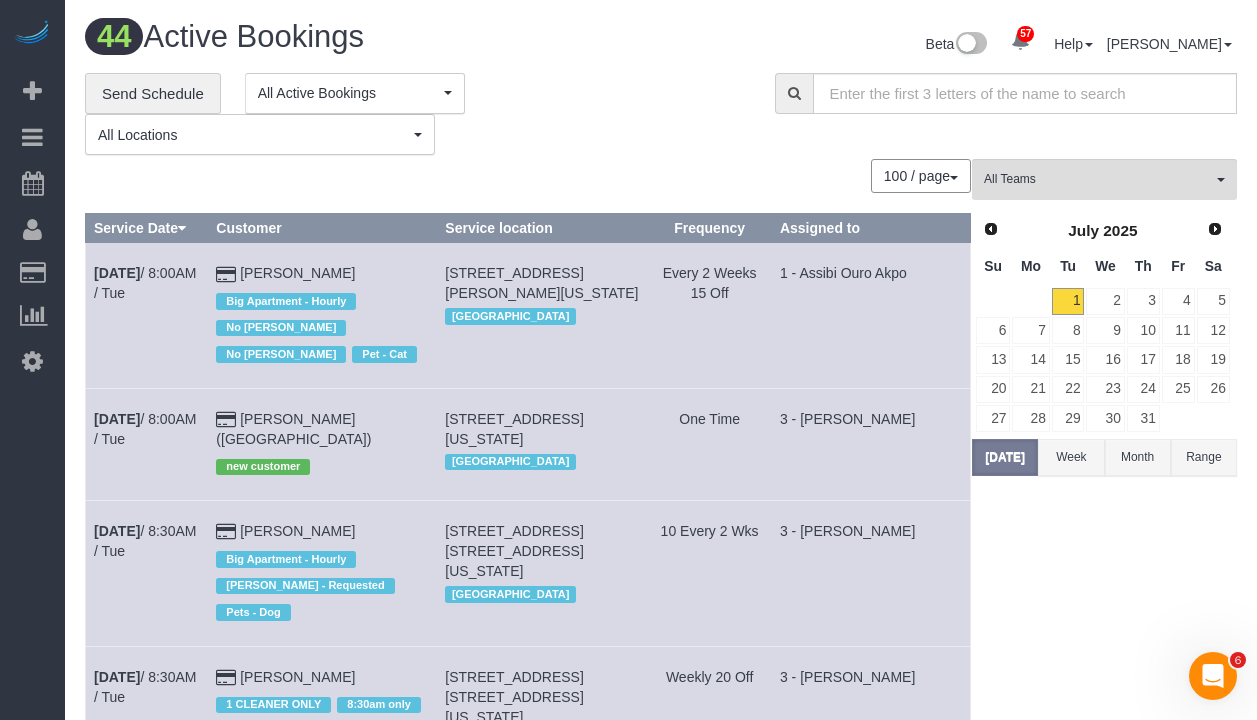 click on "**********" at bounding box center (415, 114) 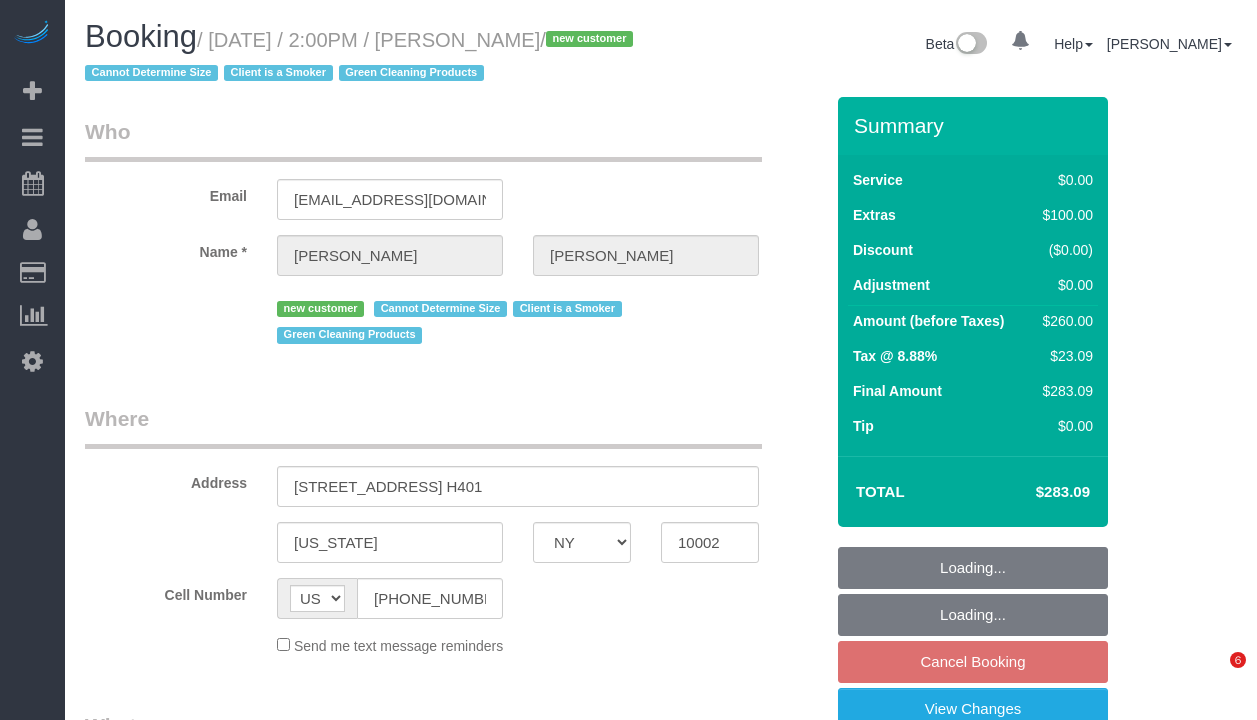 select on "NY" 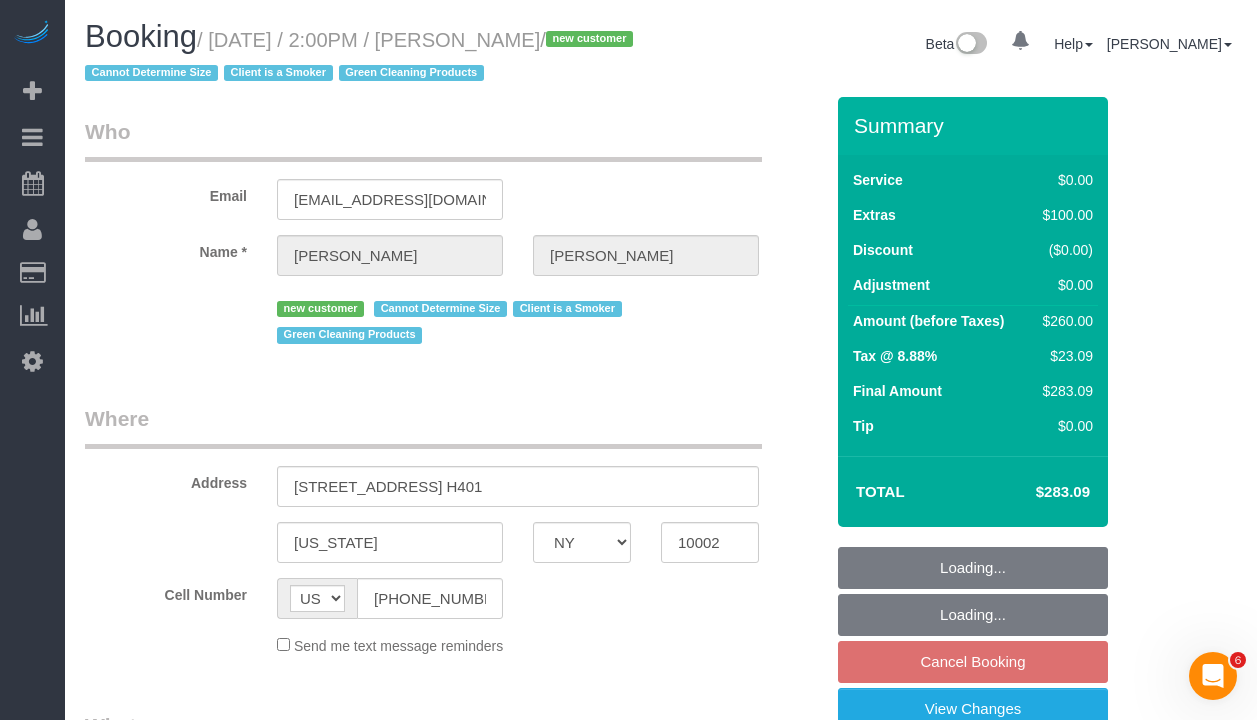 scroll, scrollTop: 0, scrollLeft: 0, axis: both 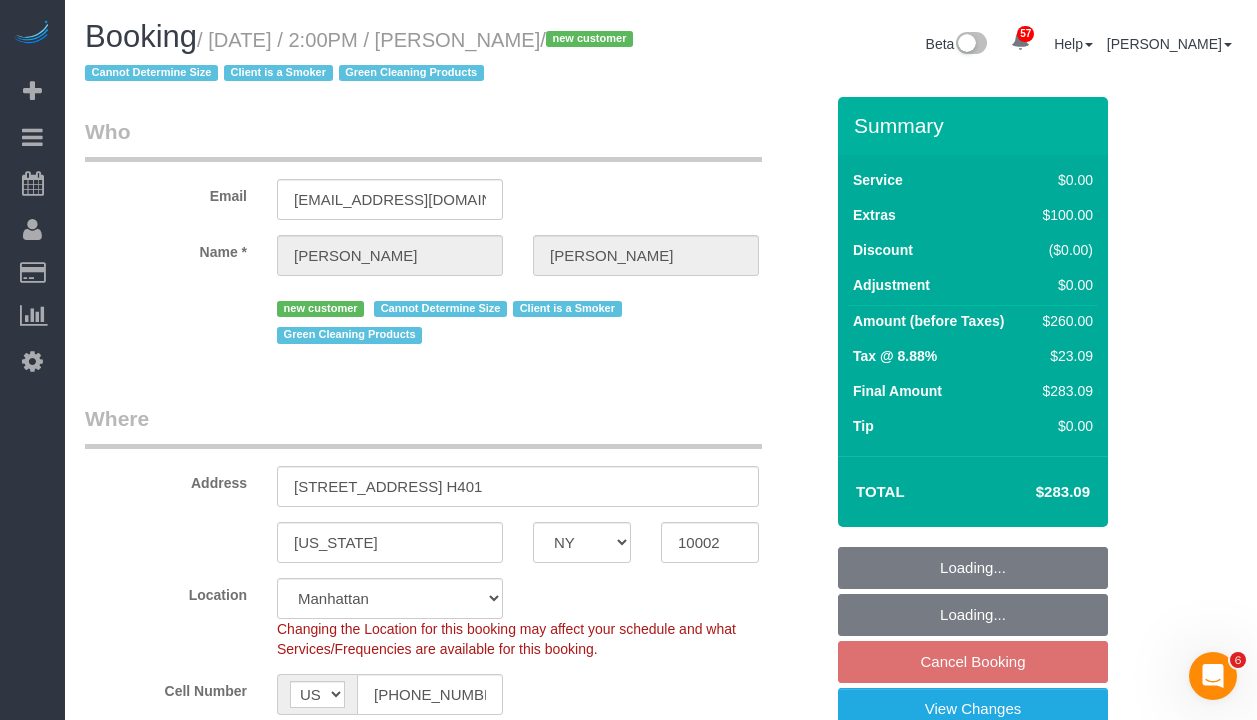 select on "object:1102" 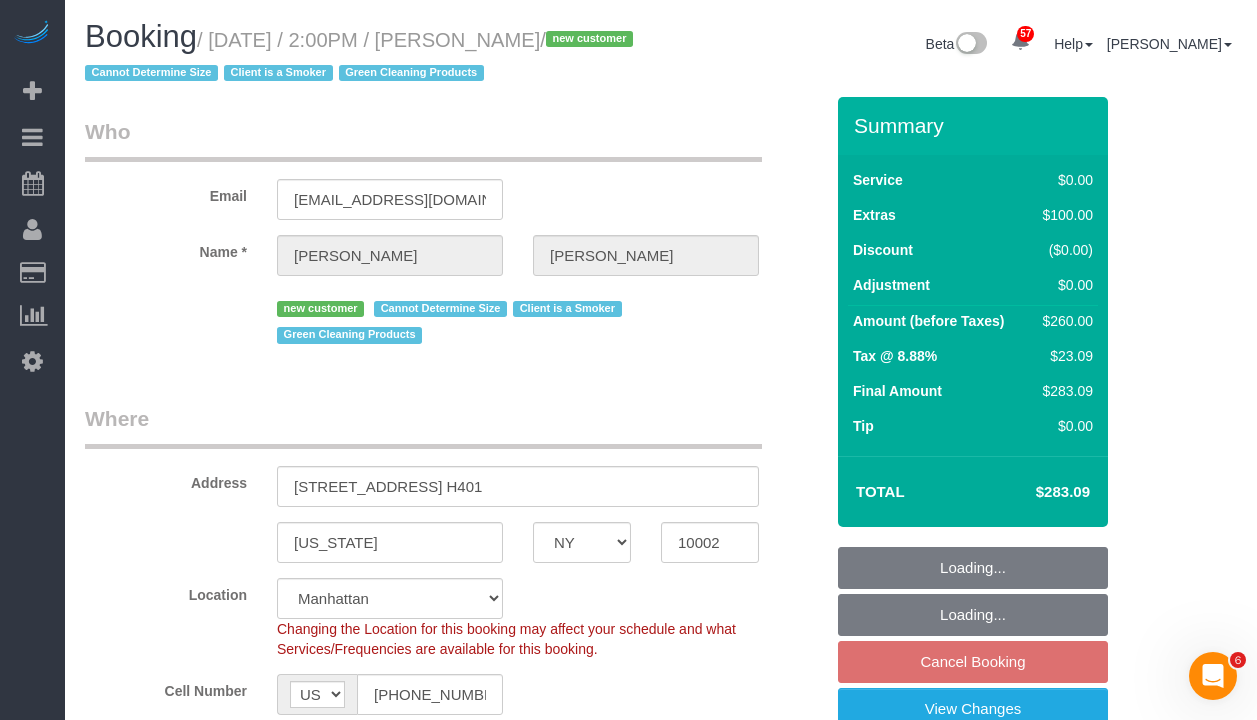 select on "string:stripe-pm_1RfhPS4VGloSiKo7NXRIzaEz" 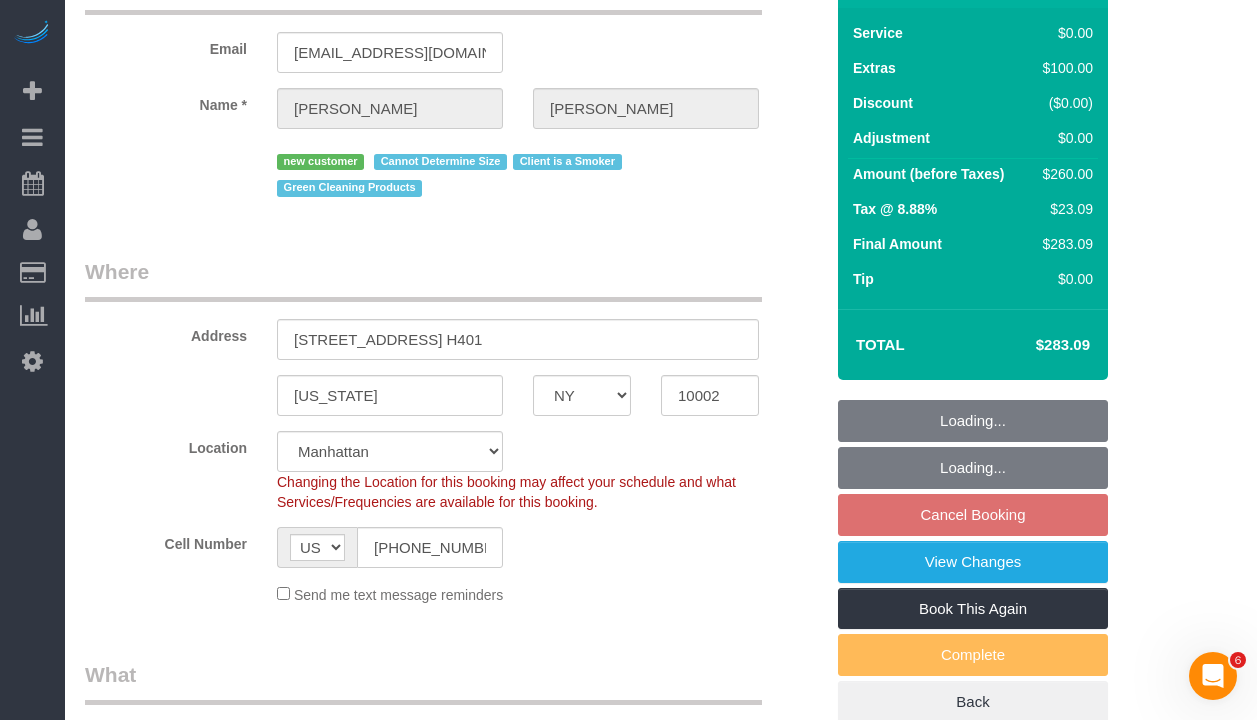 select on "spot5" 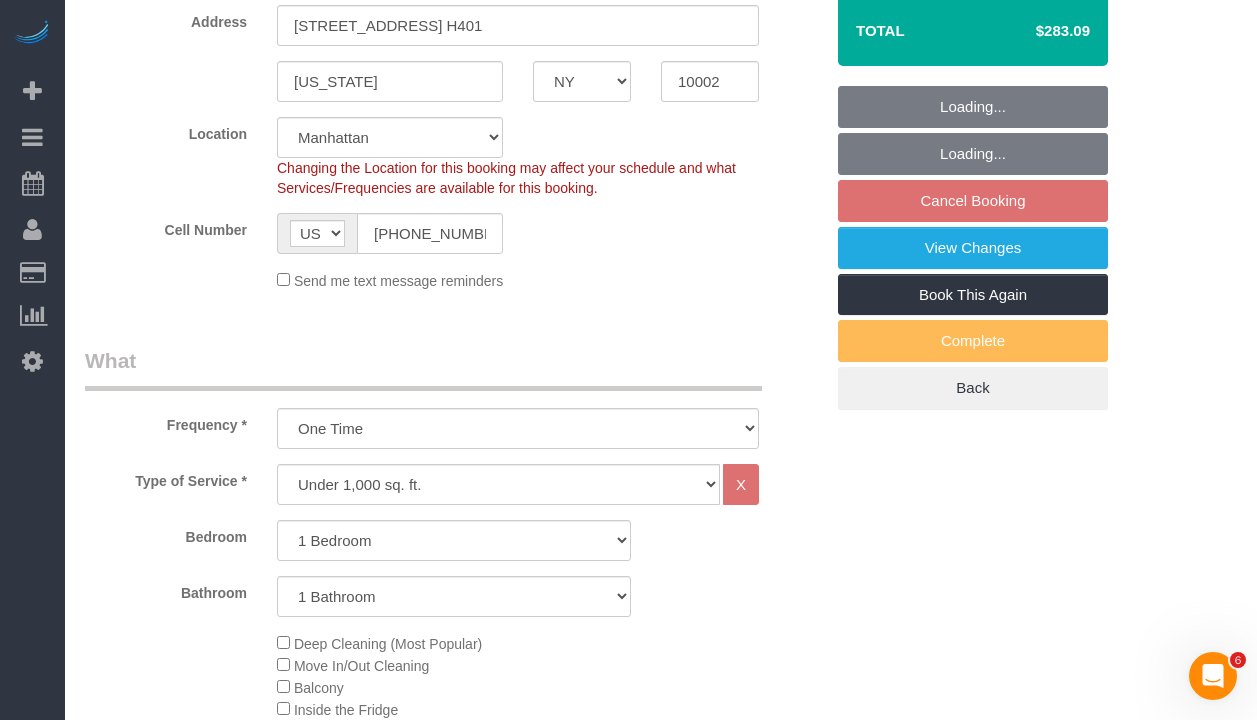 select on "1" 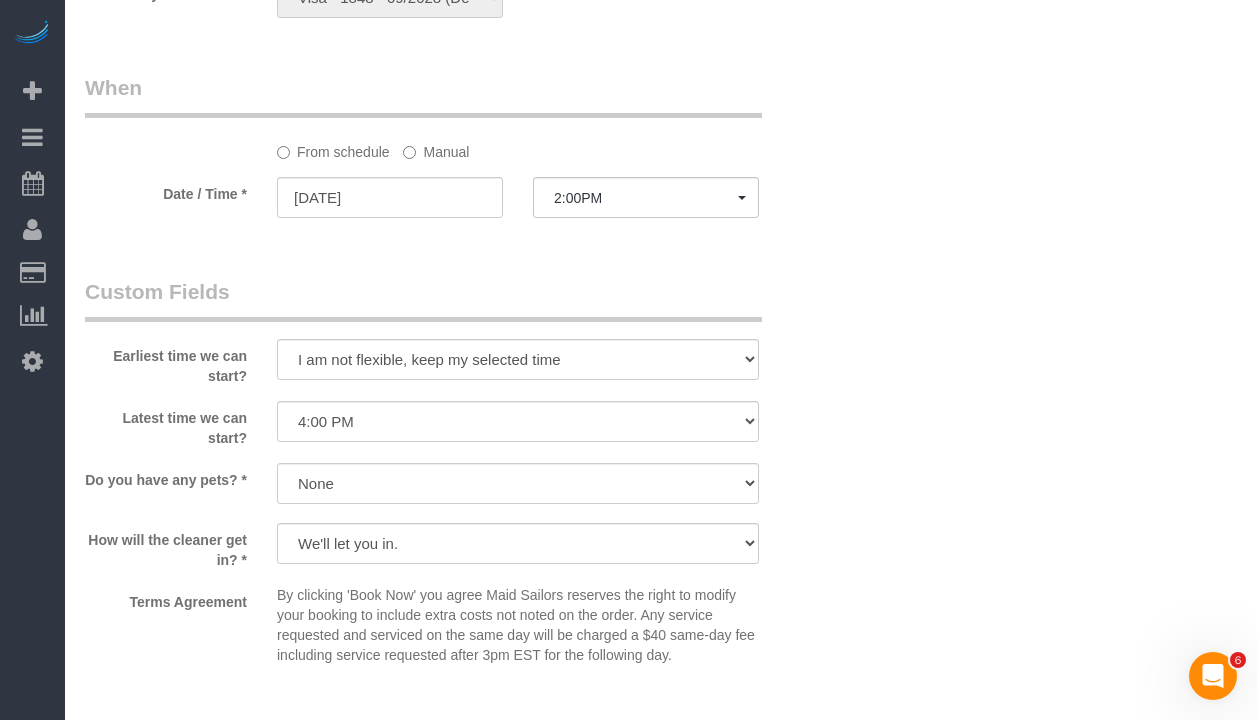 scroll, scrollTop: 2025, scrollLeft: 0, axis: vertical 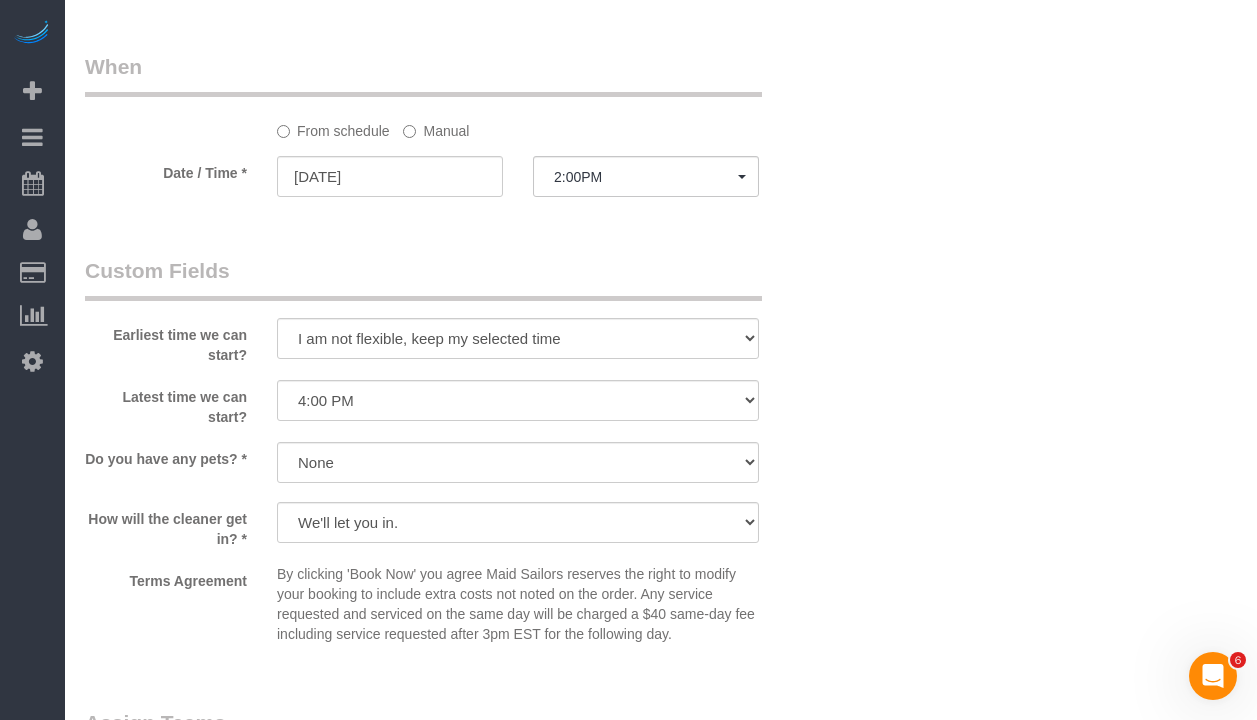 click on "Who
Email
davidworkshere@gmail.com
Name *
David
Zakharov
new customer
Cannot Determine Size
Client is a Smoker
Green Cleaning Products
Where
Address
570 Grand Street, Apt. H401
New York
AK
AL
AR
AZ
CA
CO
CT
DC
DE
FL
GA
HI
IA
ID
IL
IN
KS
KY
LA
MA
MD
ME" at bounding box center [661, -121] 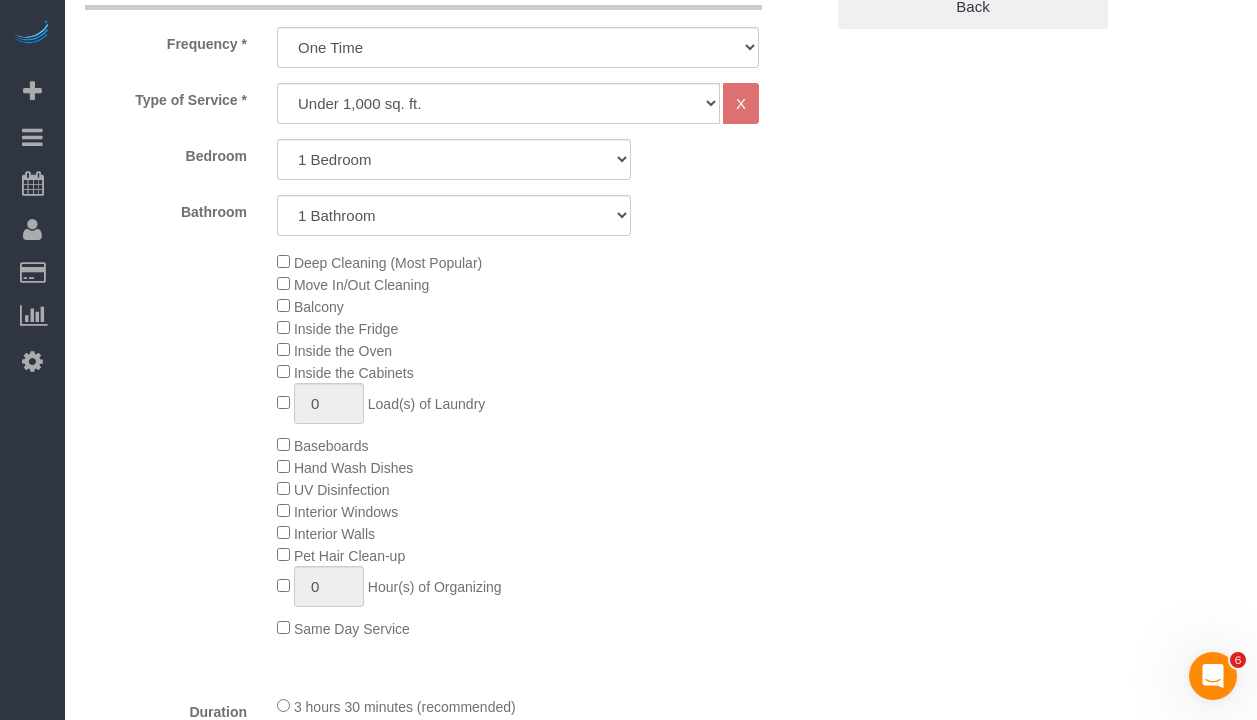 scroll, scrollTop: 858, scrollLeft: 0, axis: vertical 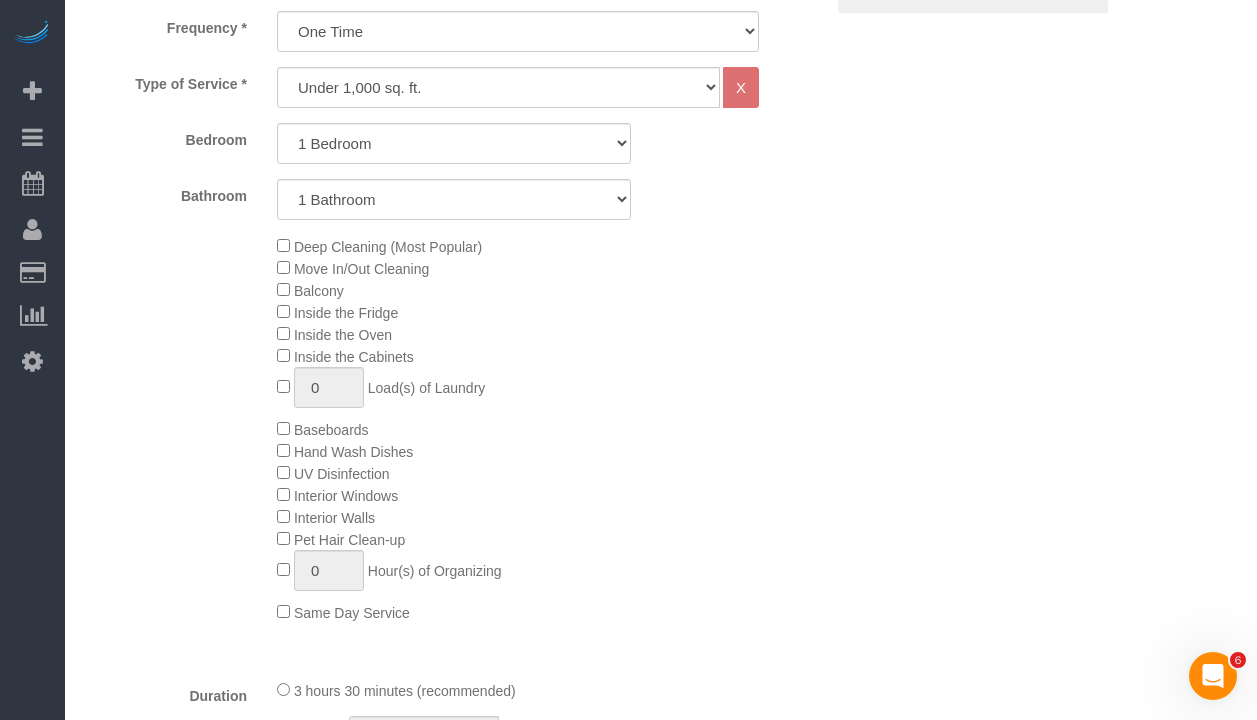 click on "Deep Cleaning (Most Popular)
Move In/Out Cleaning
Balcony
Inside the Fridge
Inside the Oven
Inside the Cabinets
0
Load(s) of Laundry
Baseboards
Hand Wash Dishes
0" 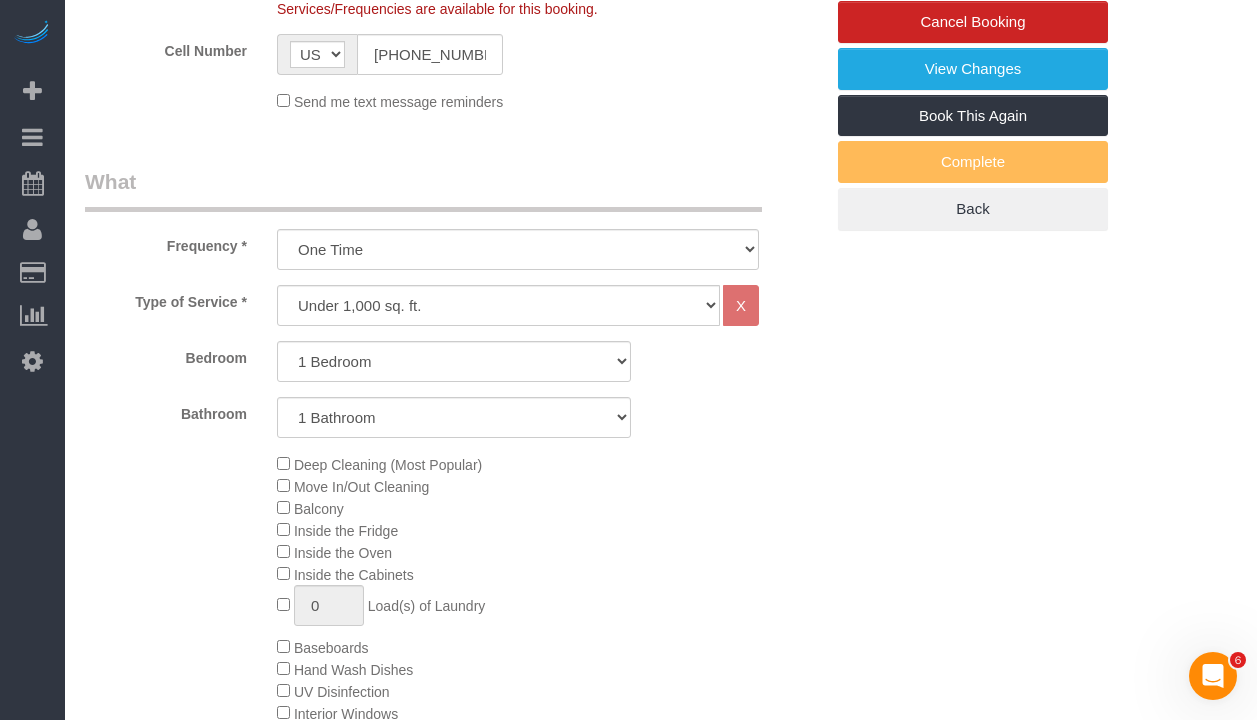 scroll, scrollTop: 0, scrollLeft: 0, axis: both 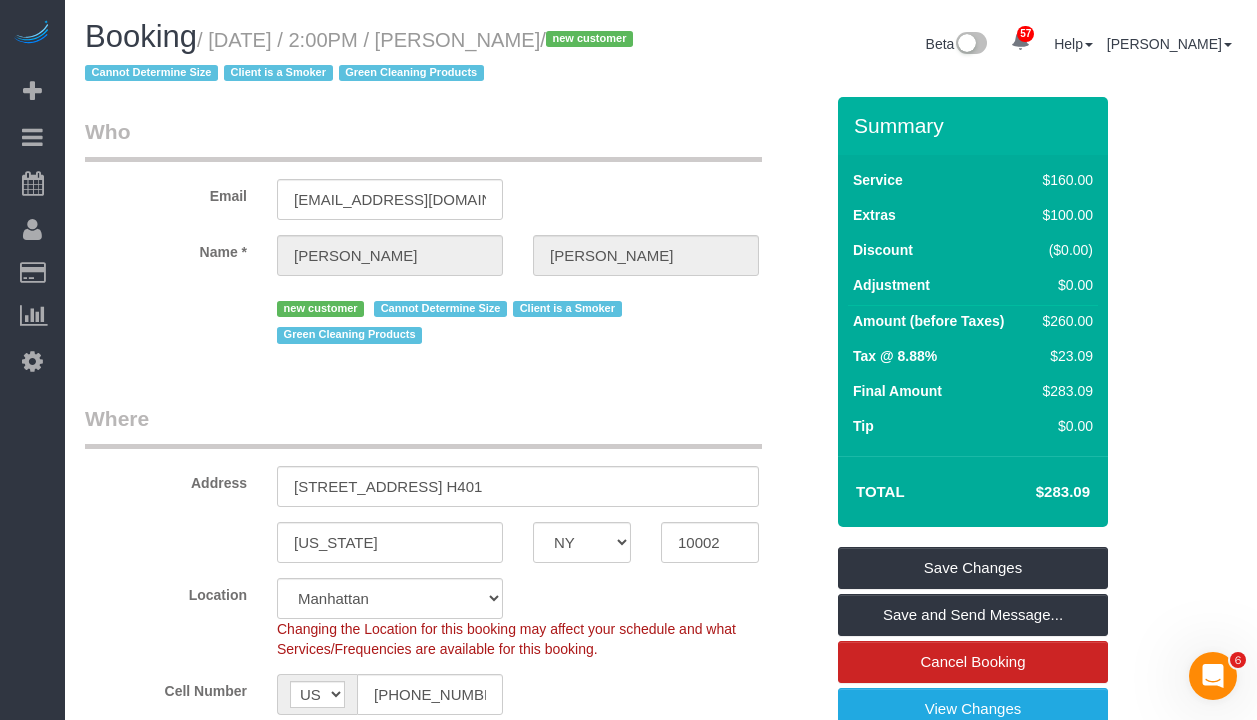 click on "Who
Email
davidworkshere@gmail.com
Name *
David
Zakharov
new customer
Cannot Determine Size
Client is a Smoker
Green Cleaning Products" at bounding box center (454, 240) 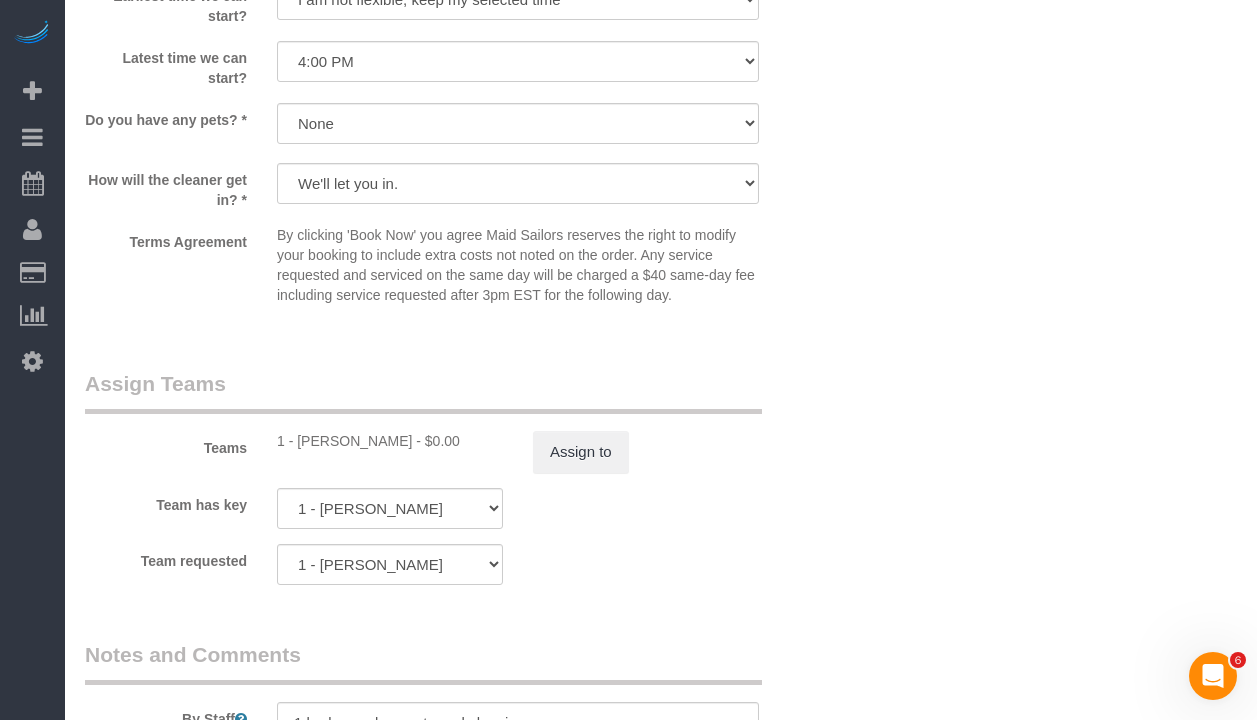 scroll, scrollTop: 2425, scrollLeft: 0, axis: vertical 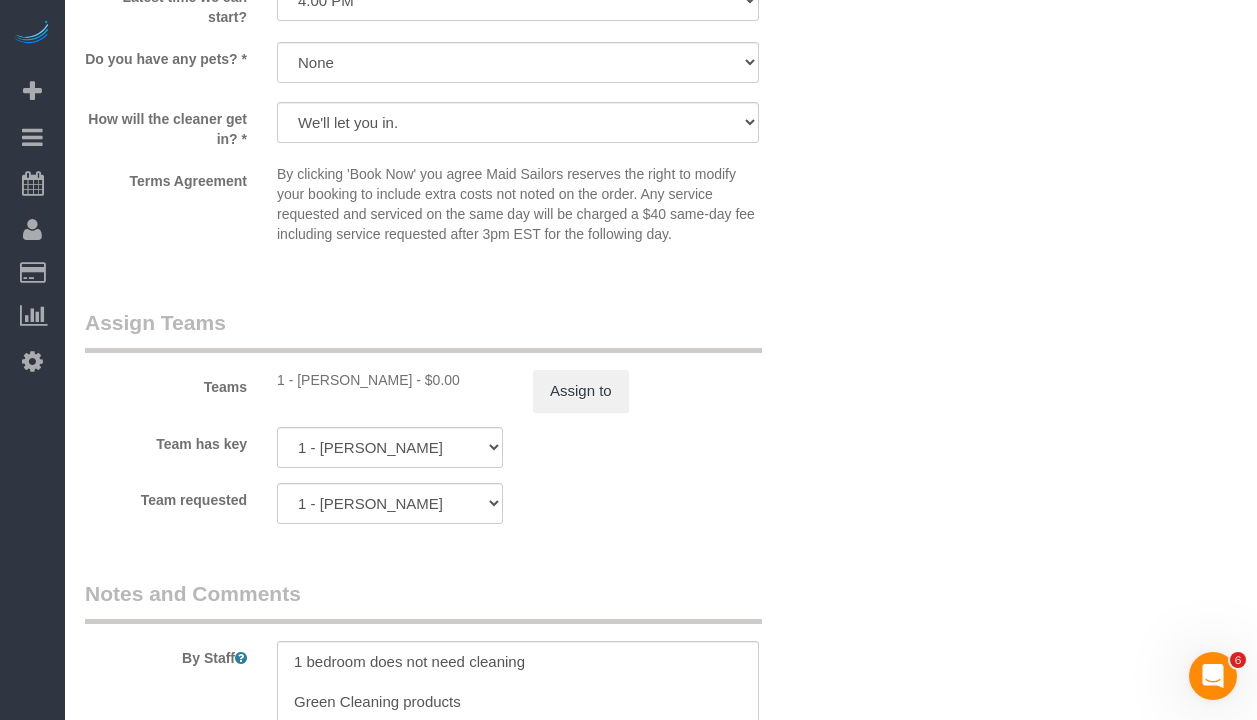 click on "Notes and Comments" at bounding box center (423, 601) 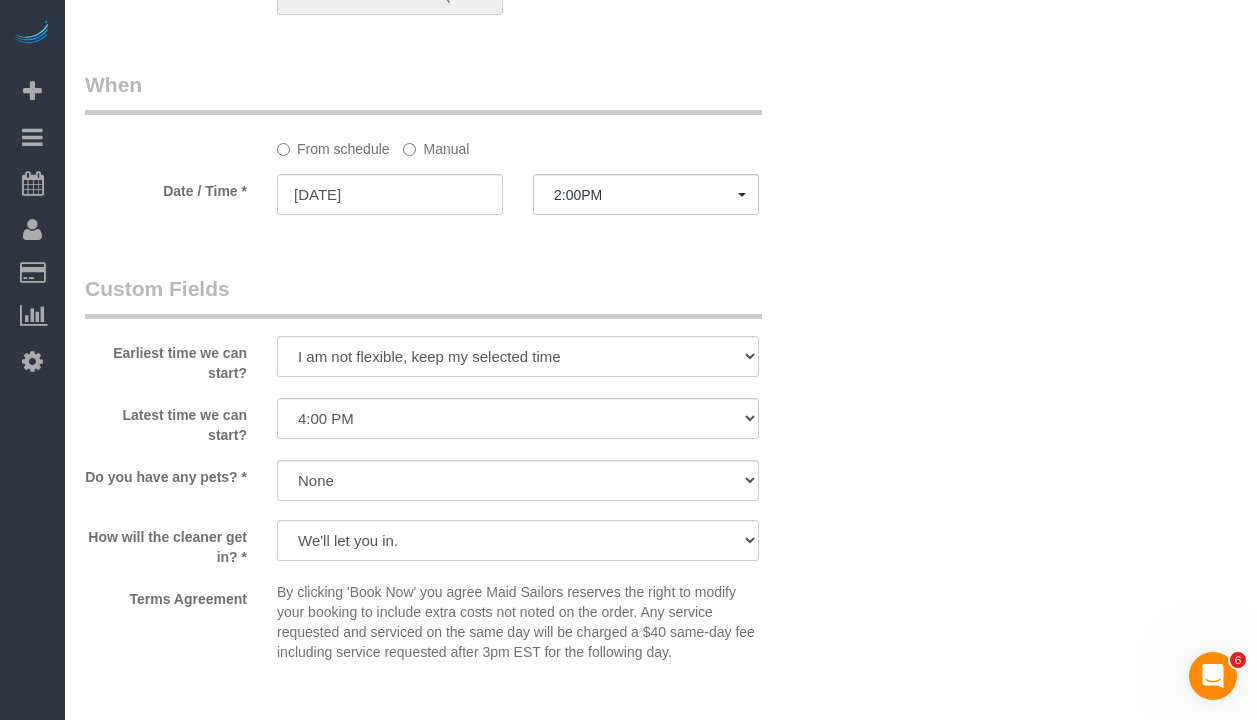 scroll, scrollTop: 1972, scrollLeft: 0, axis: vertical 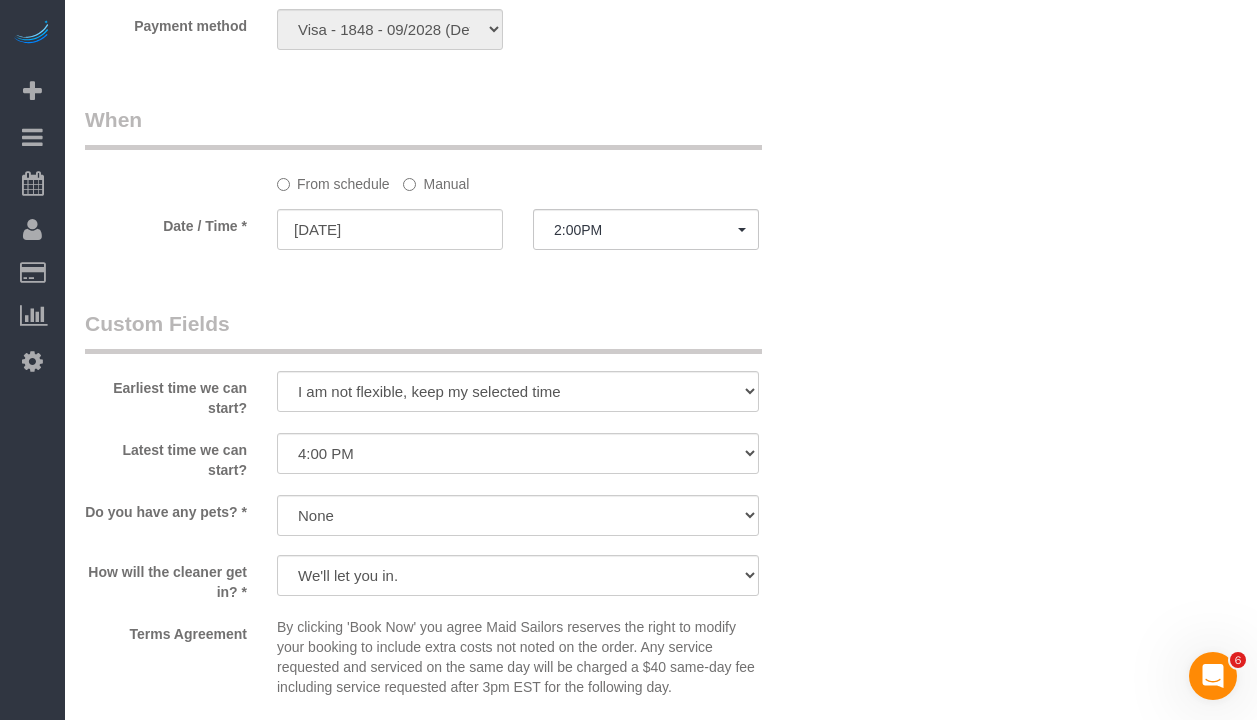 click on "How will the cleaner get in?                                                                                      *
We'll let you in. Doorman/Front Desk has the key. Other (Provide details)" at bounding box center (454, 578) 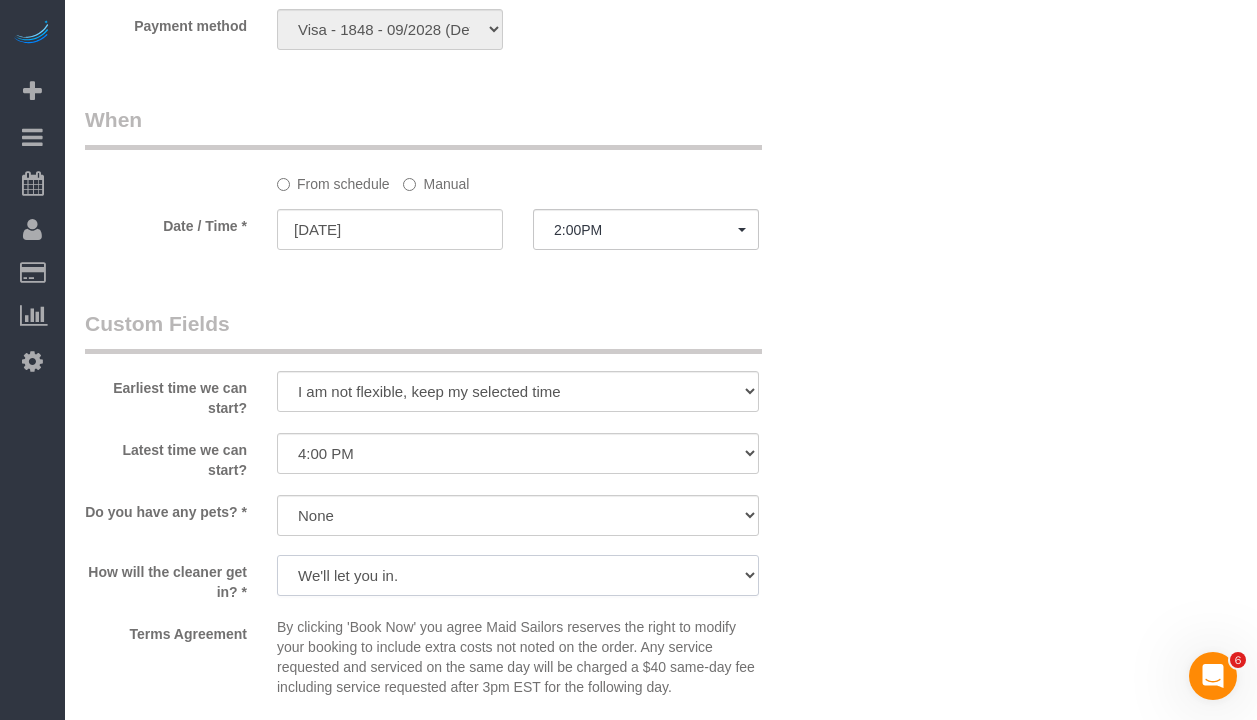 click on "We'll let you in. Doorman/Front Desk has the key. Other (Provide details)" at bounding box center (518, 575) 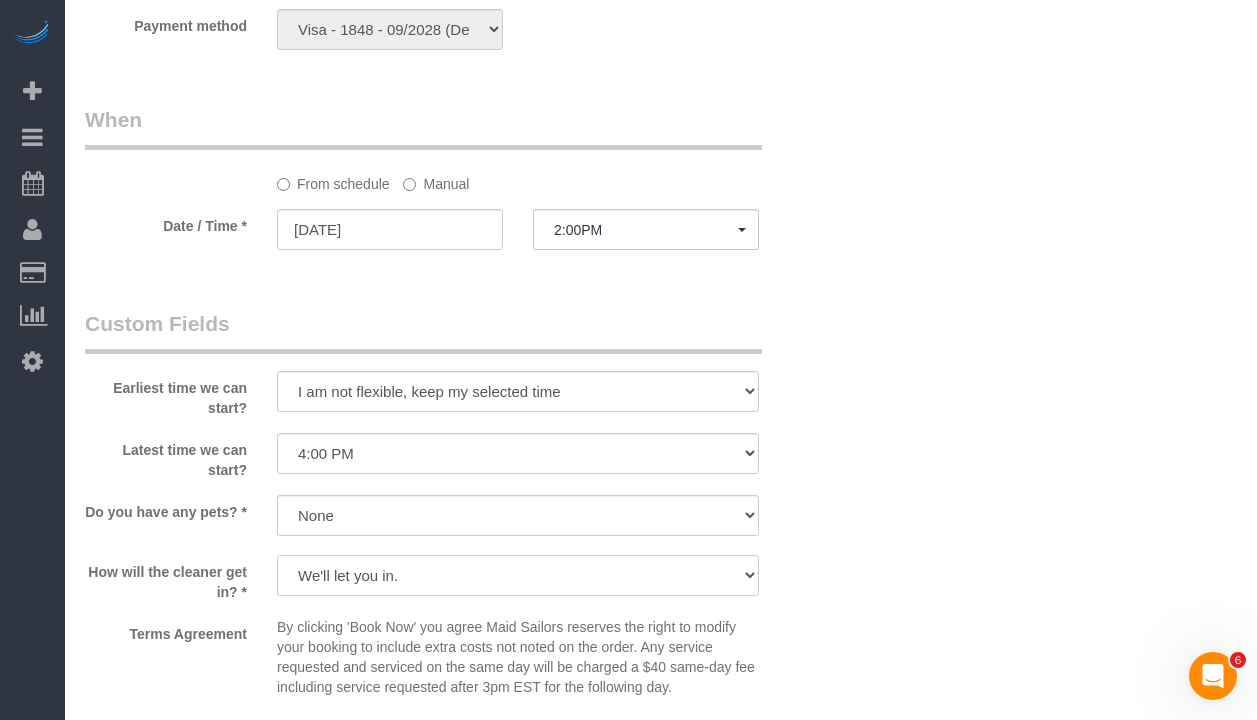 click on "We'll let you in. Doorman/Front Desk has the key. Other (Provide details)" at bounding box center [518, 575] 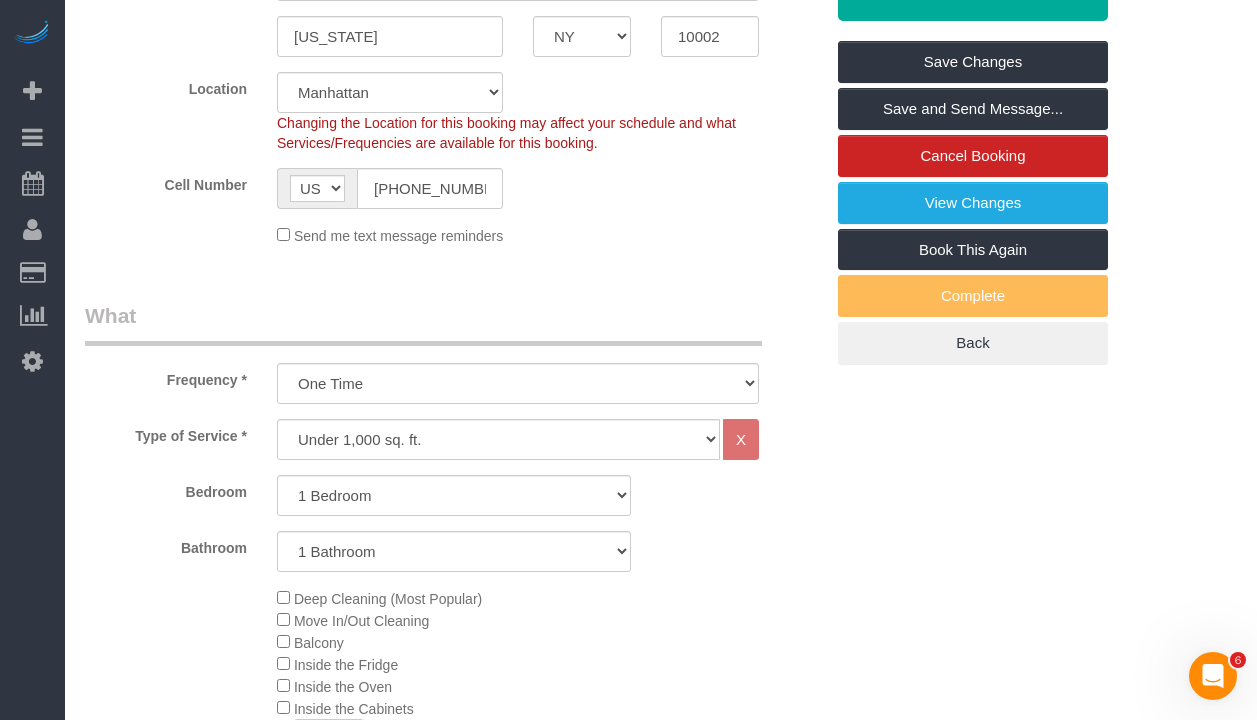 scroll, scrollTop: 0, scrollLeft: 0, axis: both 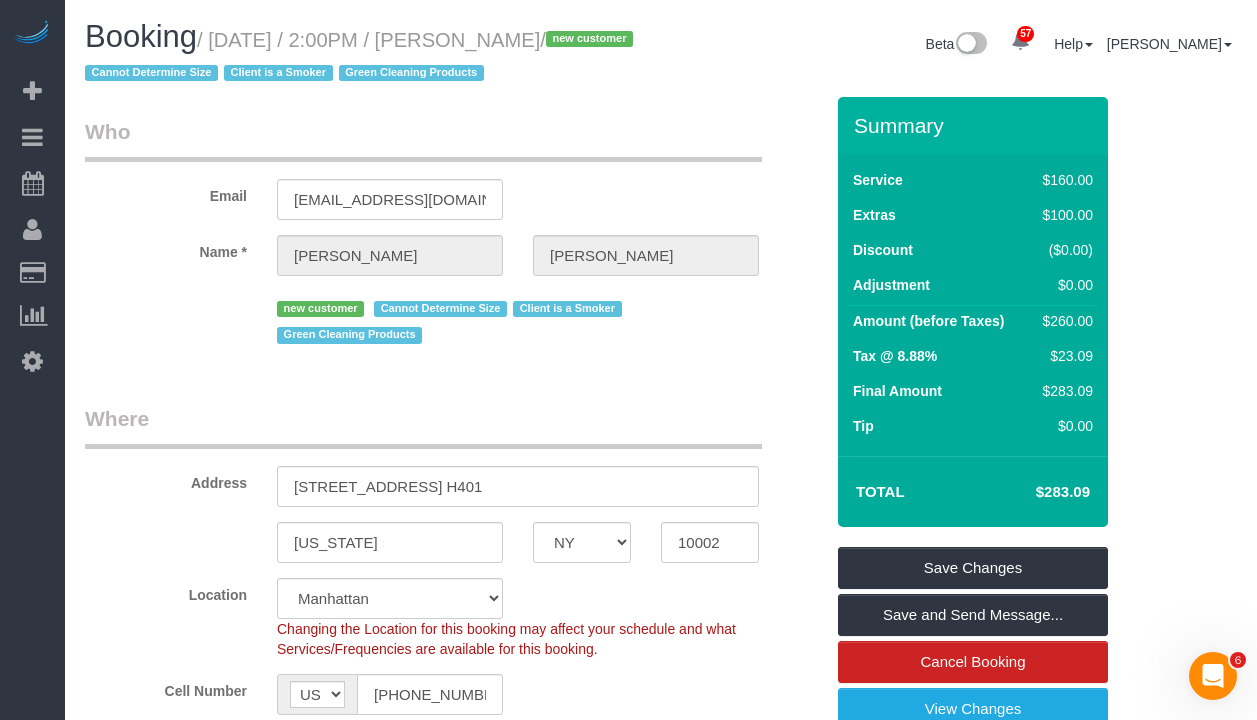 click on "Where" at bounding box center [423, 426] 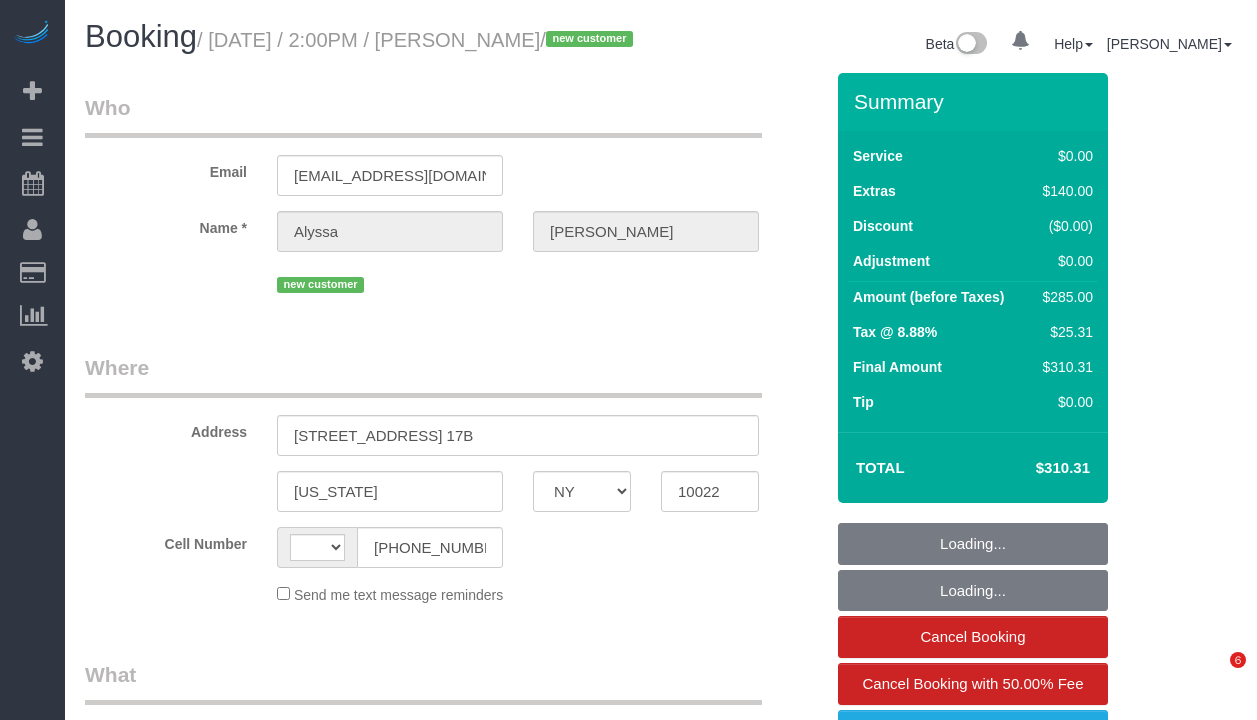select on "NY" 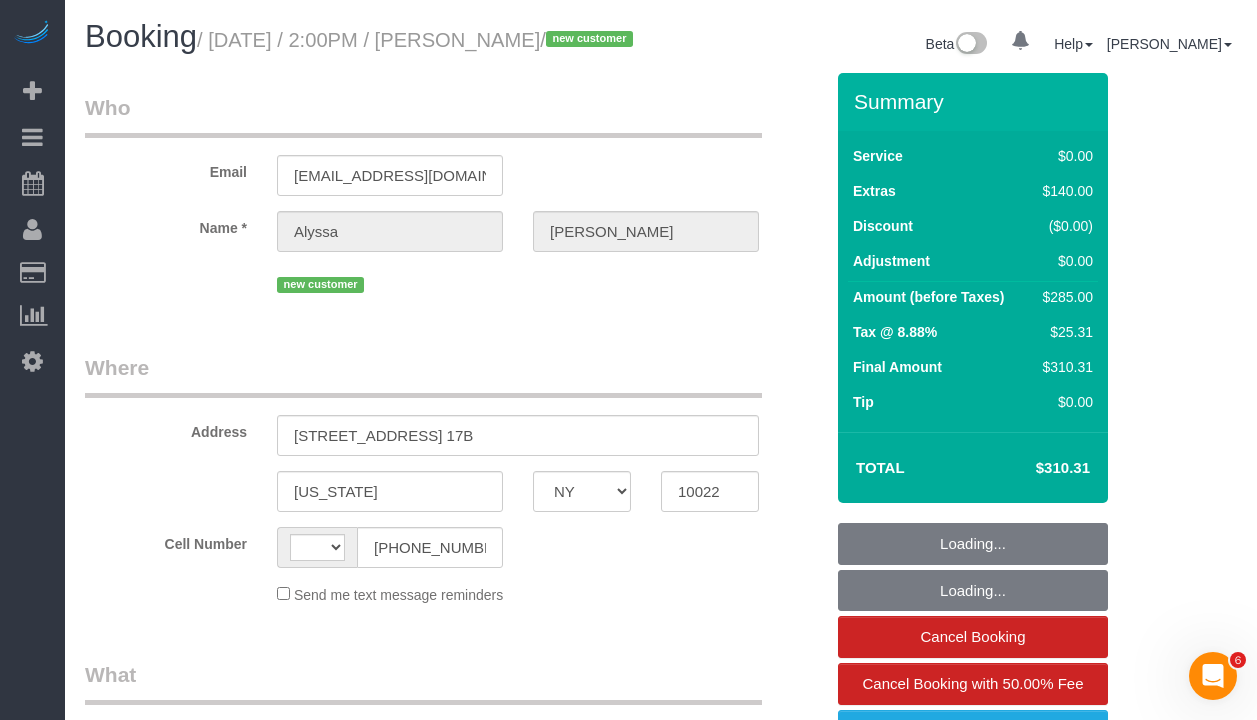 scroll, scrollTop: 0, scrollLeft: 0, axis: both 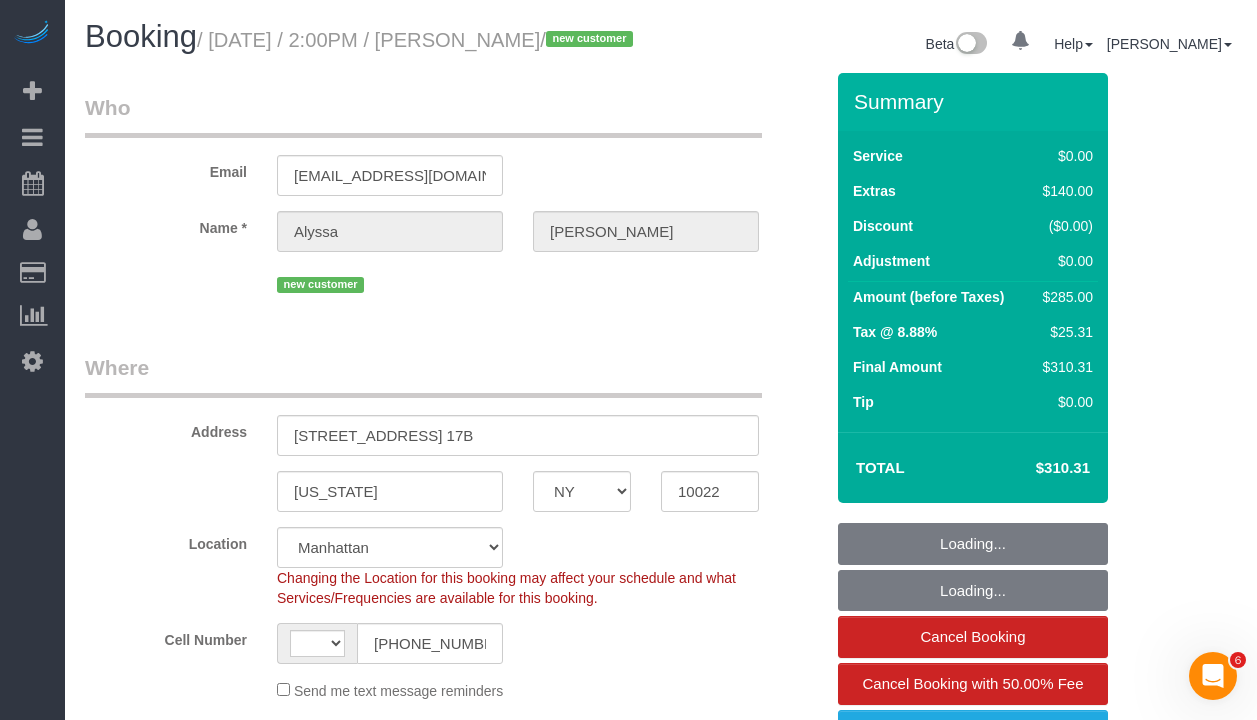 select on "object:723" 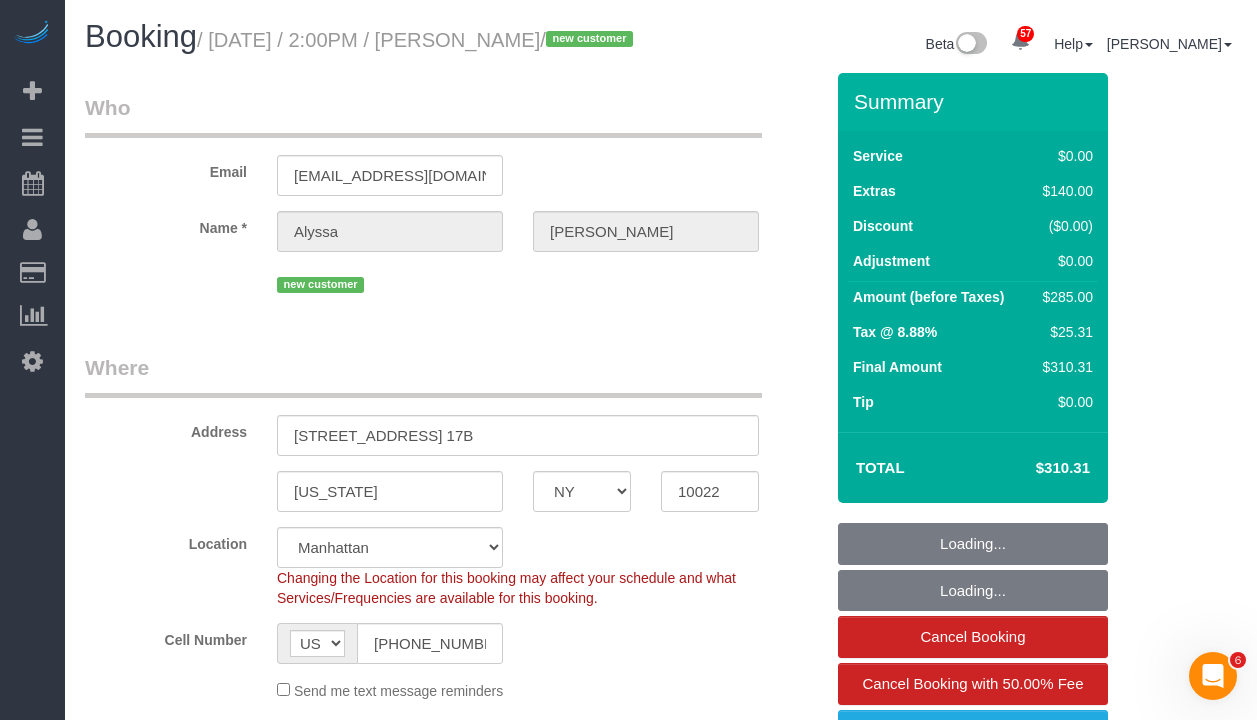 select on "spot1" 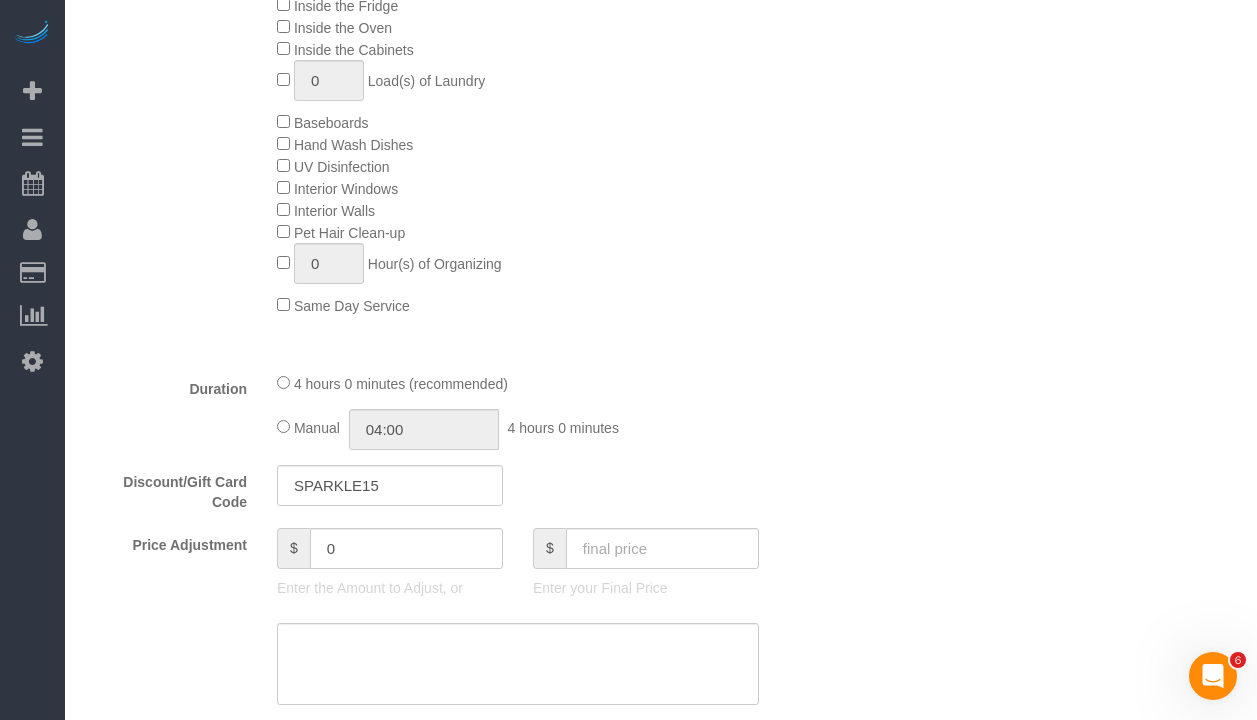 scroll, scrollTop: 1117, scrollLeft: 0, axis: vertical 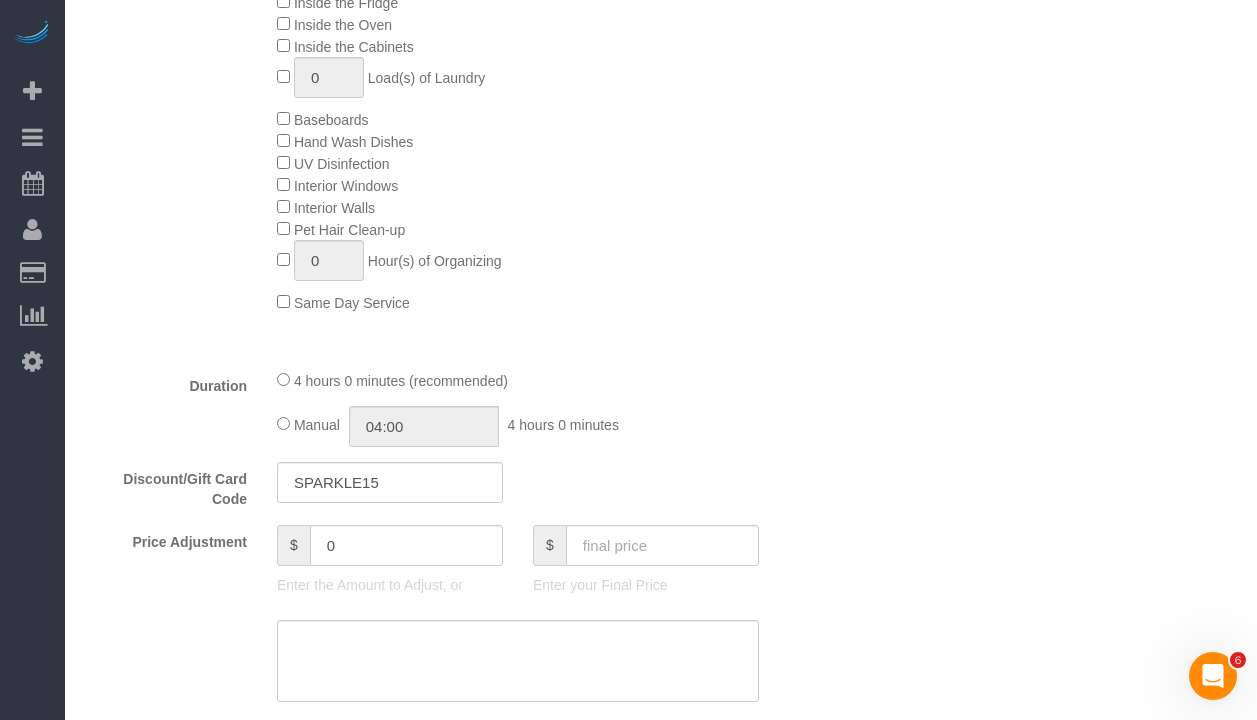 click on "Manual
04:00
4 hours 0 minutes" 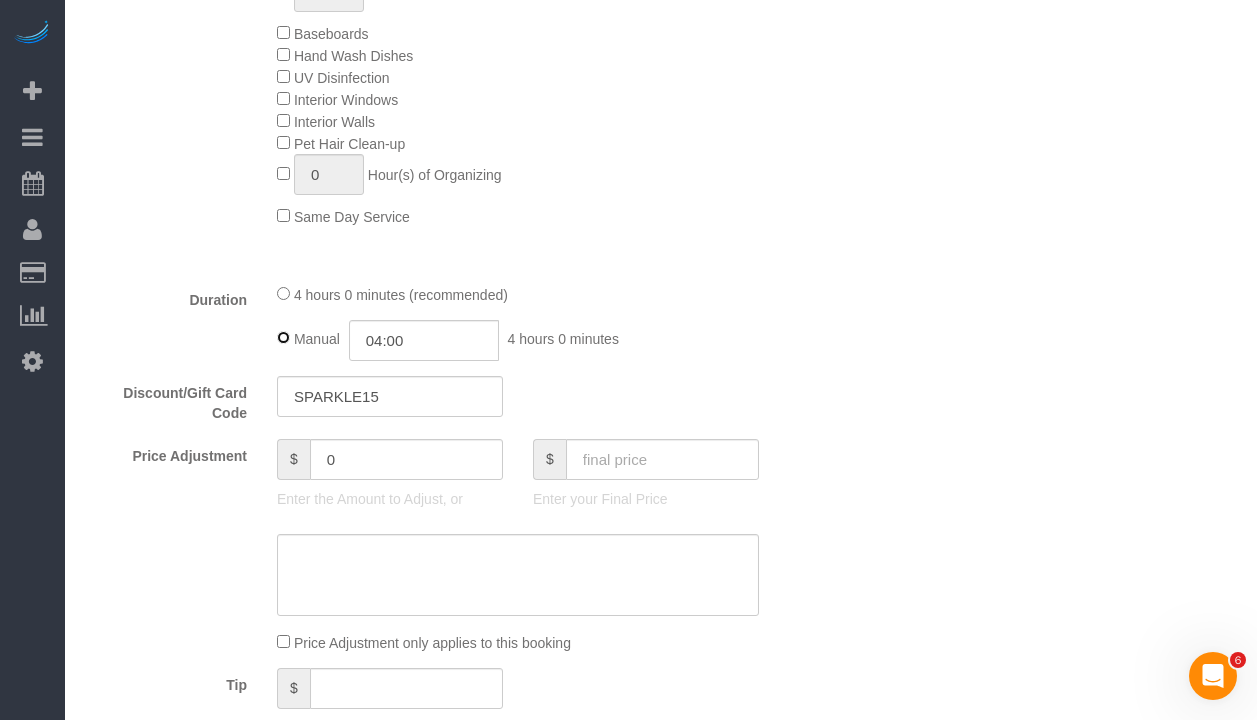 scroll, scrollTop: 1296, scrollLeft: 0, axis: vertical 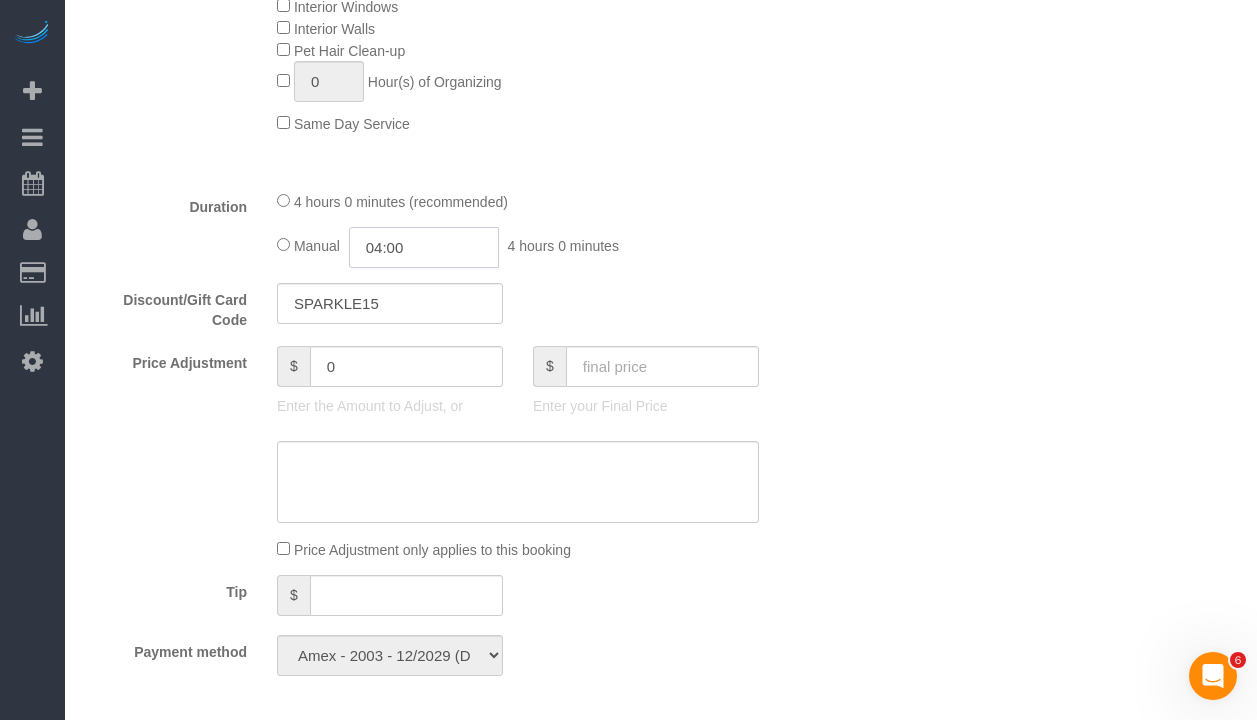 click on "04:00" 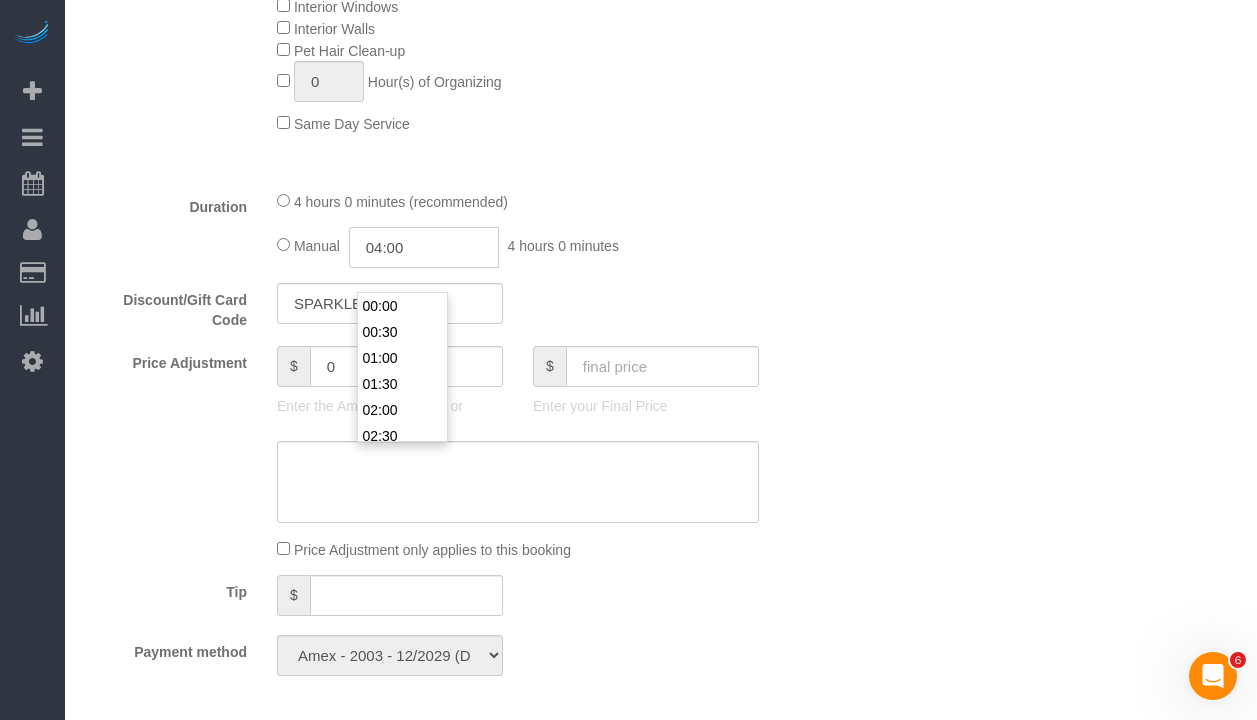 click on "04:00" 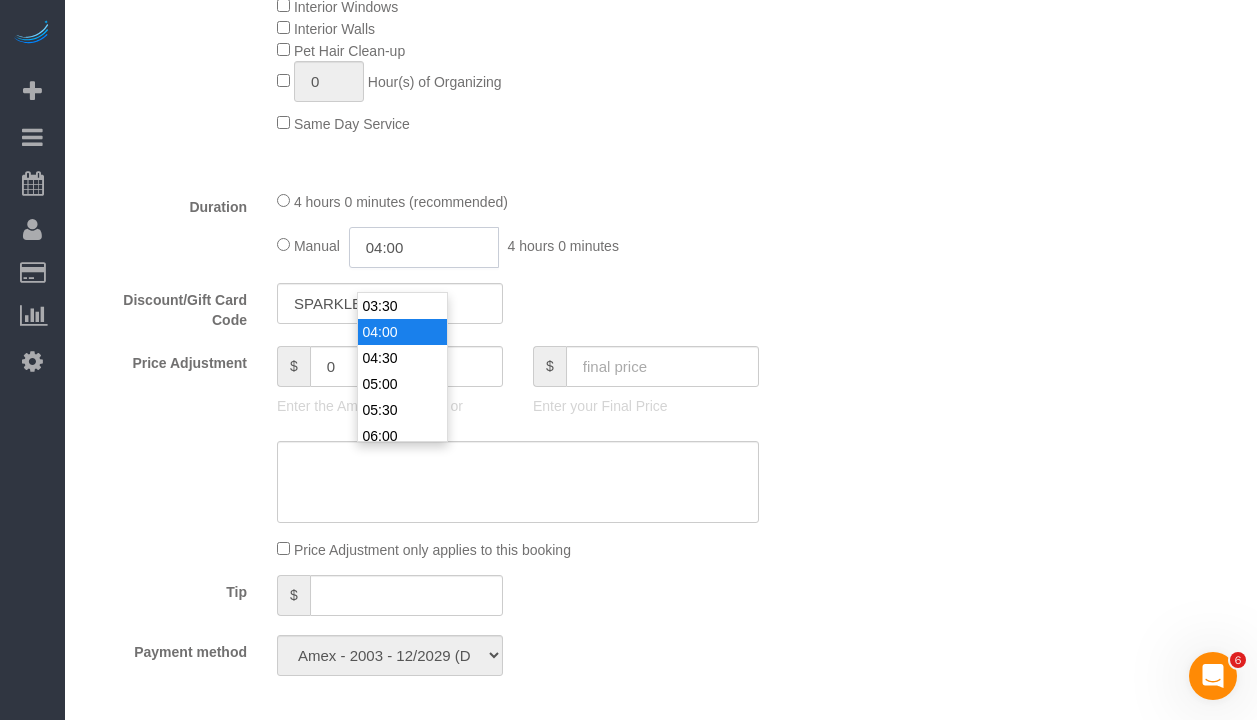 click on "04:00" 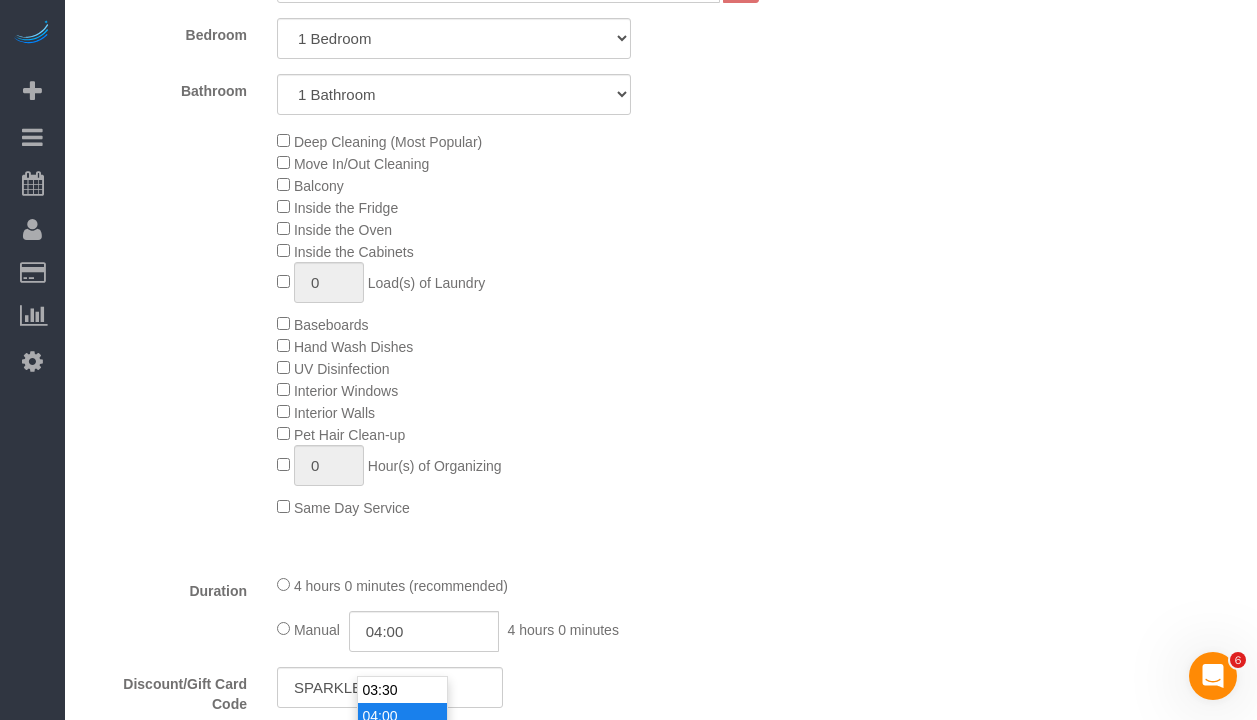 scroll, scrollTop: 917, scrollLeft: 0, axis: vertical 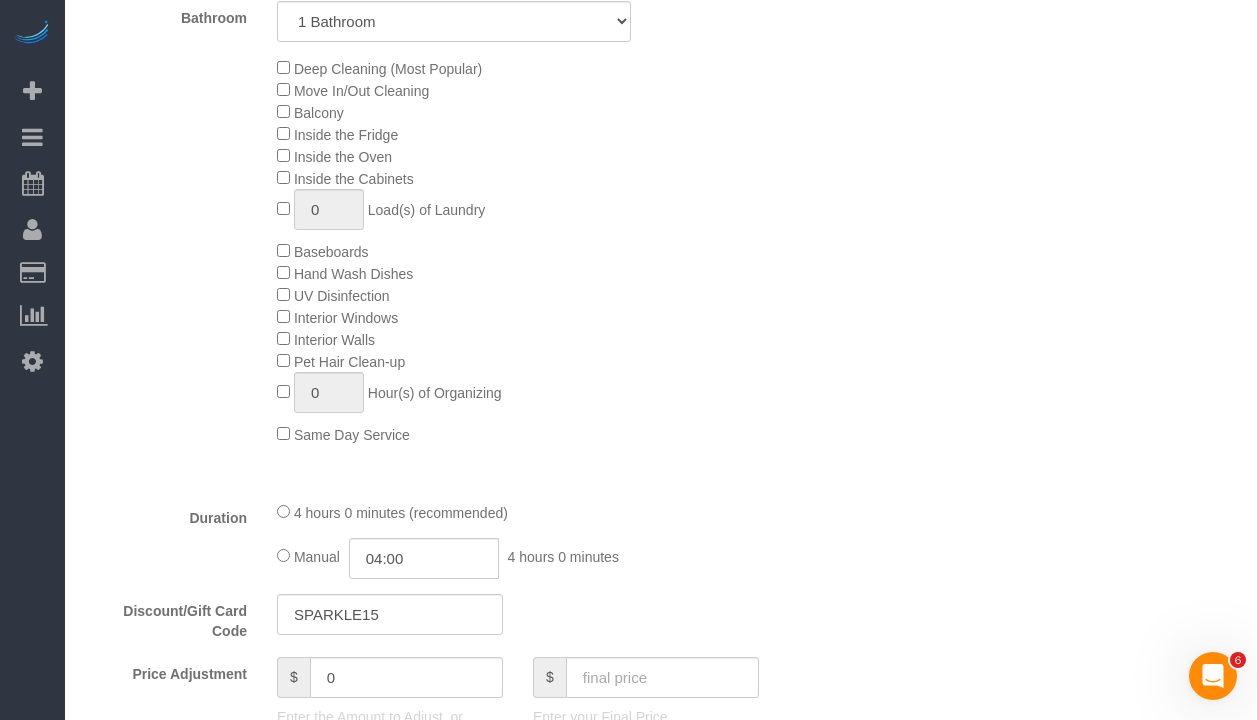 click on "Type of Service *
Under 1,000 sq. ft. 1,001 - 1,500 sq. ft. 1,500+ sq. ft. Custom Cleaning Office Cleaning Airbnb Cleaning Post Construction Cleaning RE-CLEAN Hourly Rate - 8.0 Hourly Rate - 7.5 Late Cancellation - Invoice Purposes Hourly Rate (30% OFF) Bungalow Living Hello Alfred - Standard Cleaning Hello Alfred - Hourly Rate TULU - Standard Cleaning TULU - Hourly Rate Hourly Rate (15% OFF) Hourly Rate (20% OFF) Hourly Rate (25% OFF) Hourly Rate (22.5% OFF) Charity Clean Outsite - Hourly Rate Floor Cleaning 100/hr 140/hr Upholstery Cleaning Hourly Rate (Comped Cleaning) Power Washing Carpet/Rug Cleaning Floor Cleaning Couch Cleaning
X
Bedroom
0" 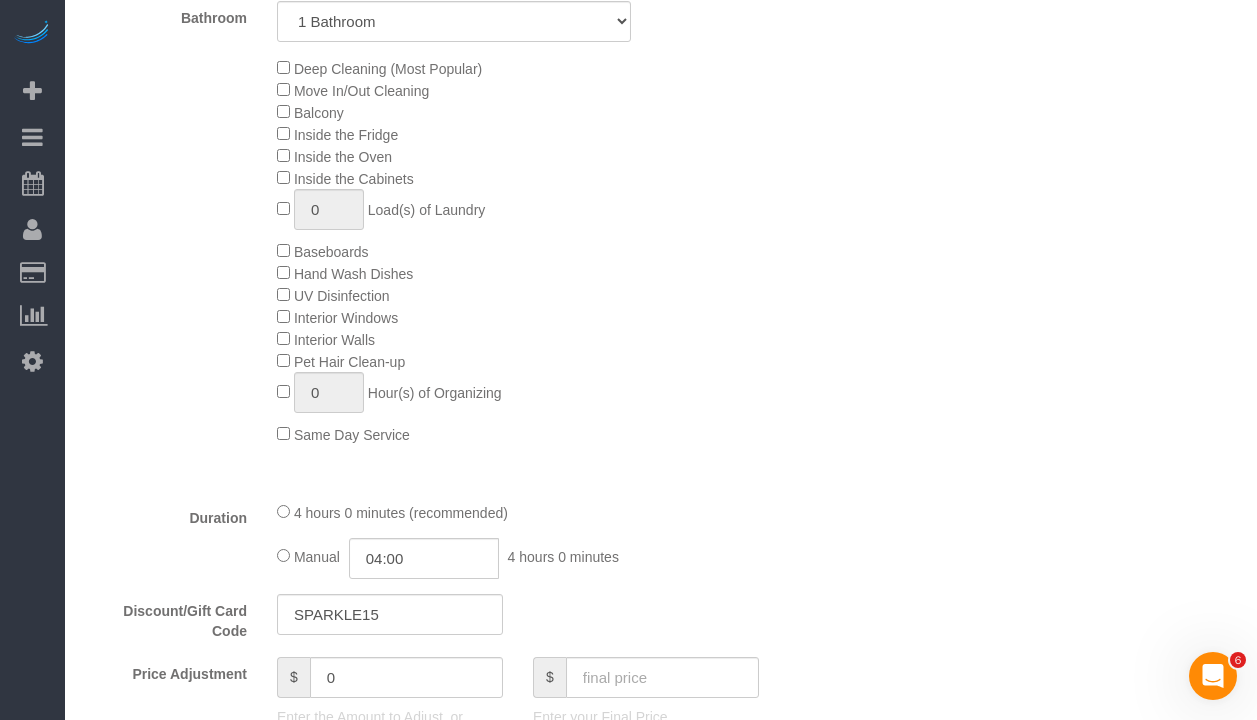 click on "Deep Cleaning (Most Popular)
Move In/Out Cleaning
Balcony
Inside the Fridge
Inside the Oven
Inside the Cabinets
0
Load(s) of Laundry
Baseboards
Hand Wash Dishes
0" 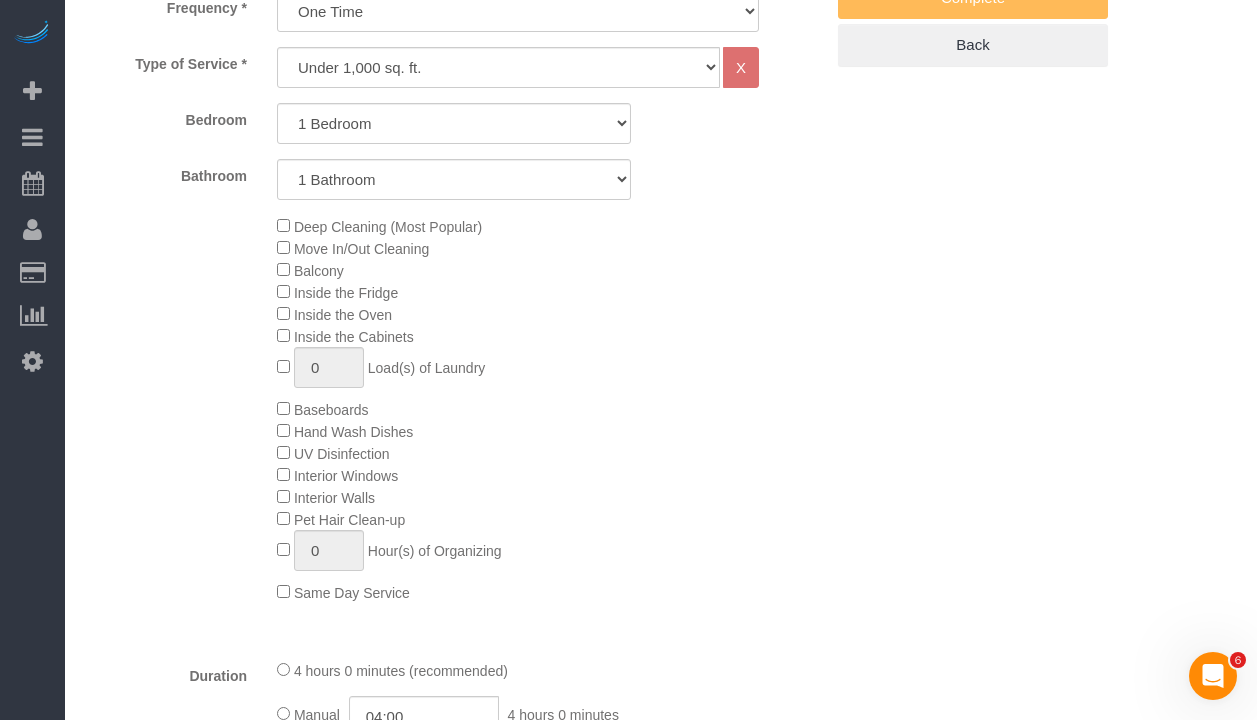 scroll, scrollTop: 828, scrollLeft: 0, axis: vertical 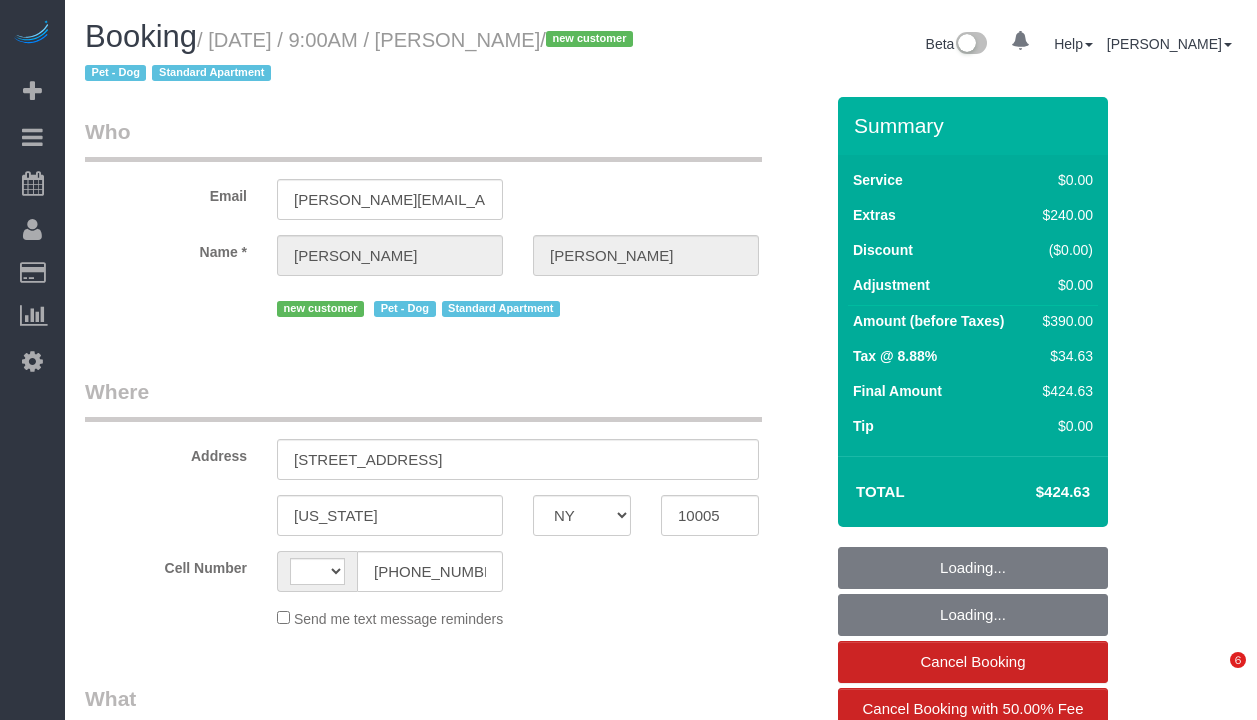 select on "NY" 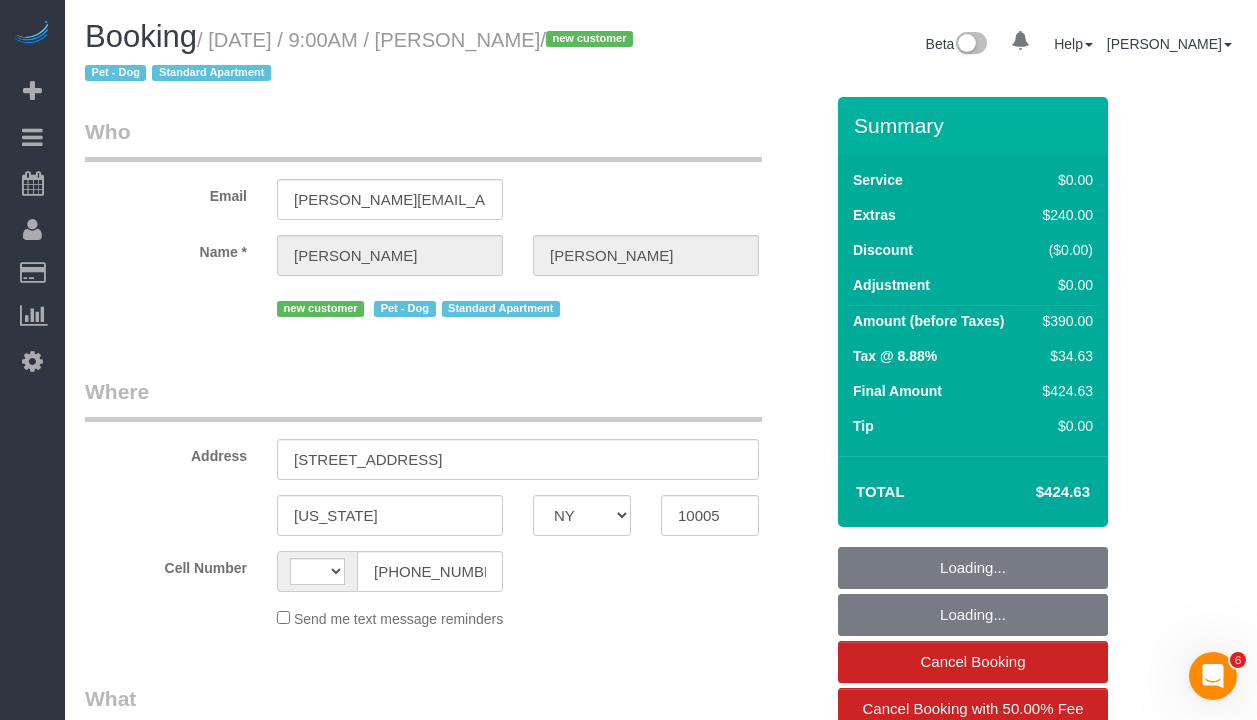 scroll, scrollTop: 0, scrollLeft: 0, axis: both 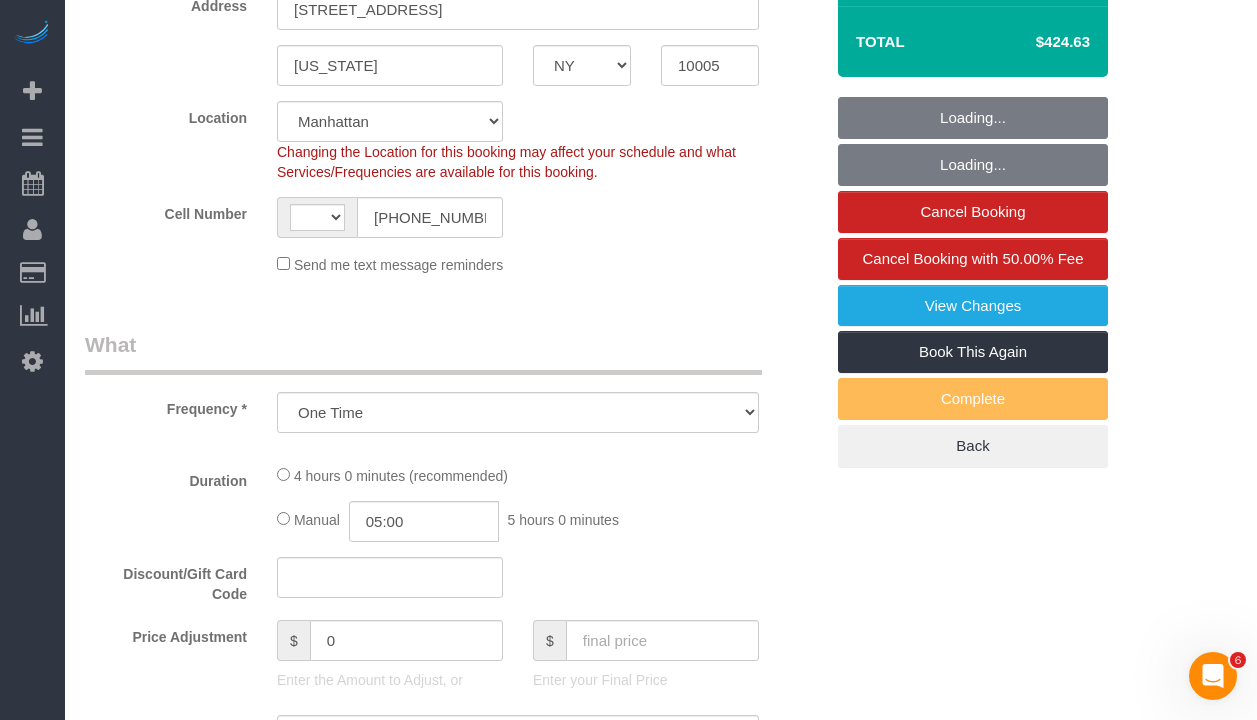 select on "object:725" 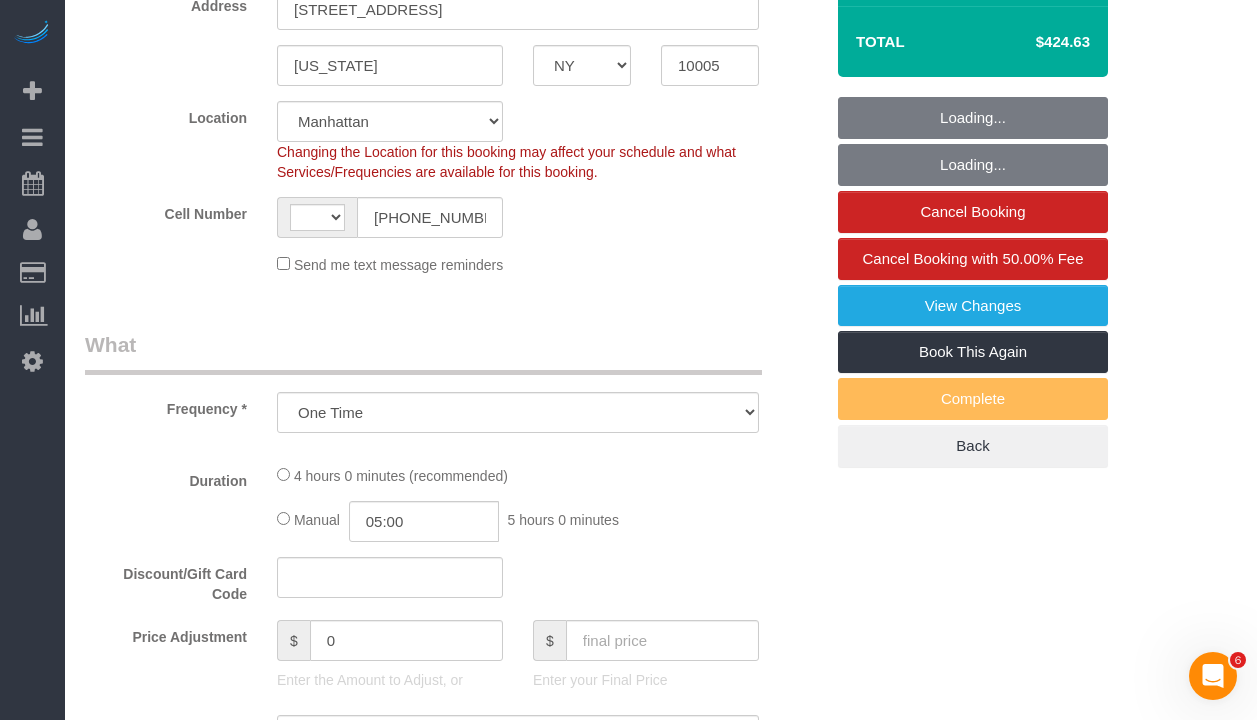 select on "string:[GEOGRAPHIC_DATA]" 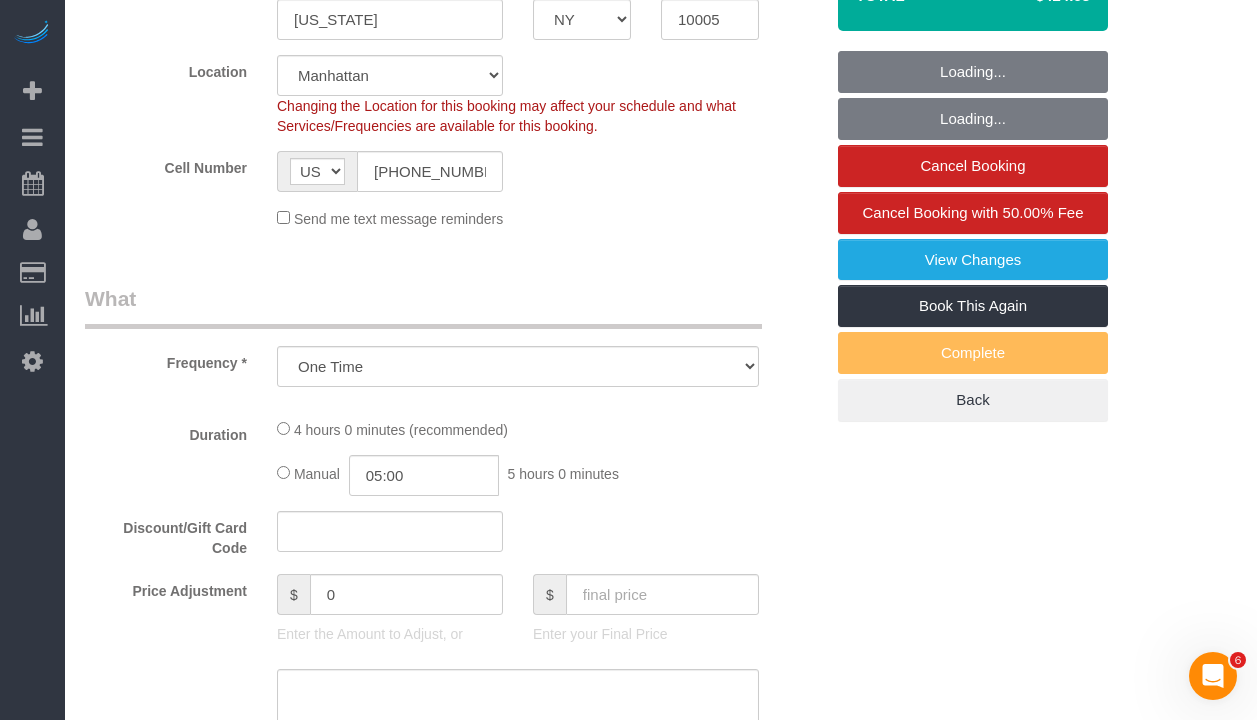select on "spot1" 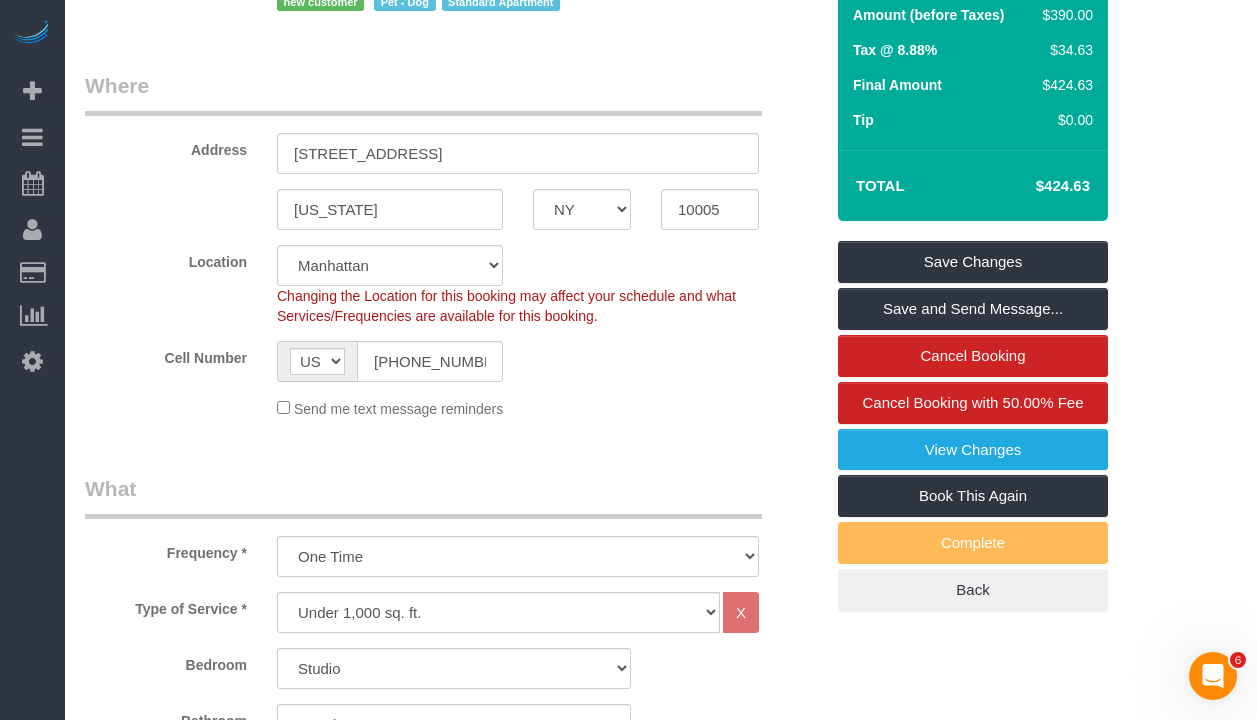 scroll, scrollTop: 304, scrollLeft: 0, axis: vertical 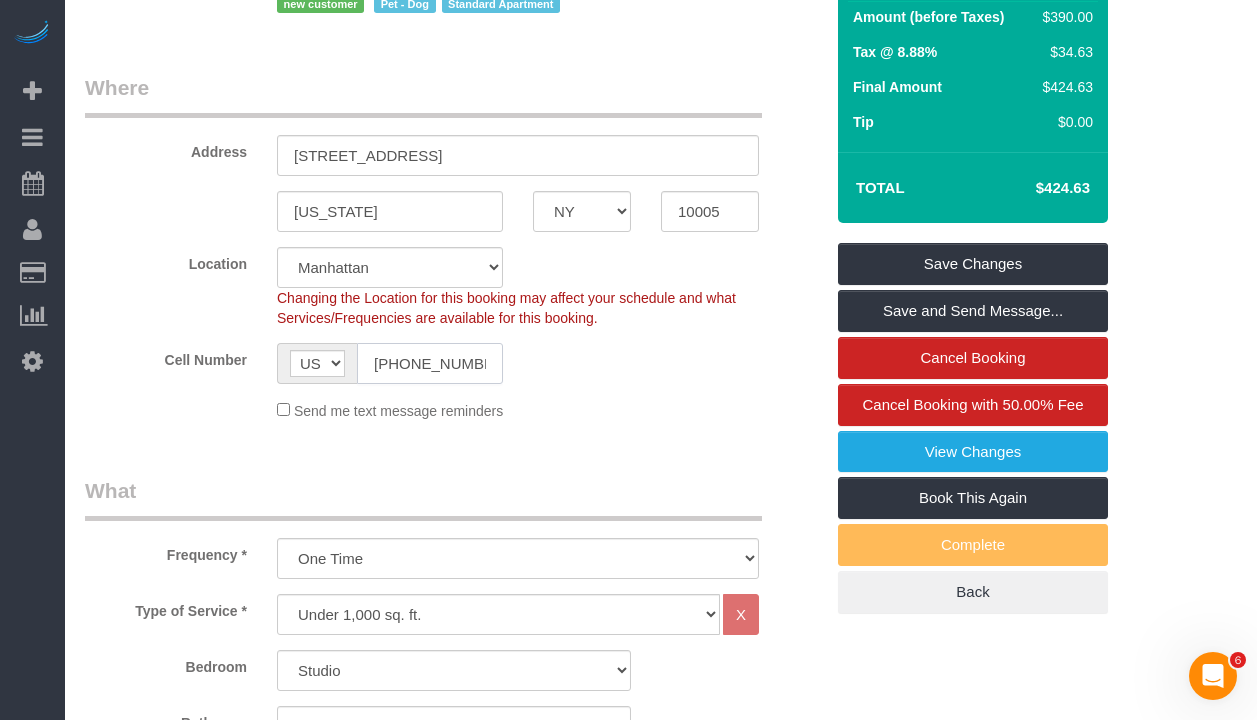 click on "[PHONE_NUMBER]" 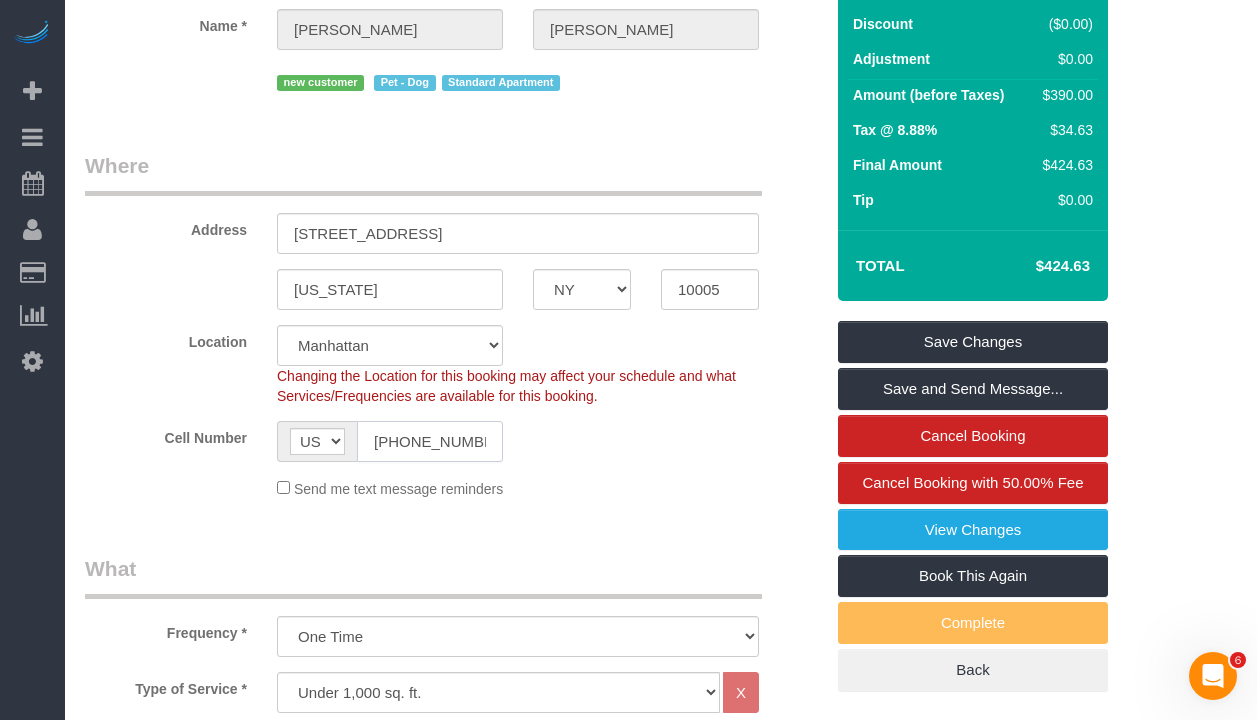 scroll, scrollTop: 0, scrollLeft: 0, axis: both 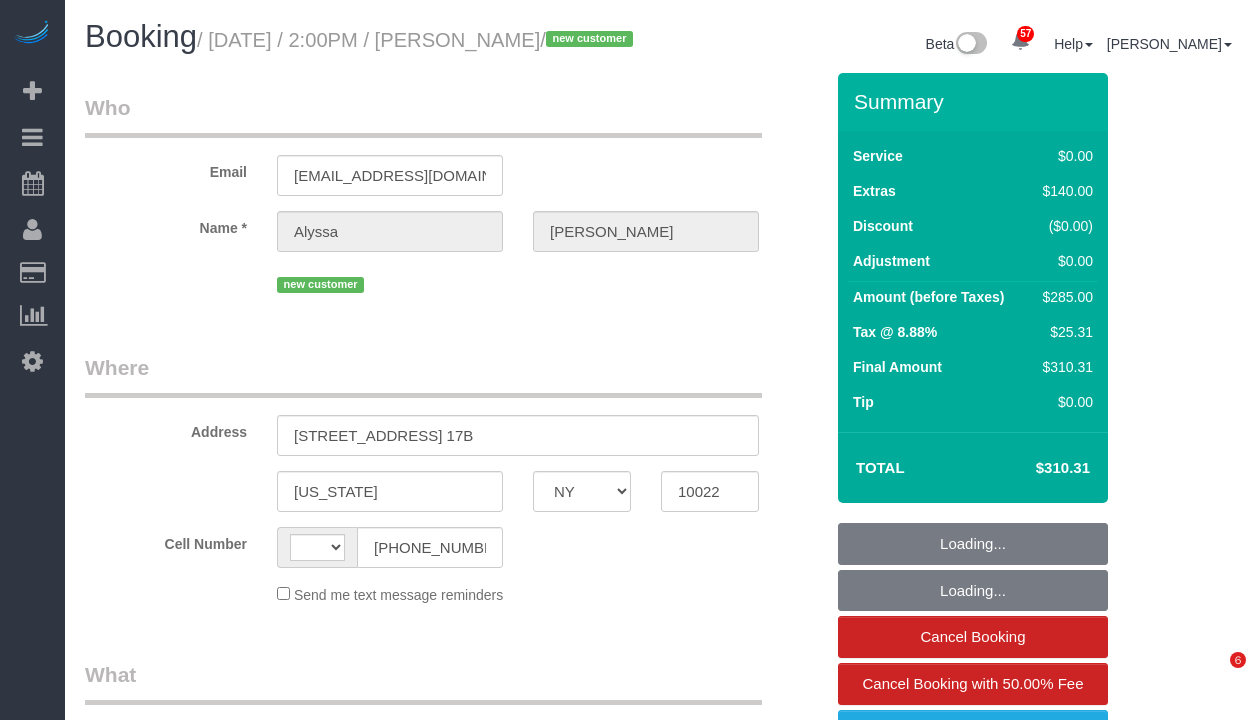 select on "NY" 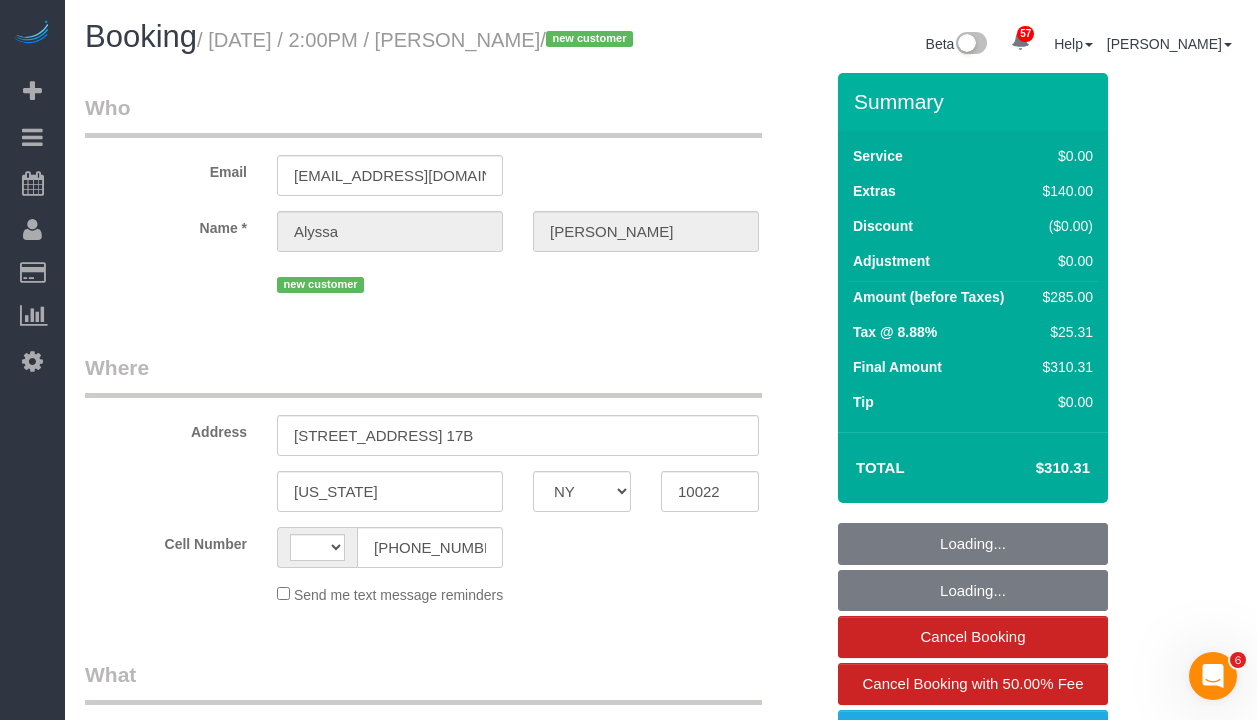 scroll, scrollTop: 0, scrollLeft: 0, axis: both 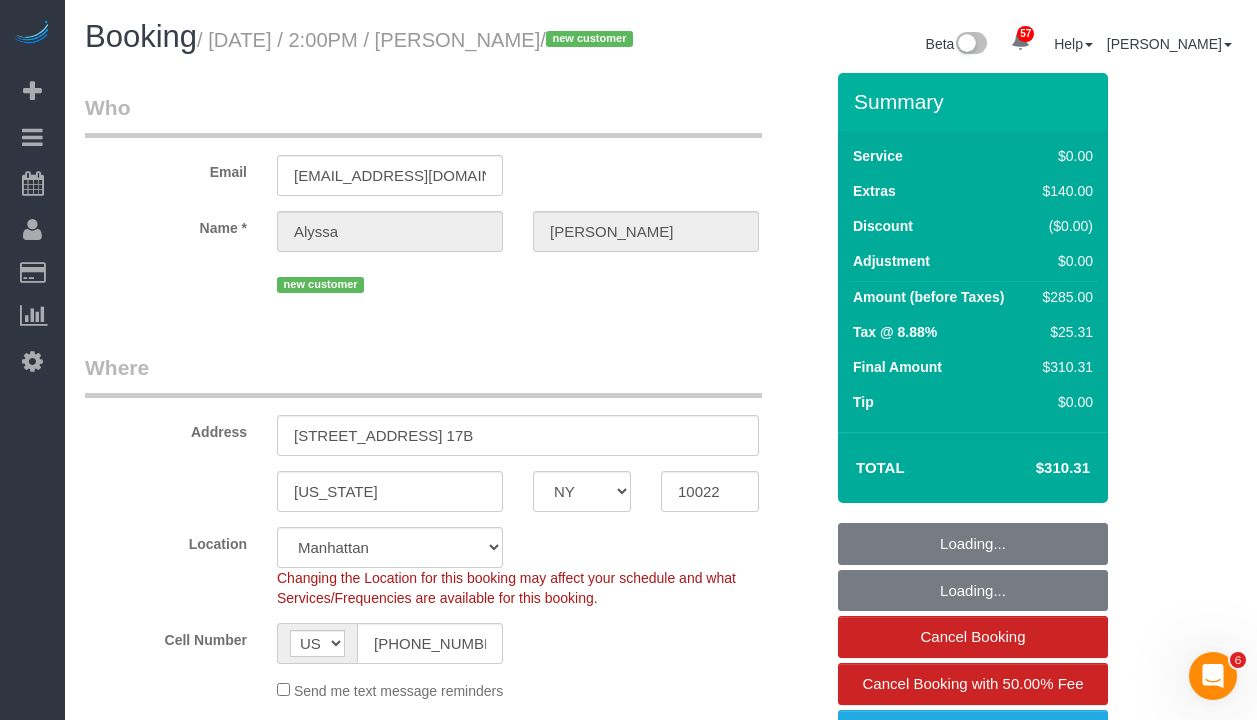 select on "string:stripe-pm_1Rg4A54VGloSiKo7vUDuZZoi" 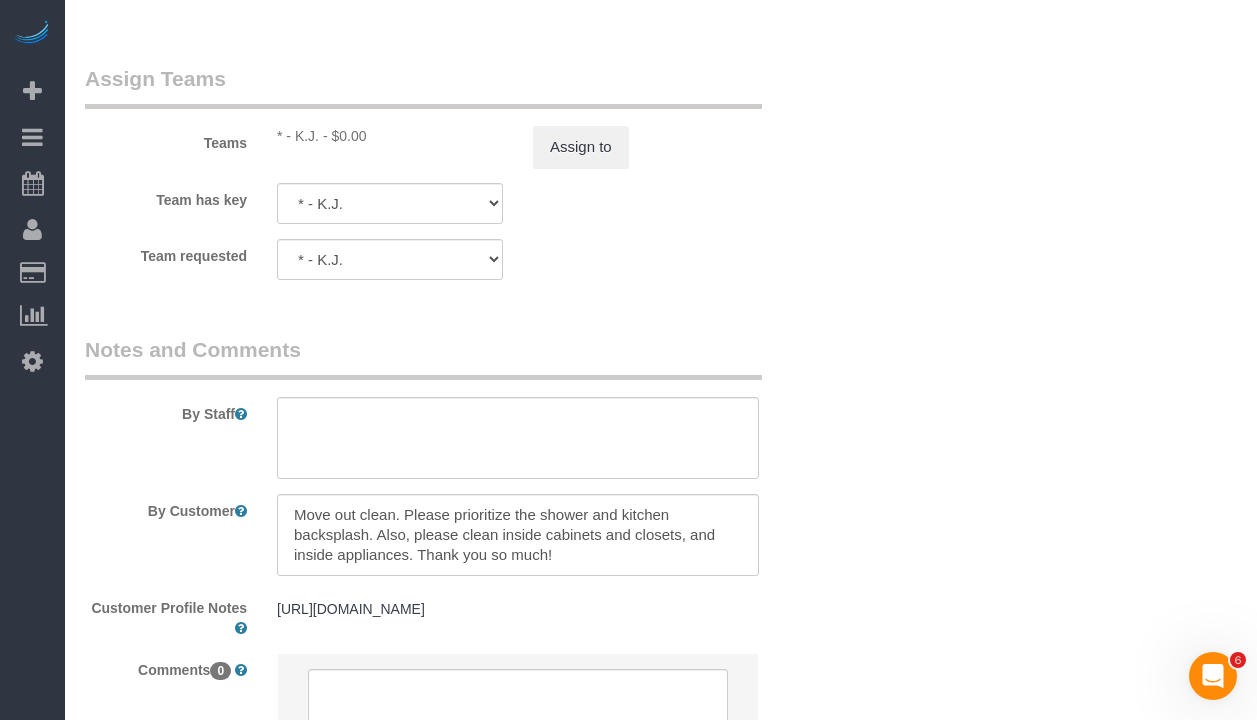 scroll, scrollTop: 2825, scrollLeft: 0, axis: vertical 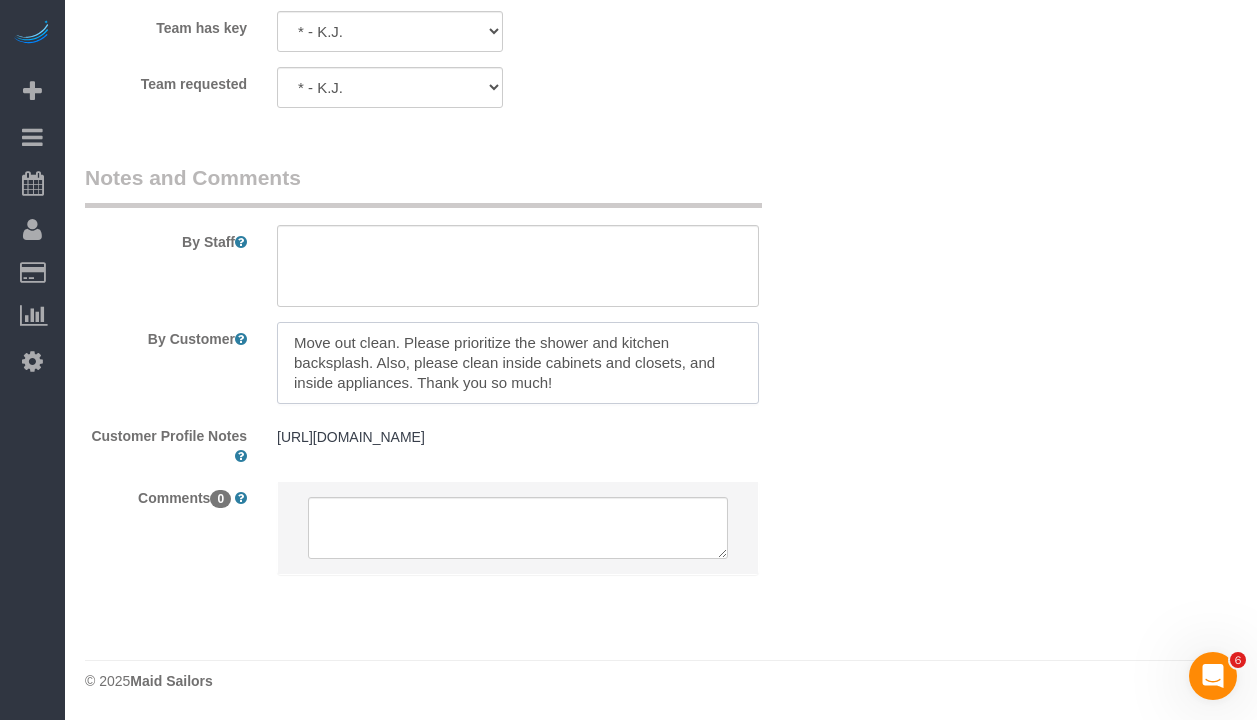 click at bounding box center [518, 363] 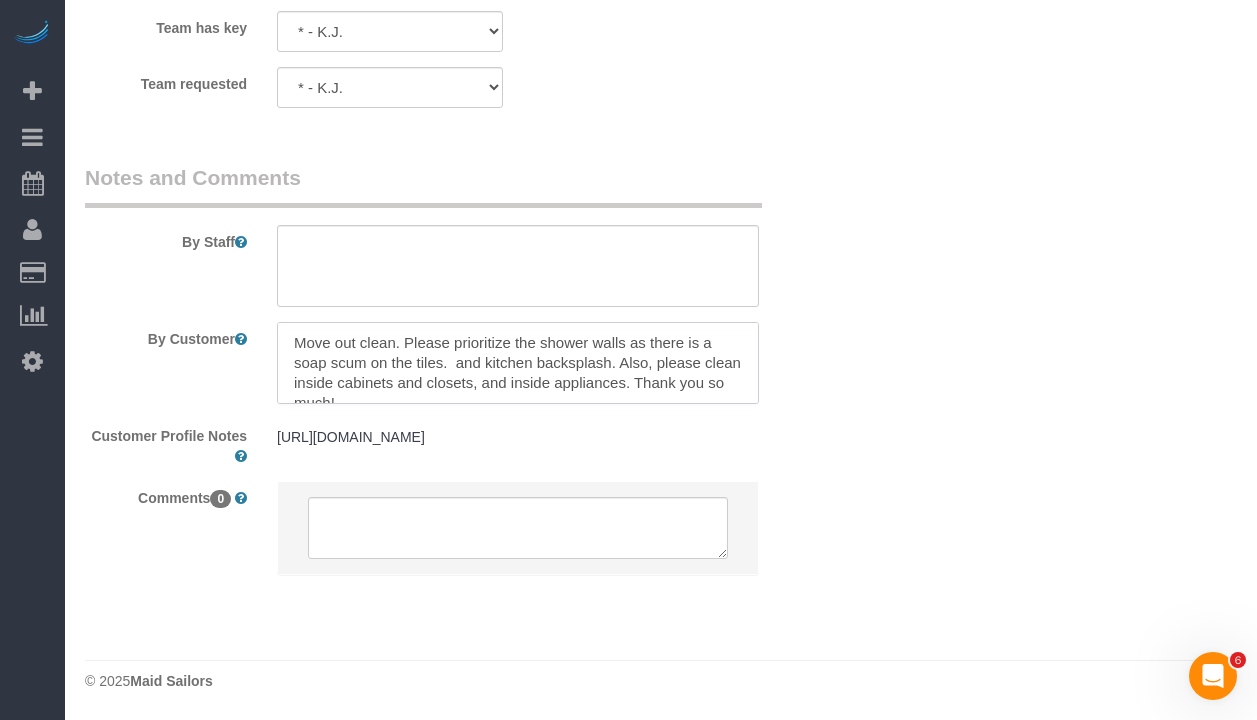 click at bounding box center [518, 363] 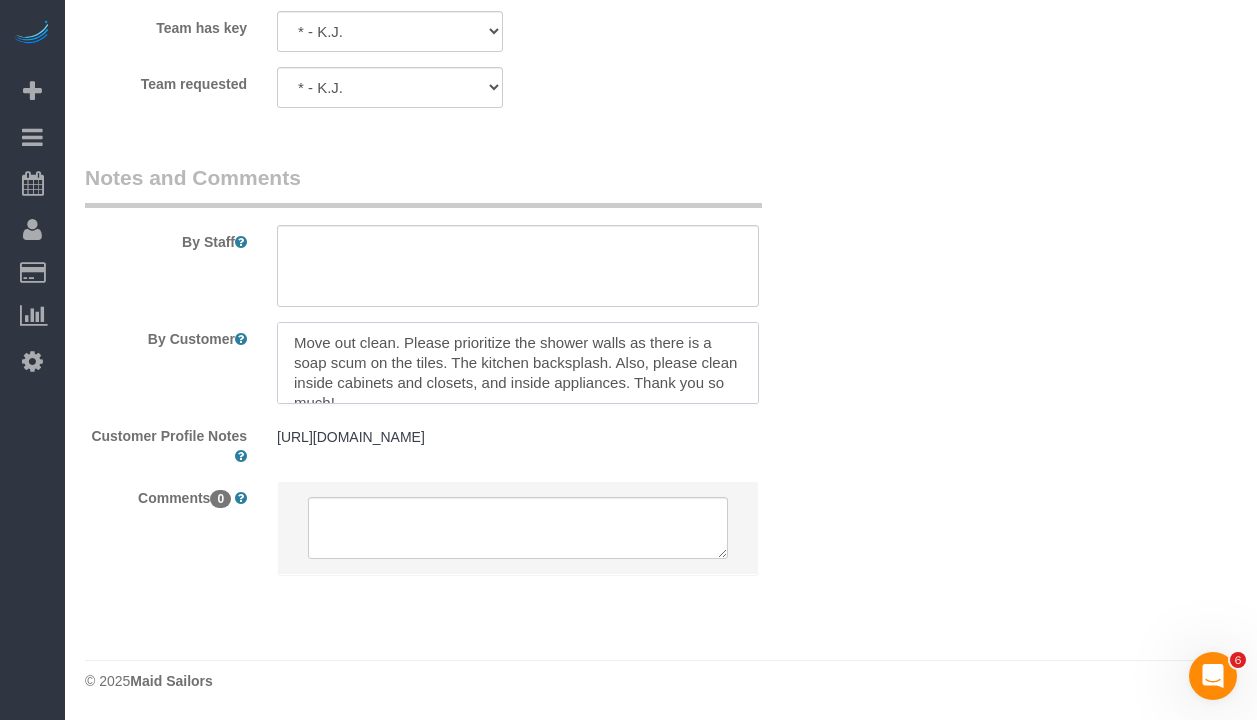 click at bounding box center (518, 363) 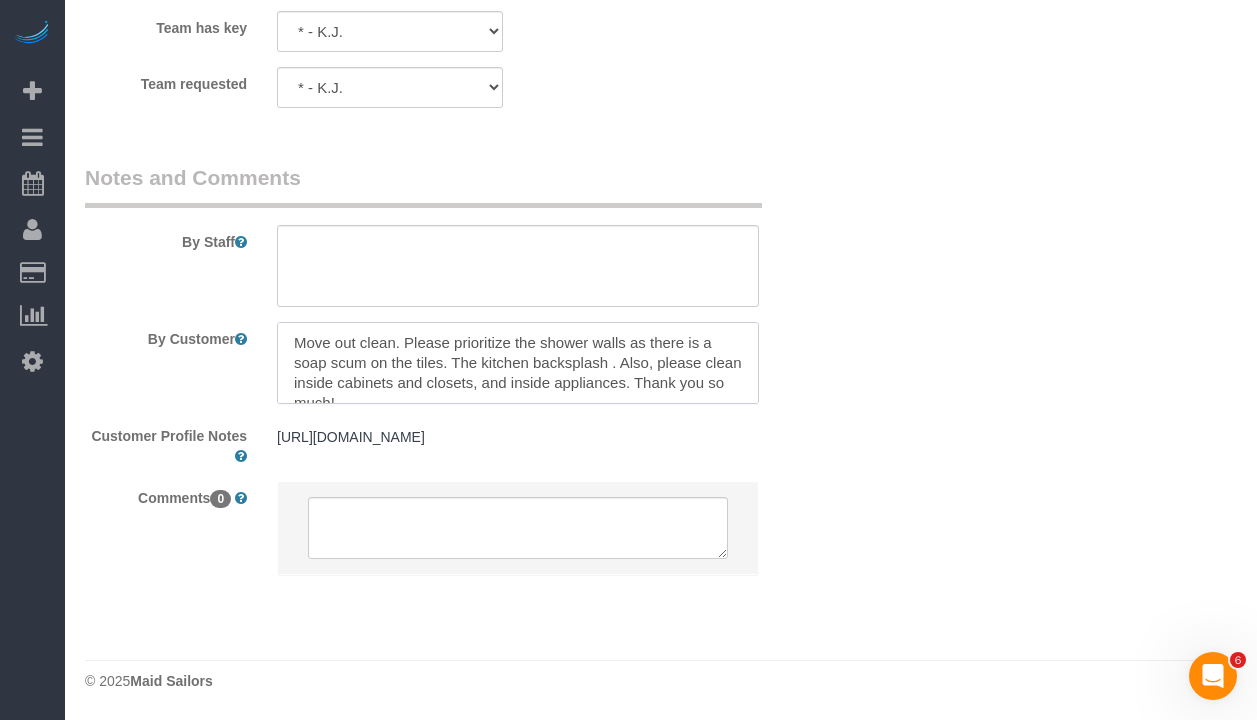 click at bounding box center [518, 363] 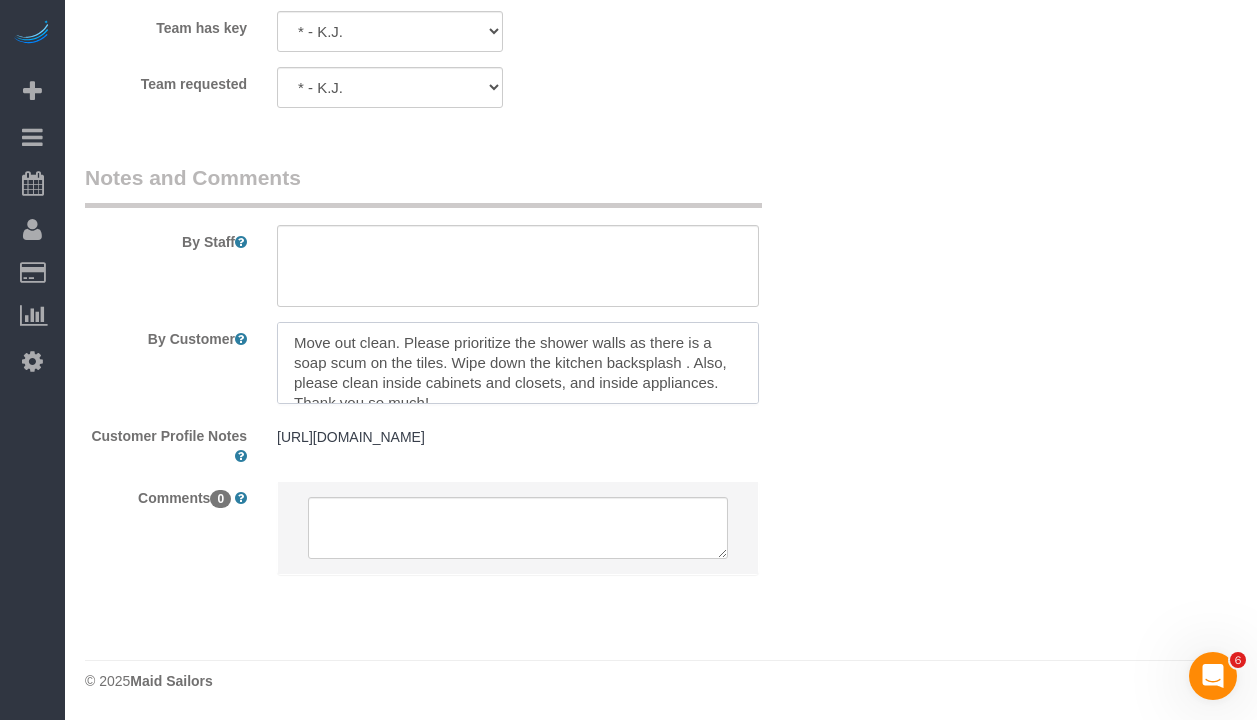 click at bounding box center [518, 363] 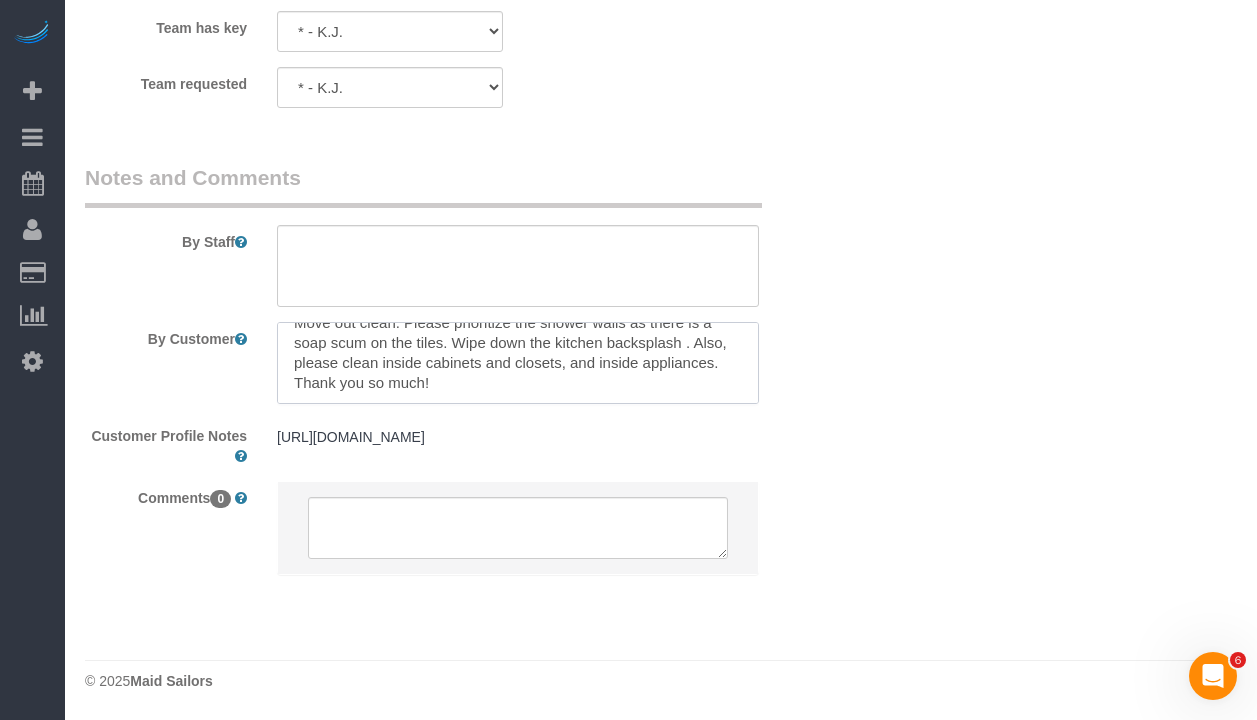 click at bounding box center [518, 363] 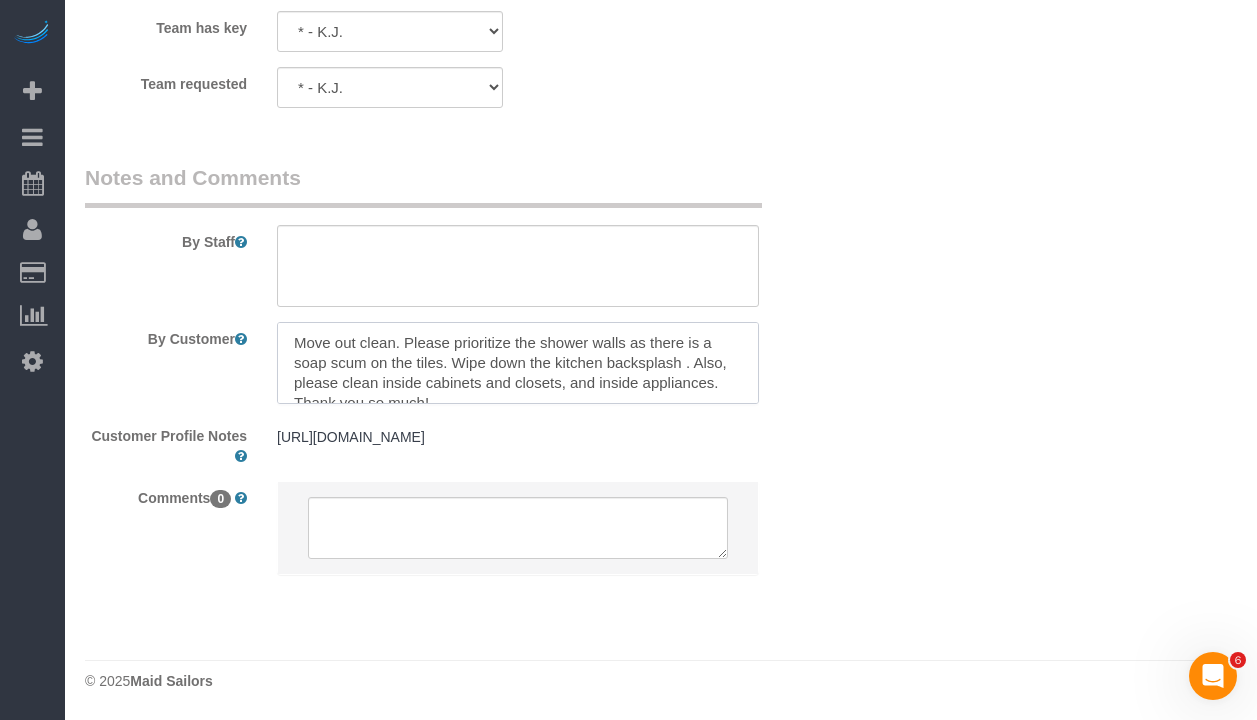 click at bounding box center (518, 363) 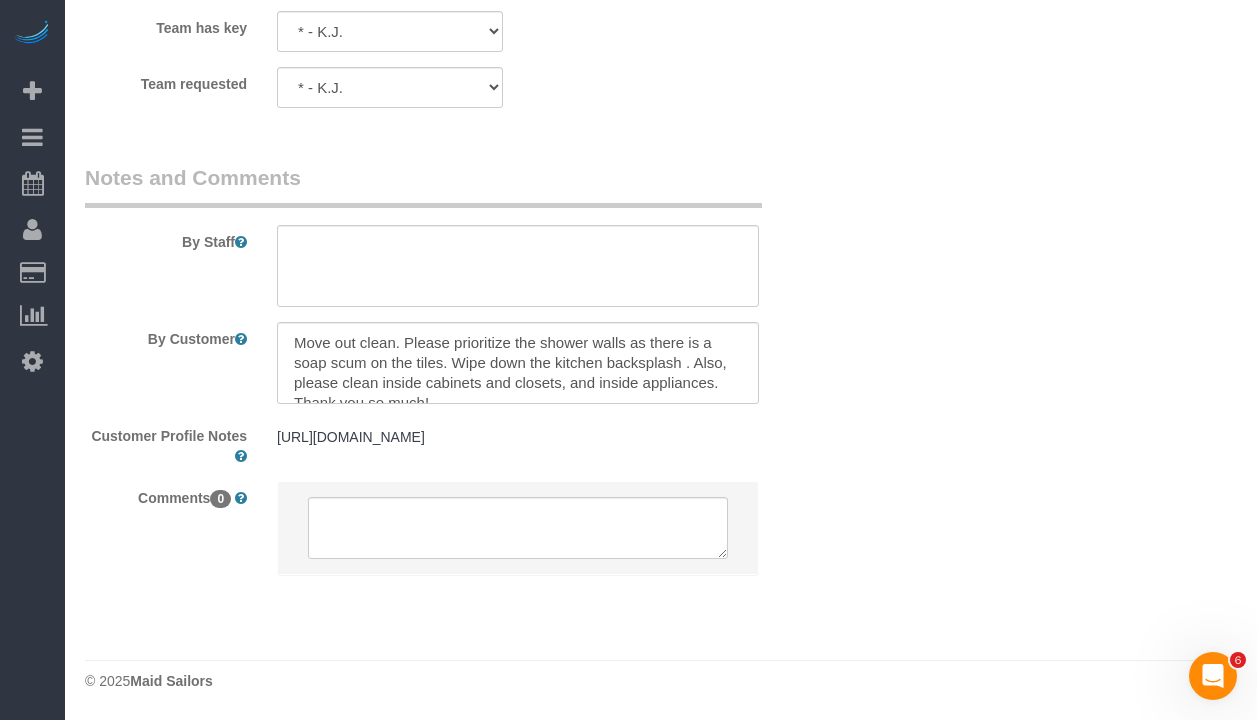 click on "Who
Email
alyssawolff03@aol.com
Name *
Alyssa
Wolff
new customer
Where
Address
232 East 54th Street, Apt. 17B
New York
AK
AL
AR
AZ
CA
CO
CT
DC
DE
FL
GA
HI
IA
ID
IL
IN
KS
KY
LA
MA
MD
ME
MI
MN
MO
MS
MT
NC" at bounding box center (661, -1034) 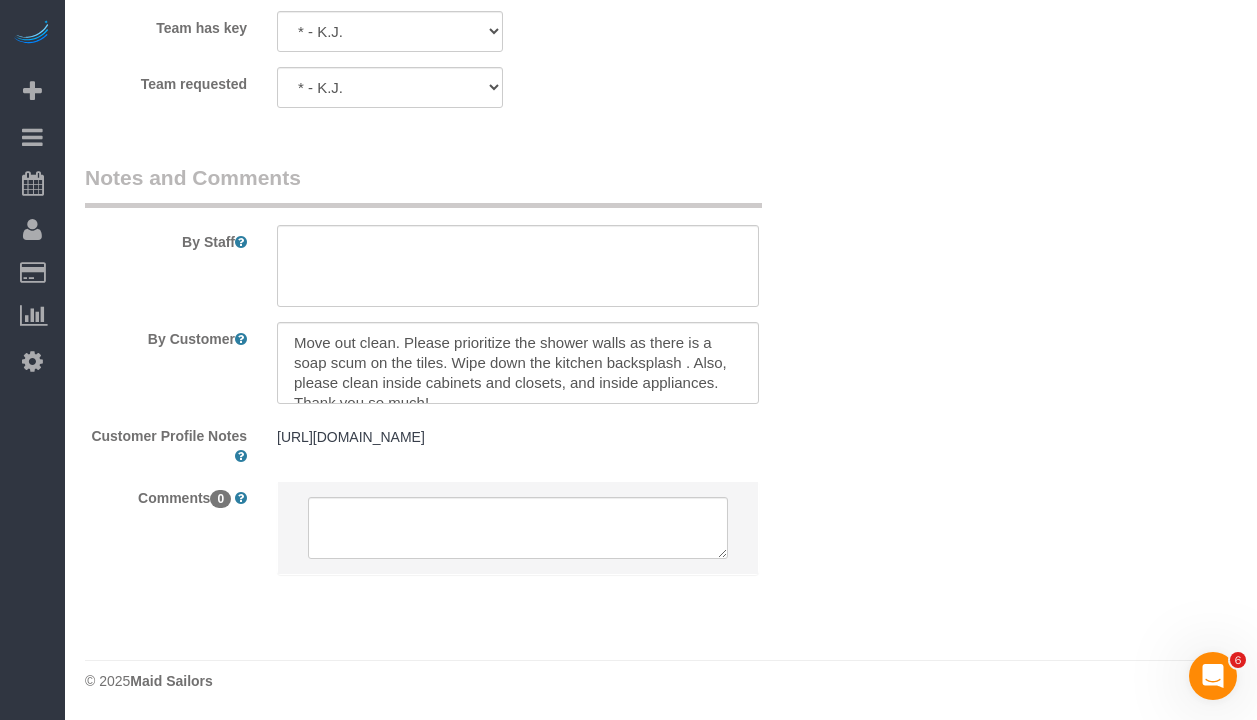 click on "Who
Email
alyssawolff03@aol.com
Name *
Alyssa
Wolff
new customer
Where
Address
232 East 54th Street, Apt. 17B
New York
AK
AL
AR
AZ
CA
CO
CT
DC
DE
FL
GA
HI
IA
ID
IL
IN
KS
KY
LA
MA
MD
ME
MI
MN
MO
MS
MT
NC" at bounding box center (661, -1034) 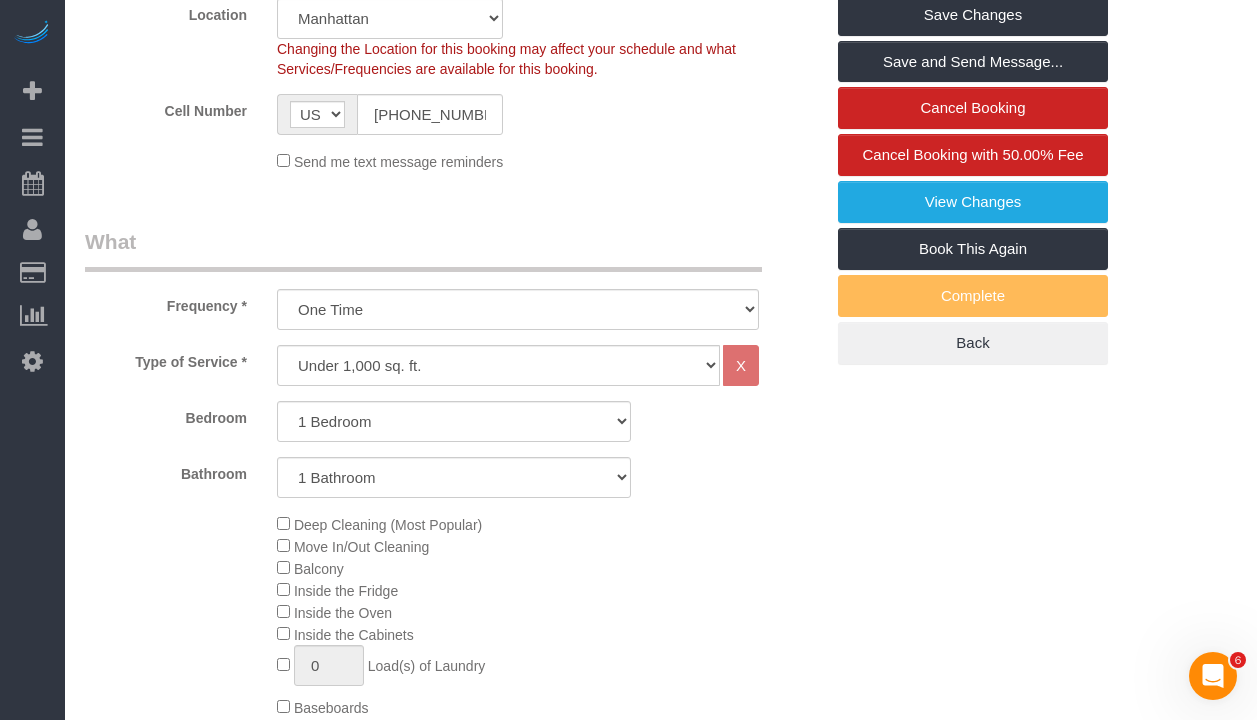 scroll, scrollTop: 412, scrollLeft: 0, axis: vertical 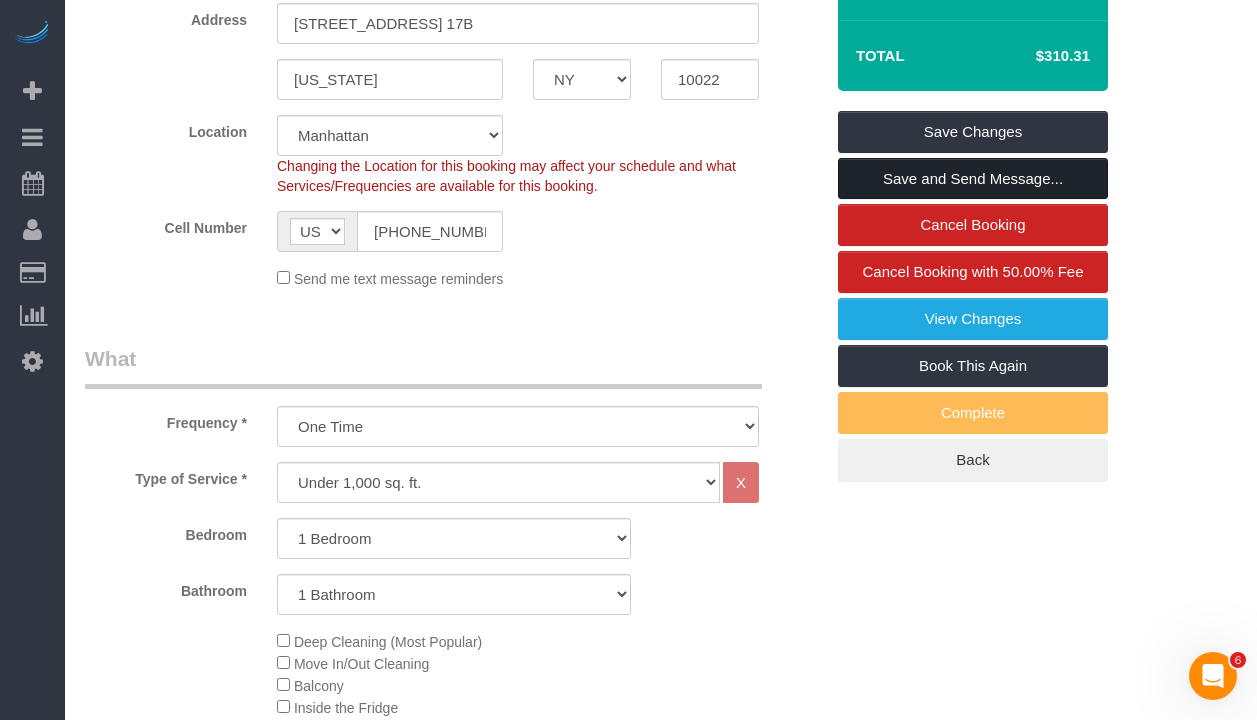 click on "Save and Send Message..." at bounding box center (973, 179) 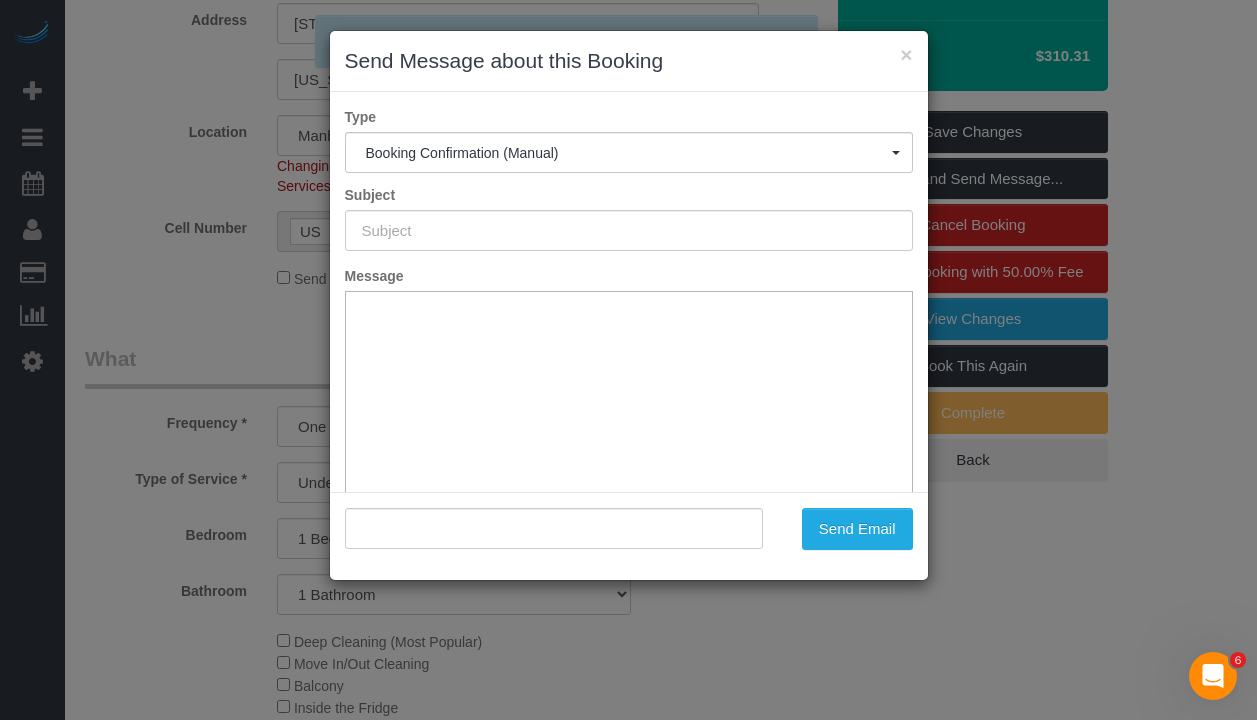type on "Cleaning Confirmed for 07/02/2025 at 2:00pm" 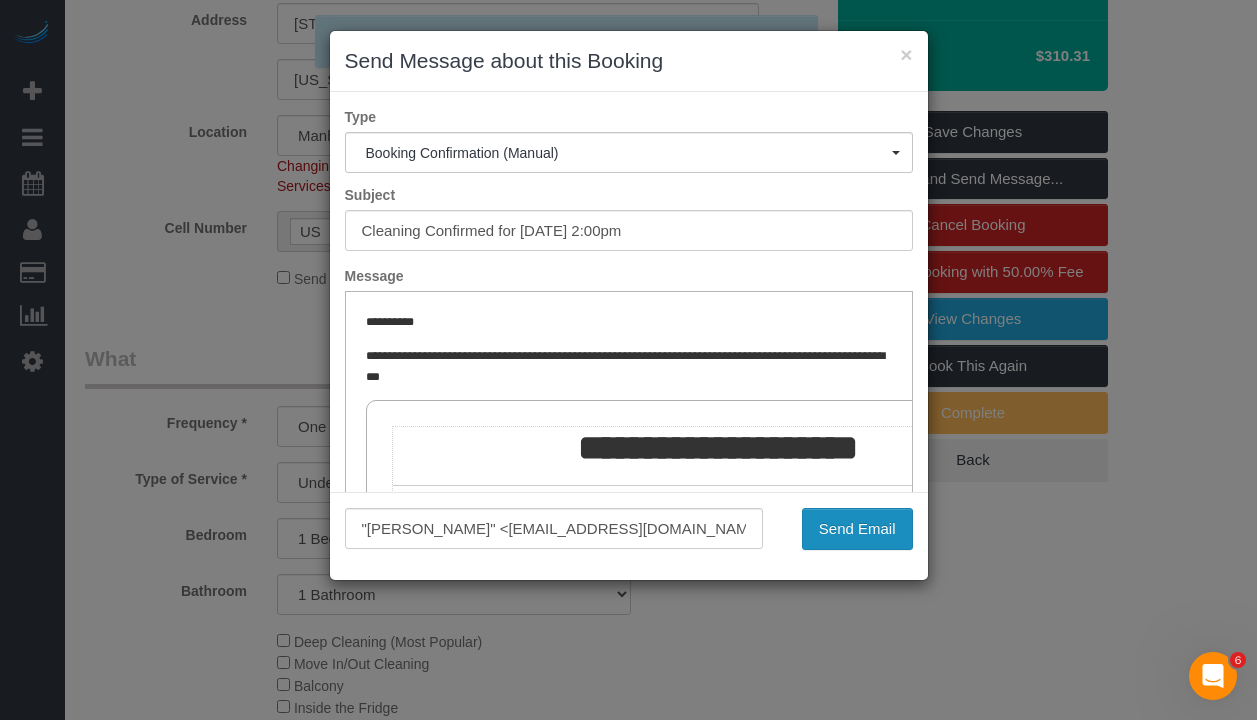 scroll, scrollTop: 0, scrollLeft: 0, axis: both 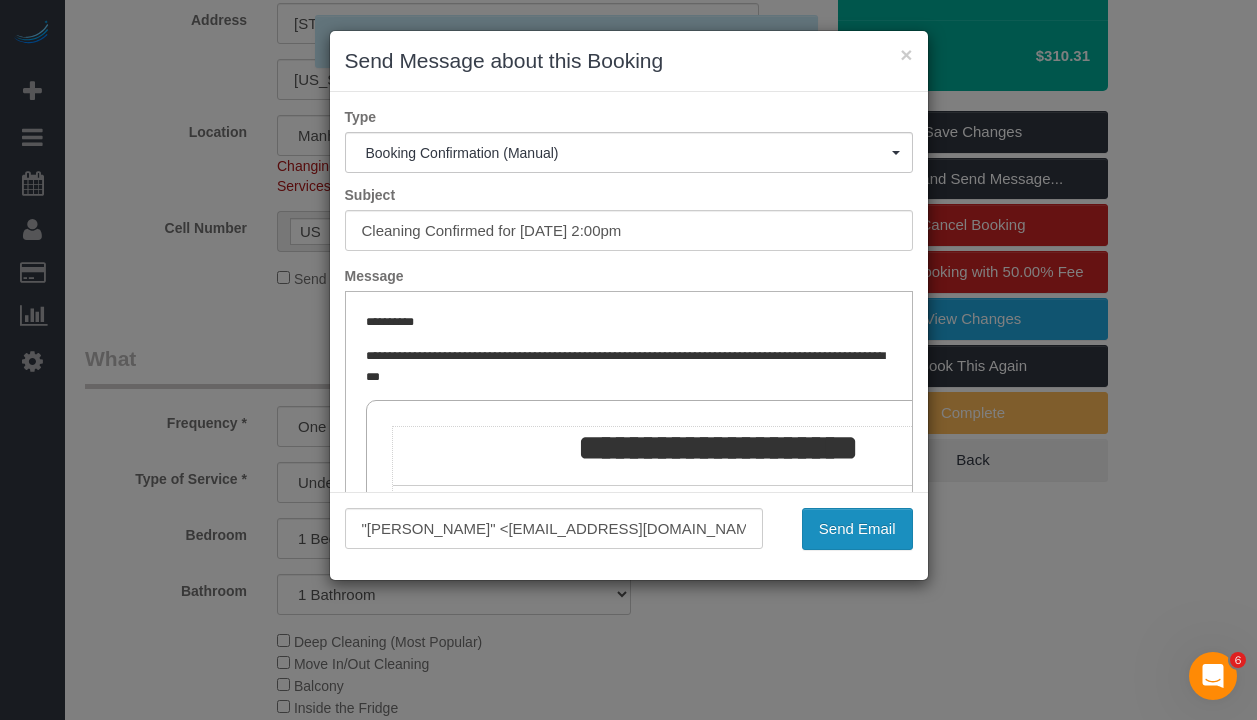 click on "Send Email" at bounding box center [857, 529] 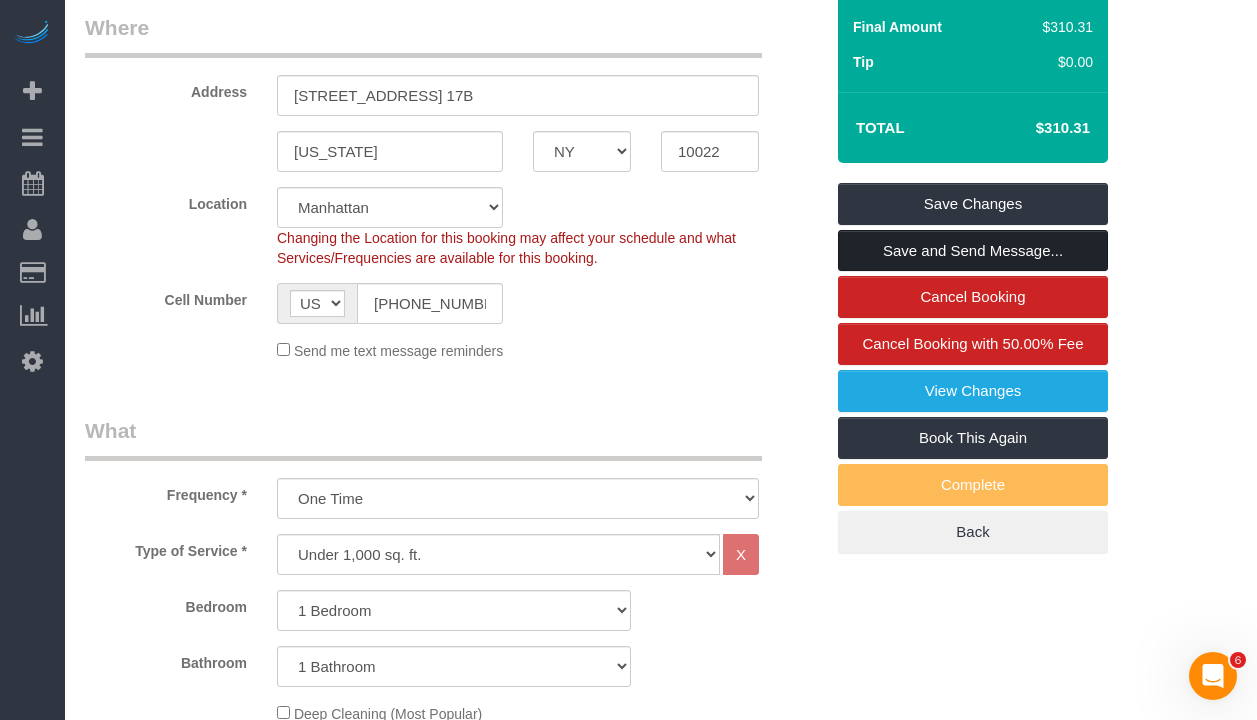 scroll, scrollTop: 484, scrollLeft: 0, axis: vertical 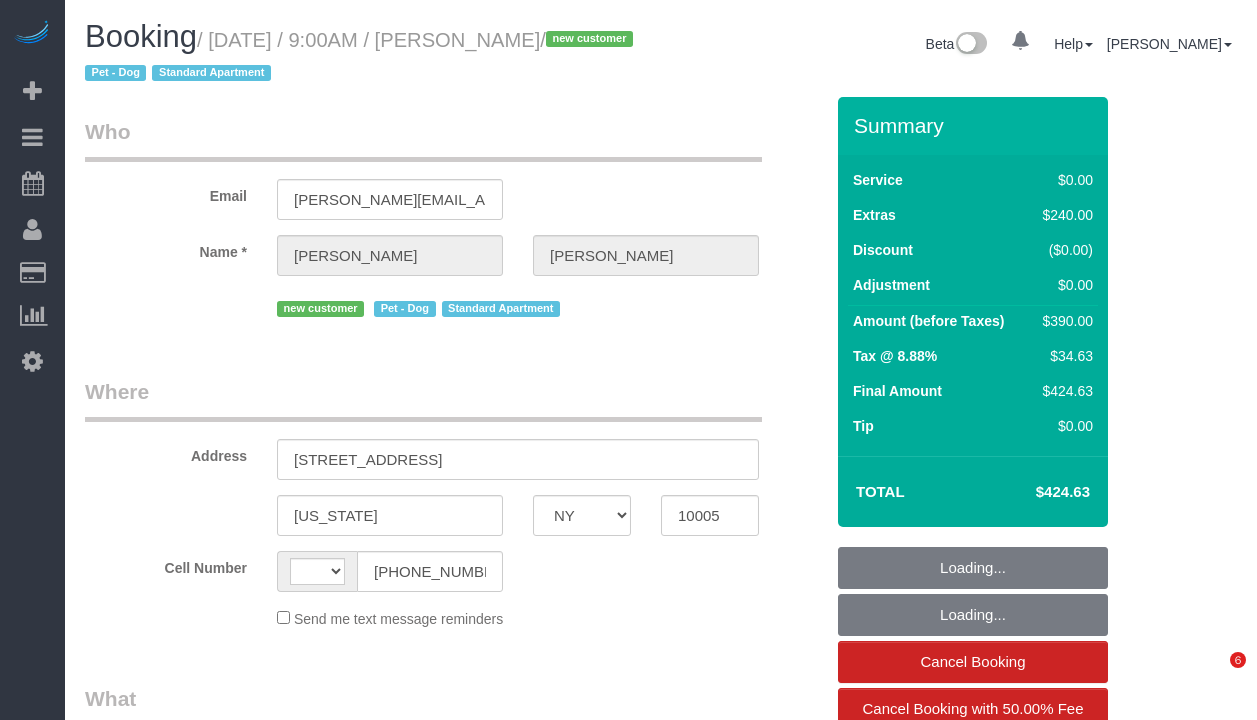 select on "NY" 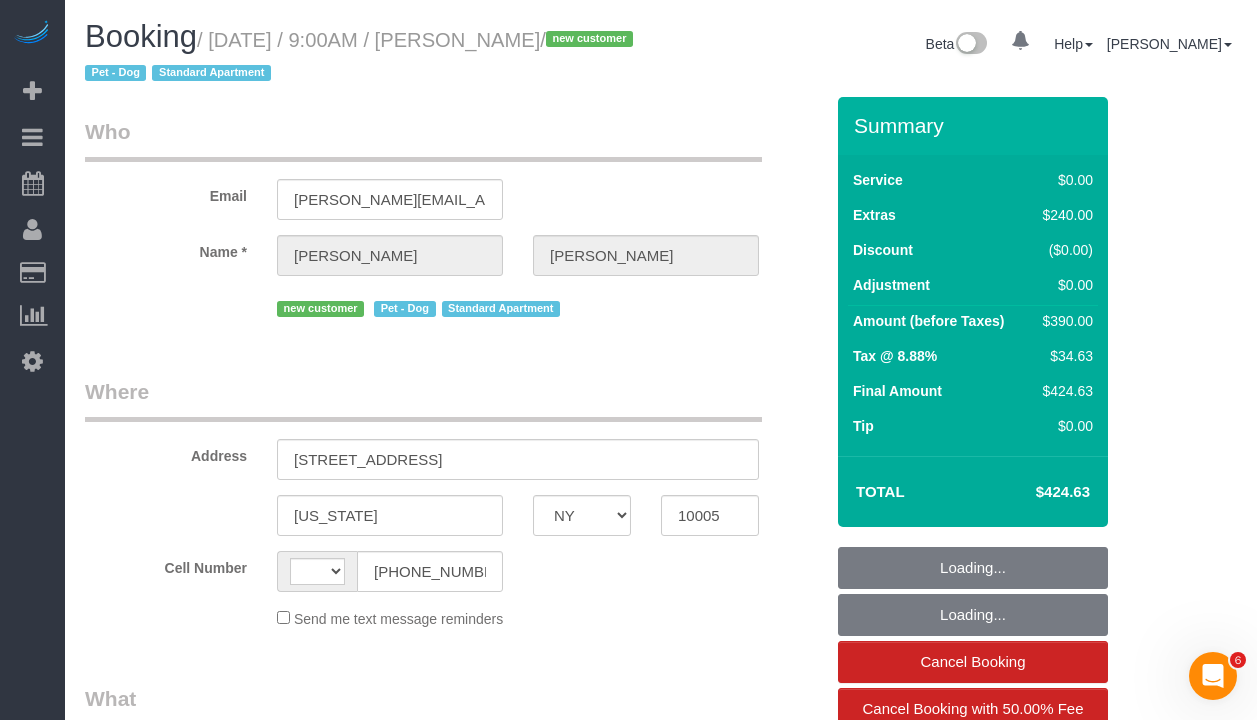 scroll, scrollTop: 0, scrollLeft: 0, axis: both 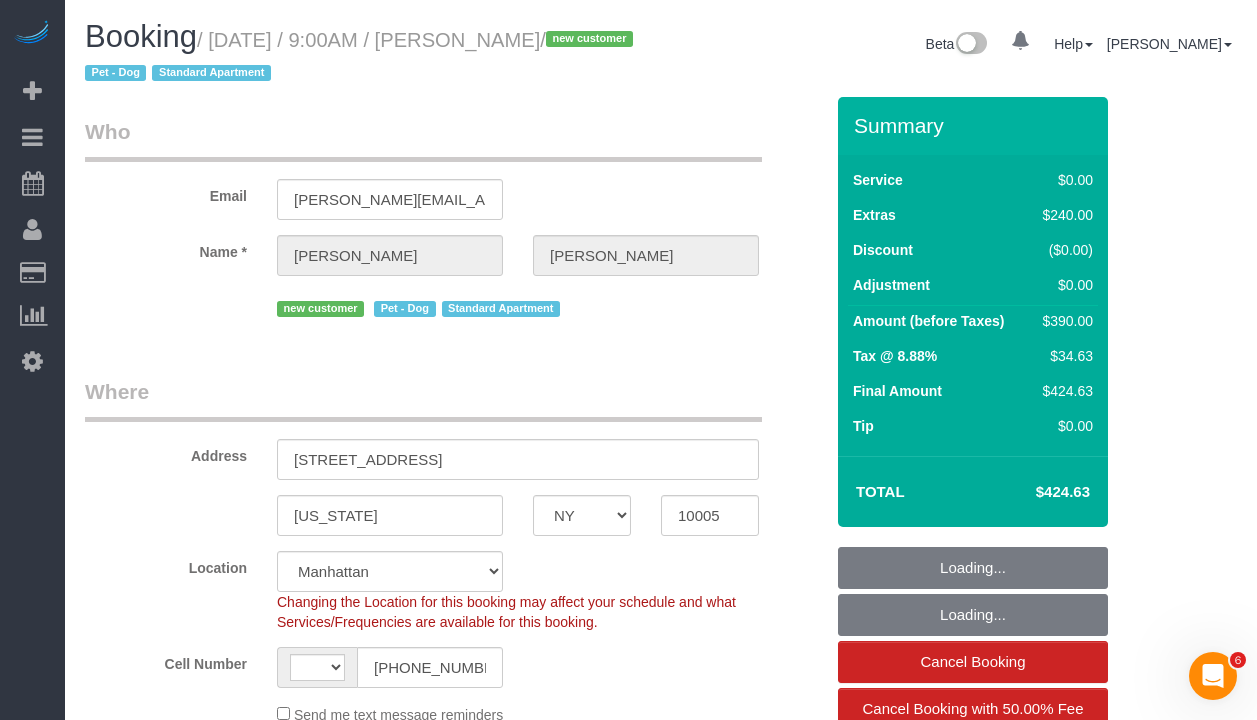 select on "object:725" 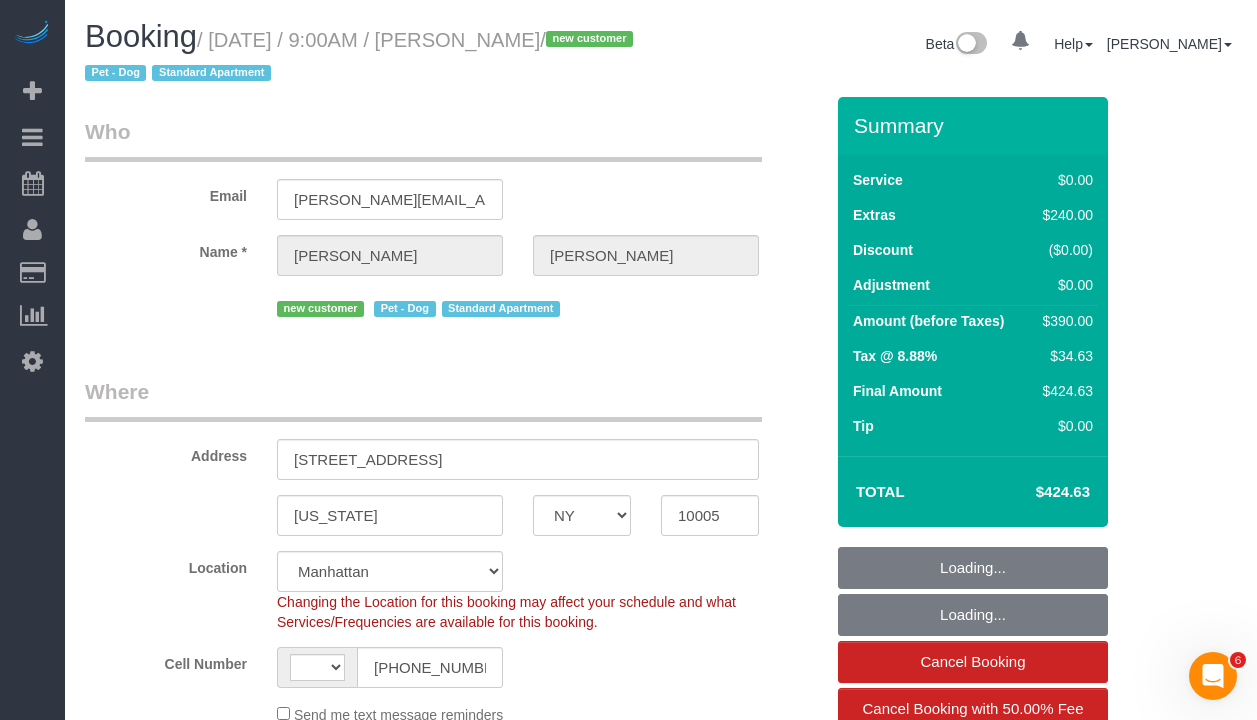 select on "string:stripe-pm_1Rfho44VGloSiKo7uq1JmFUO" 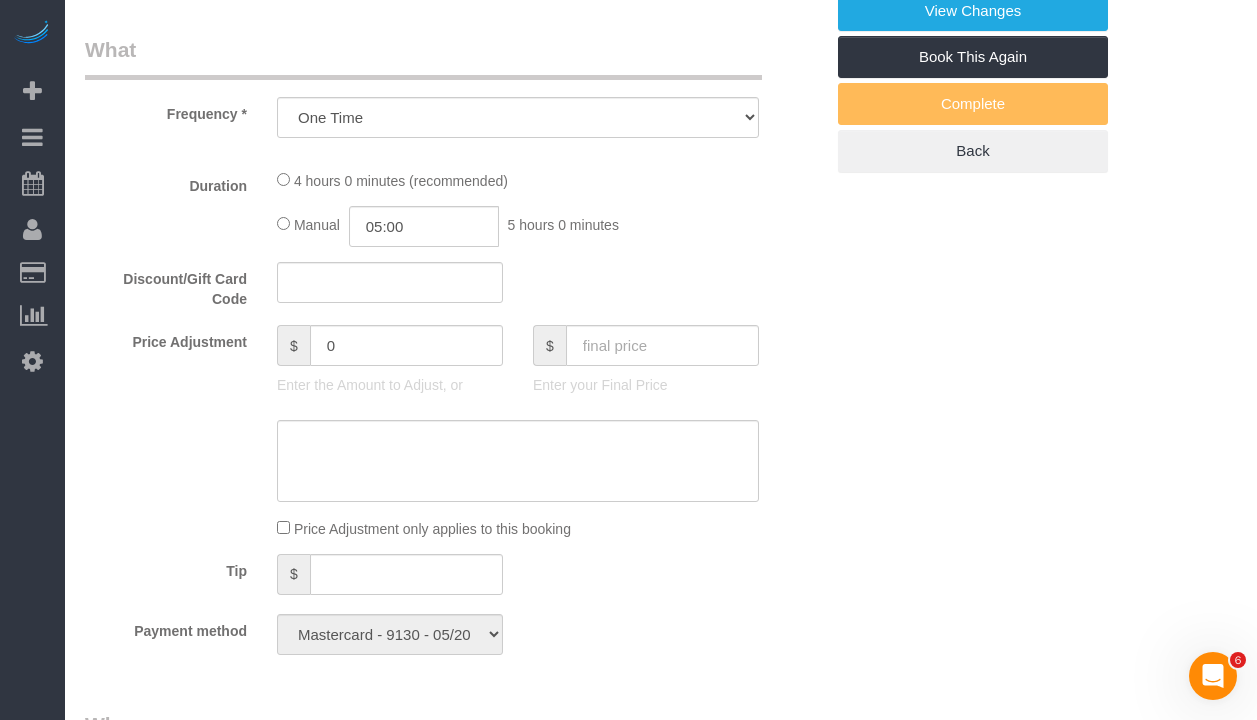 select on "string:[GEOGRAPHIC_DATA]" 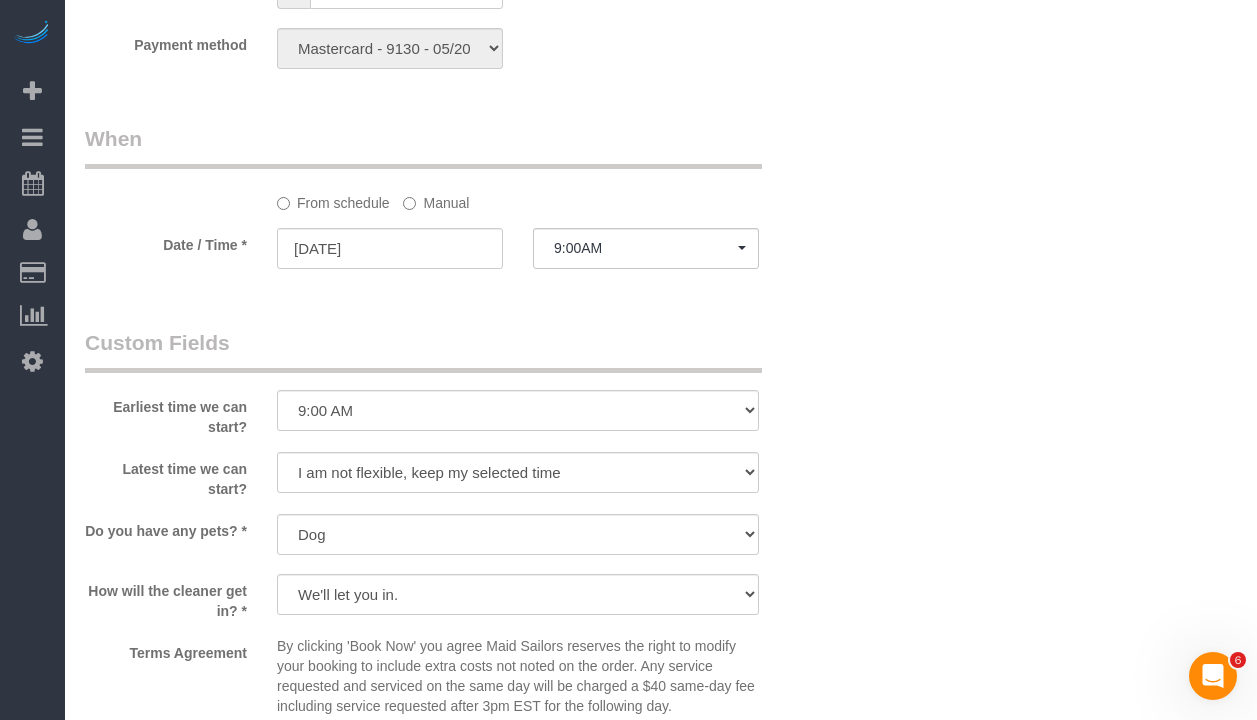 scroll, scrollTop: 1848, scrollLeft: 0, axis: vertical 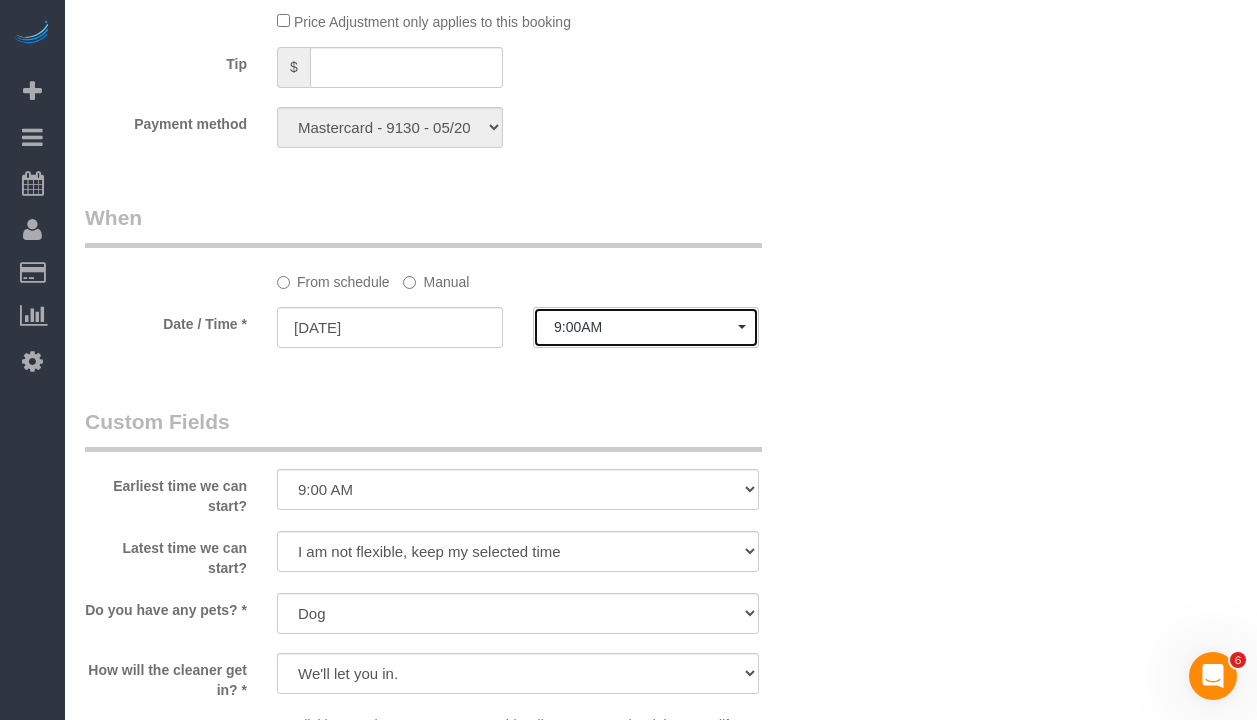 click on "9:00AM" 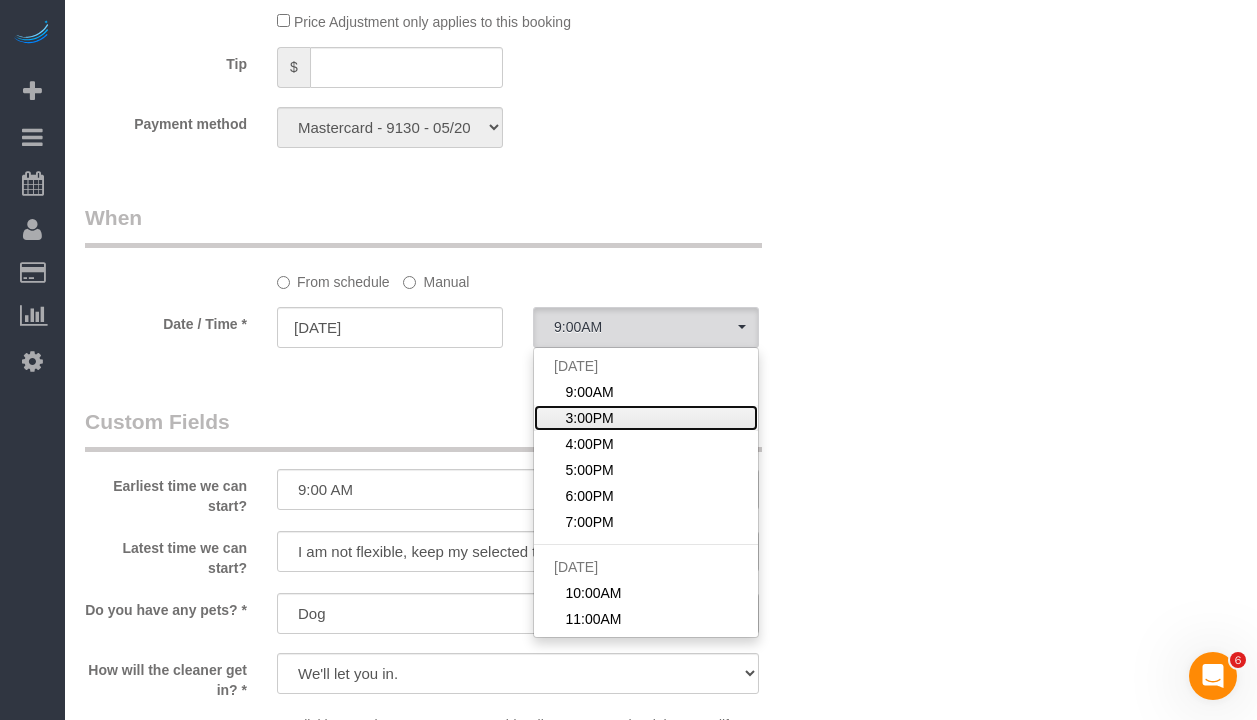 click on "3:00PM" 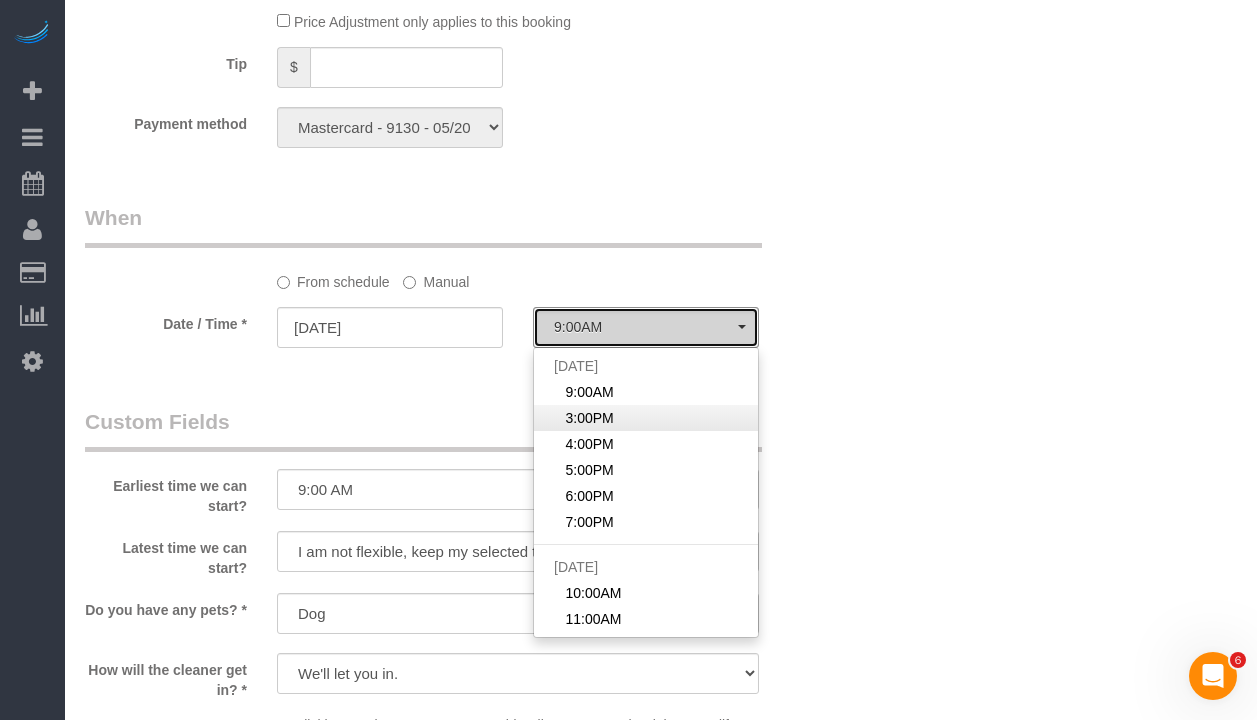 select on "spot2" 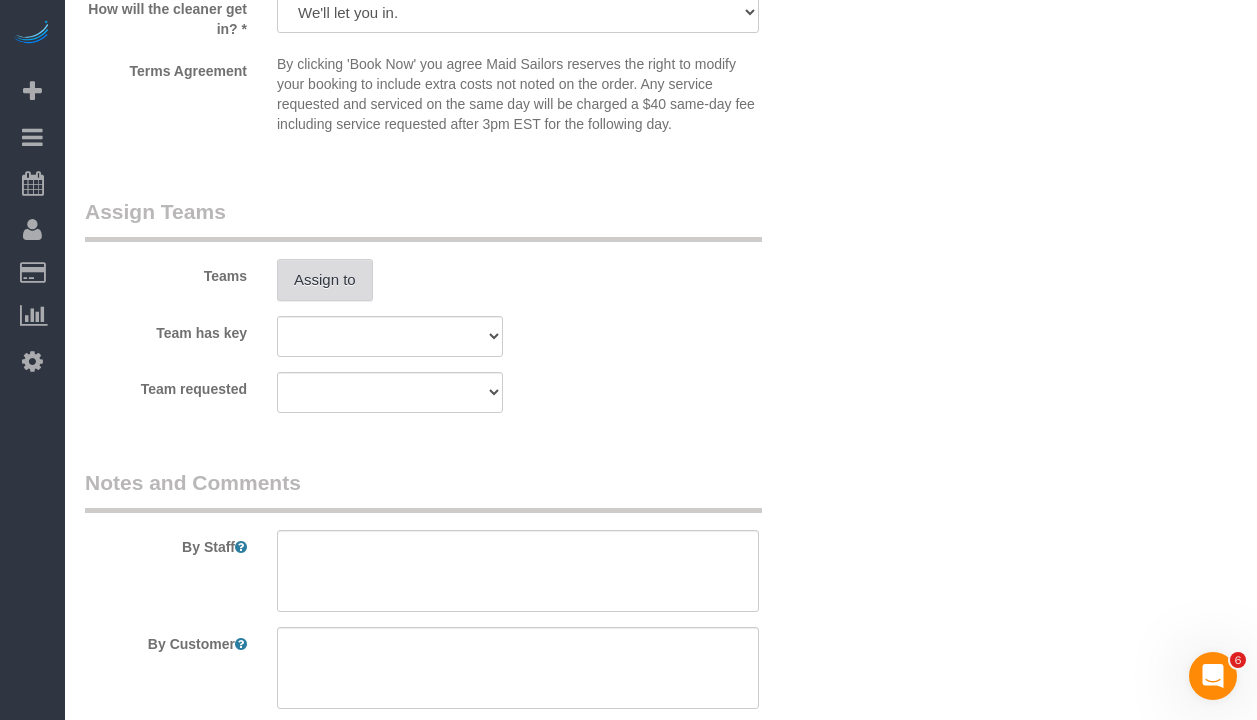 scroll, scrollTop: 2513, scrollLeft: 0, axis: vertical 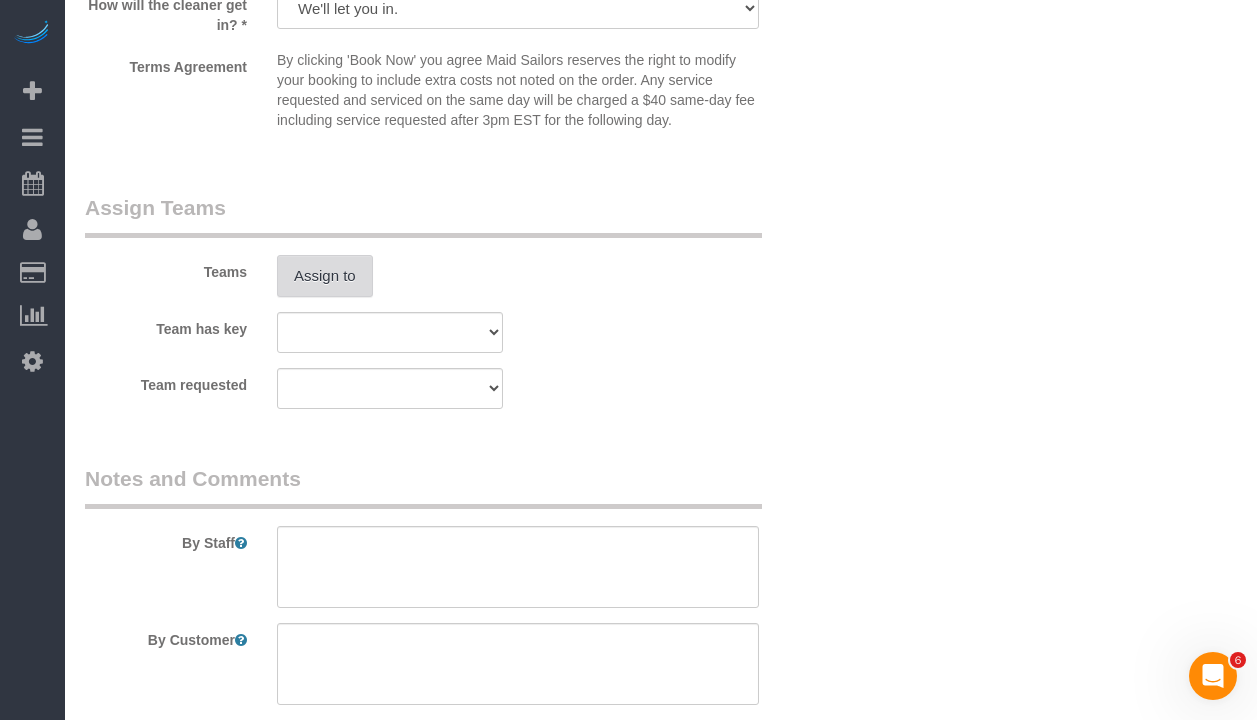 click on "Assign to" at bounding box center [325, 276] 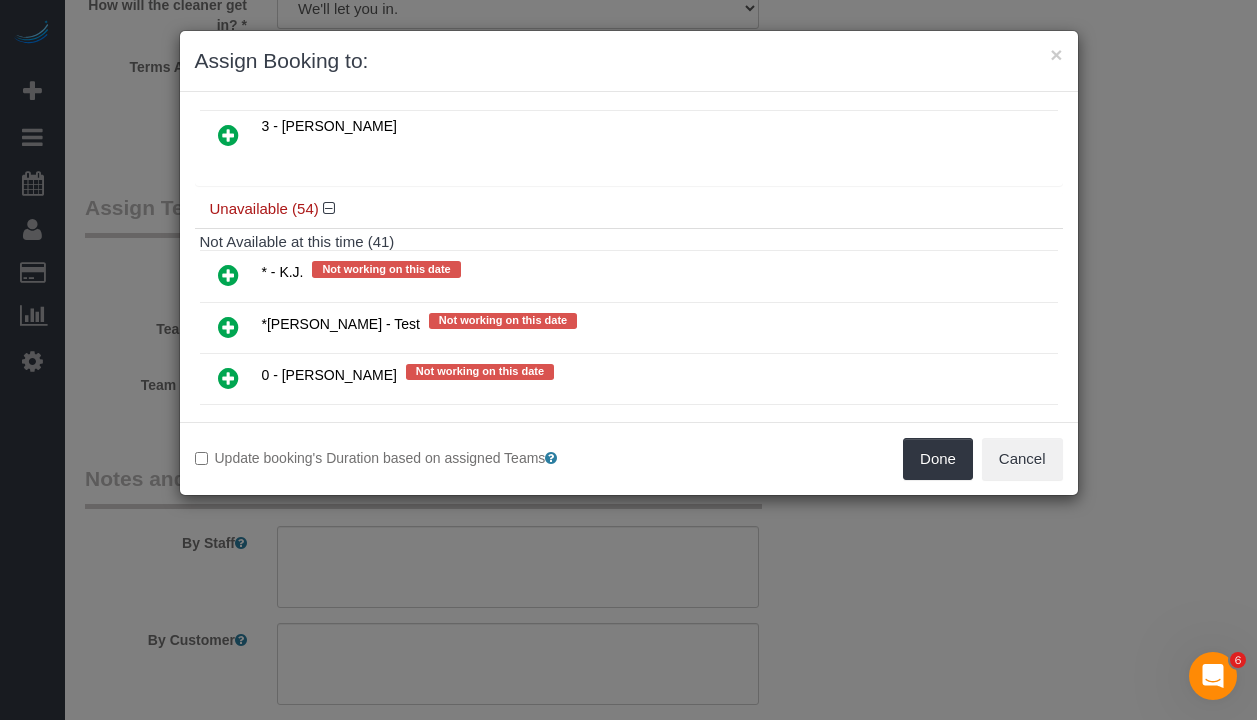 click at bounding box center (228, 275) 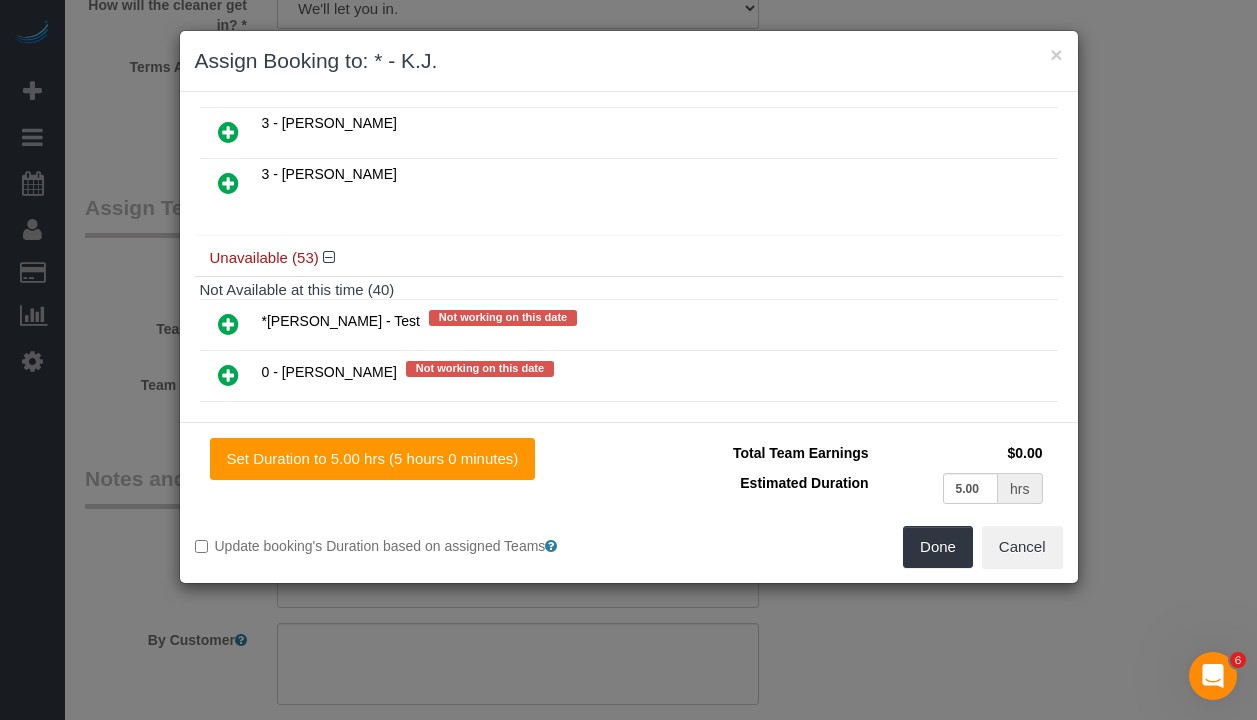 scroll, scrollTop: 973, scrollLeft: 0, axis: vertical 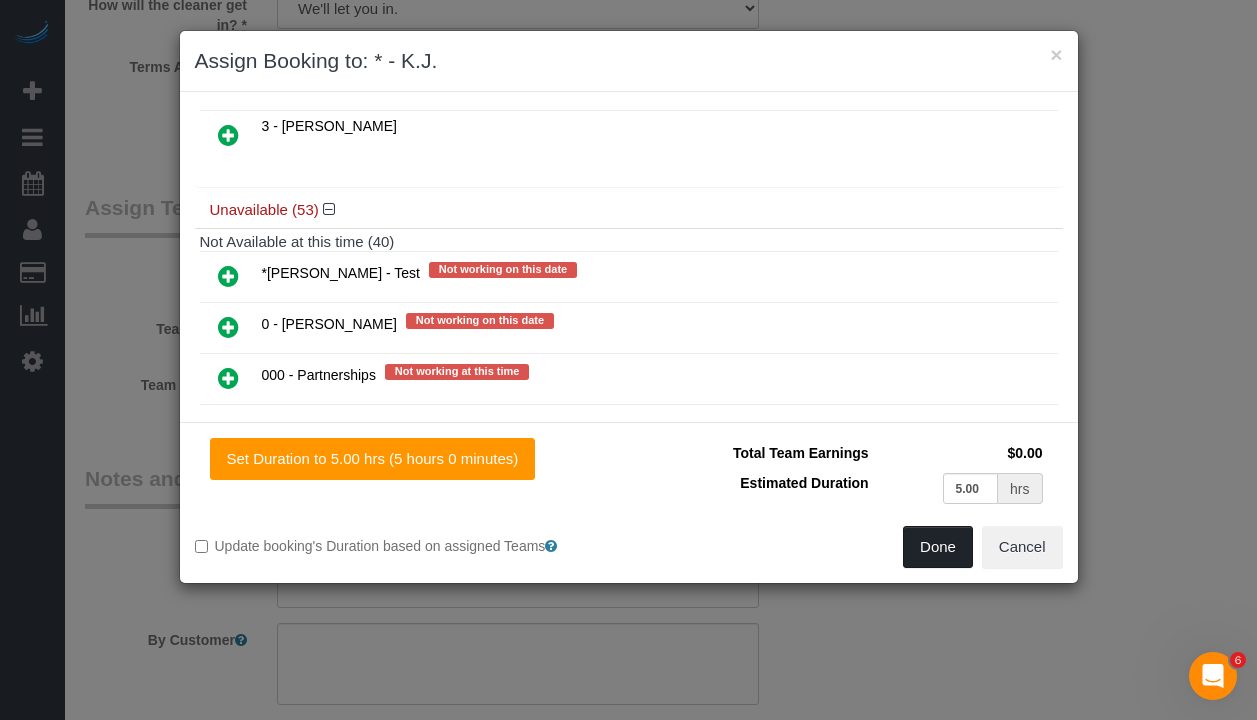 click on "Done" at bounding box center [938, 547] 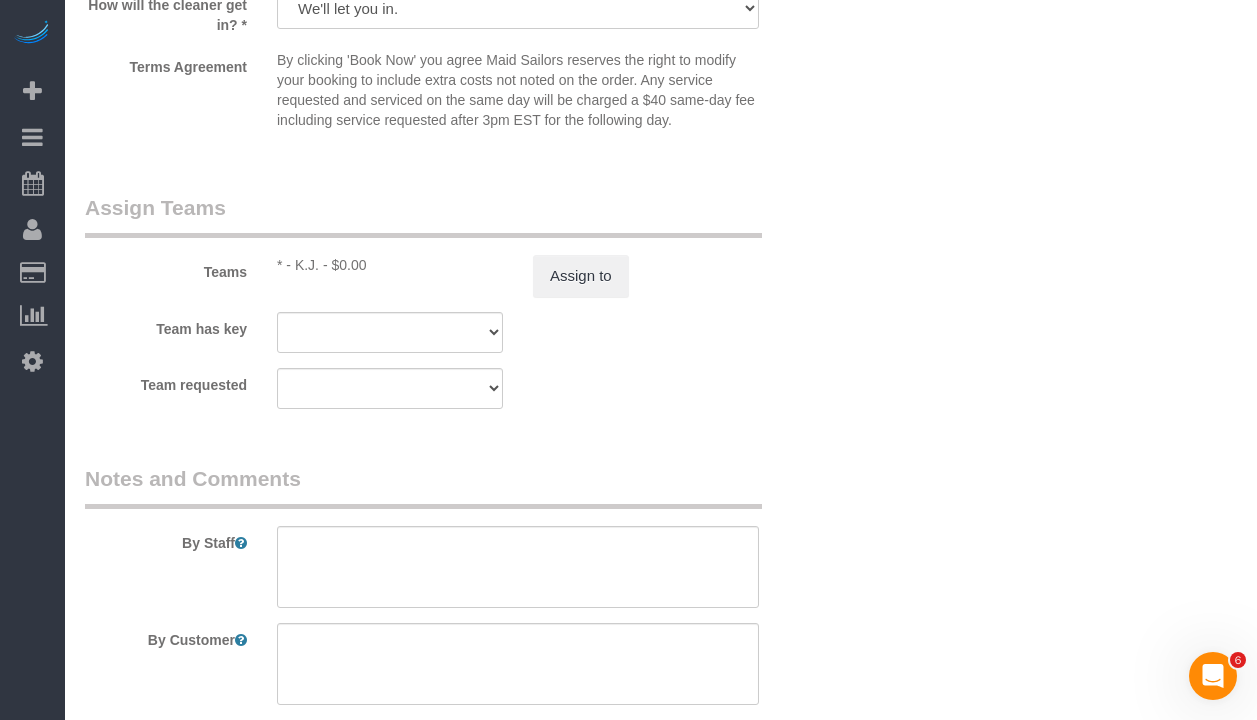 click on "By Staff" at bounding box center [454, 536] 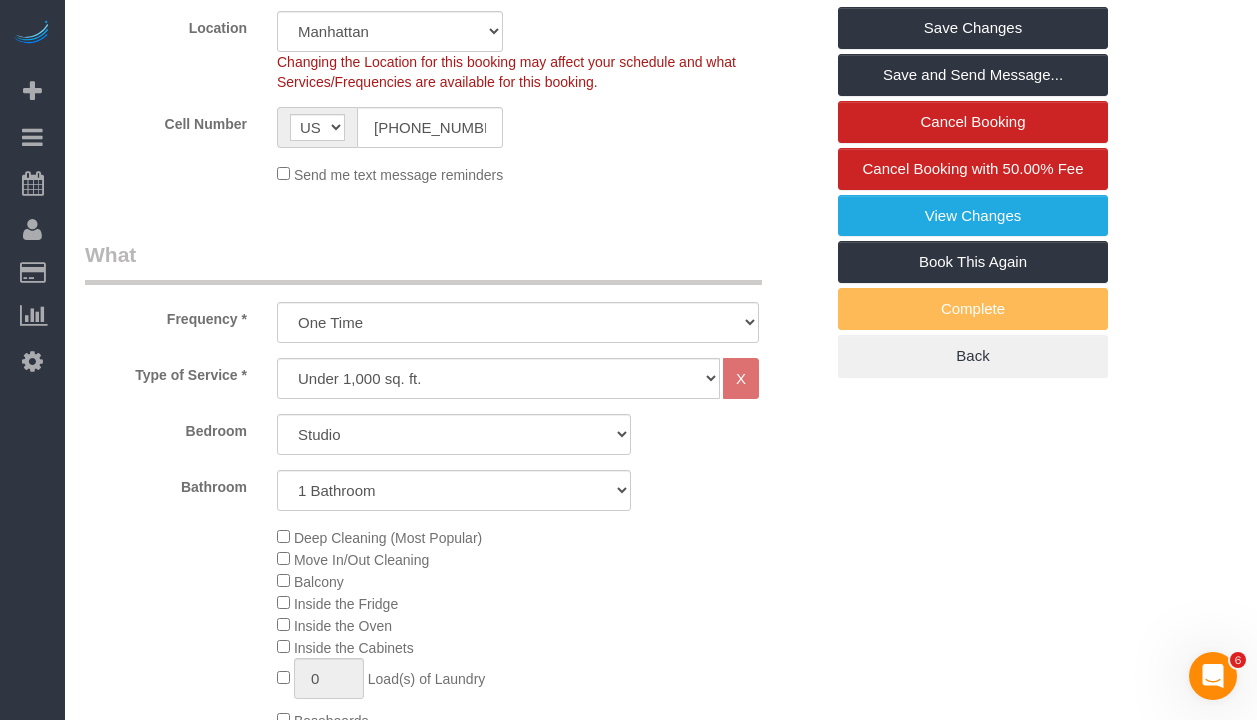 scroll, scrollTop: 520, scrollLeft: 0, axis: vertical 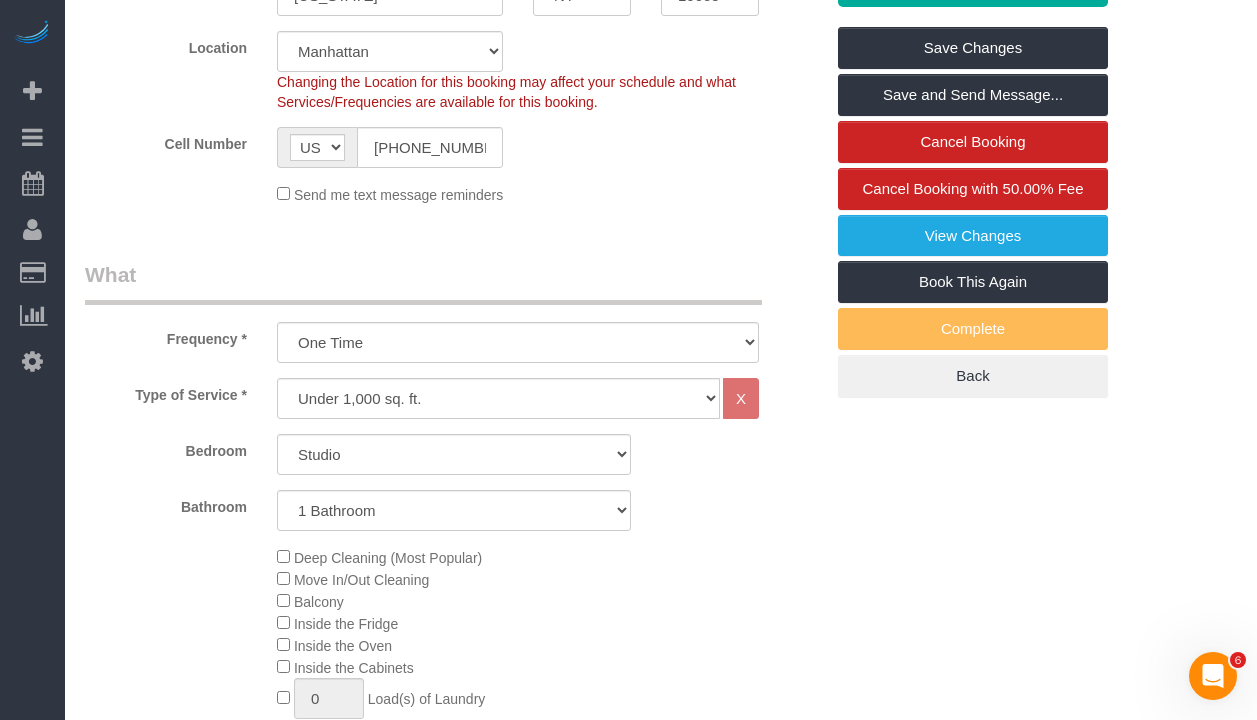 click on "Who
Email
[PERSON_NAME][EMAIL_ADDRESS][PERSON_NAME][DOMAIN_NAME]
Name *
[PERSON_NAME][GEOGRAPHIC_DATA]
new customer
Pet - Dog
Standard Apartment
Where
Address
[STREET_ADDRESS]
[US_STATE]
AK
AL
AR
AZ
CA
CO
CT
DC
DE
[GEOGRAPHIC_DATA]
[GEOGRAPHIC_DATA]
HI
IA
ID
IL
IN
KS
[GEOGRAPHIC_DATA]
LA
MA
MD
ME
MI
[GEOGRAPHIC_DATA]
[GEOGRAPHIC_DATA]" at bounding box center (454, 1260) 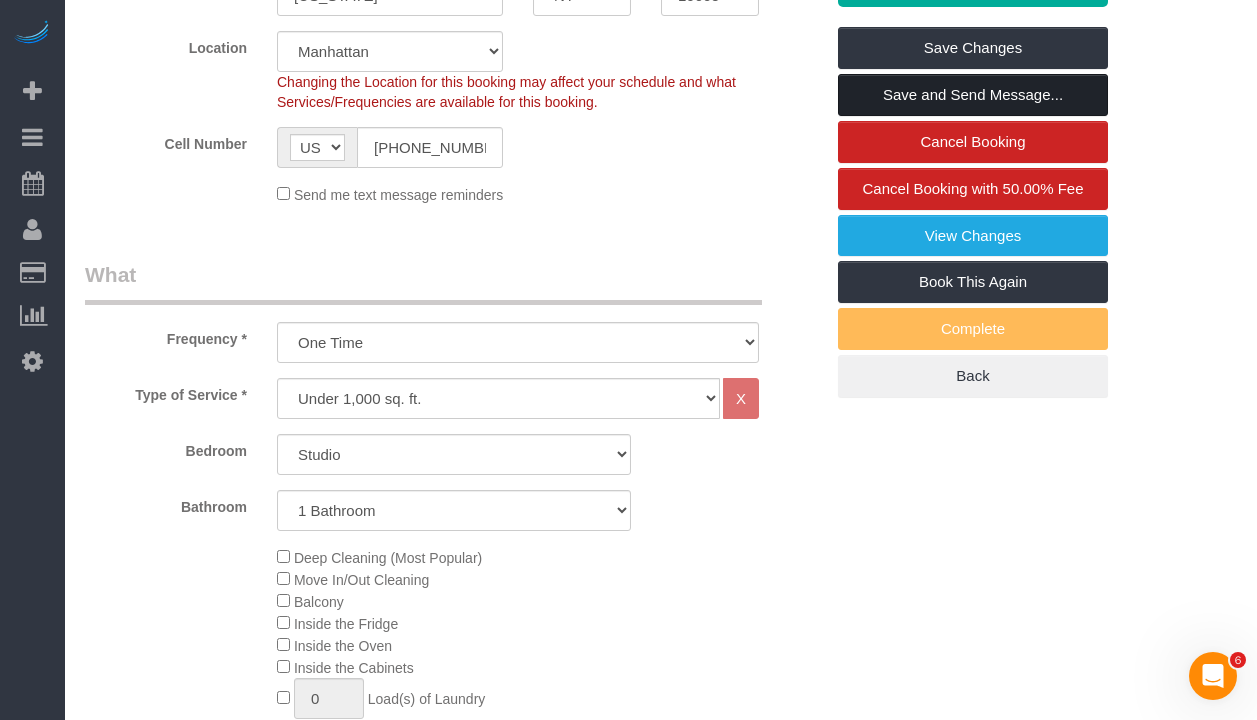 click on "Save and Send Message..." at bounding box center [973, 95] 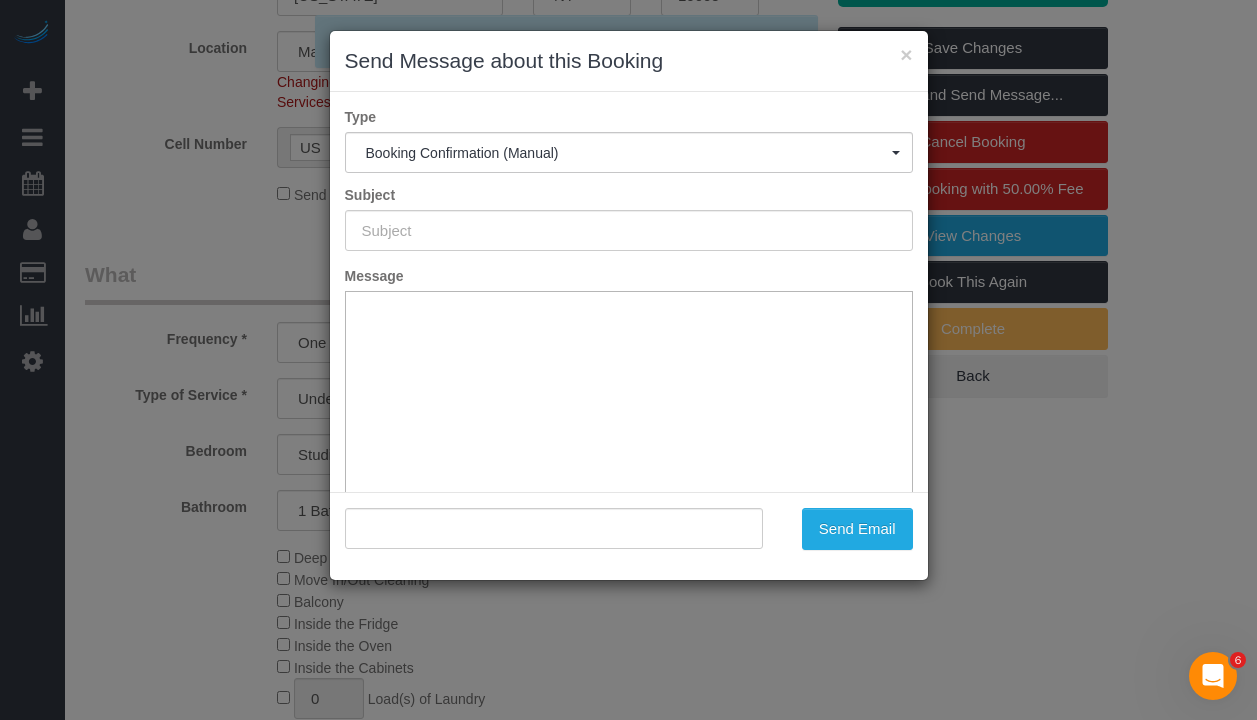 type on "Cleaning Confirmed for 07/02/2025 at 3:00pm" 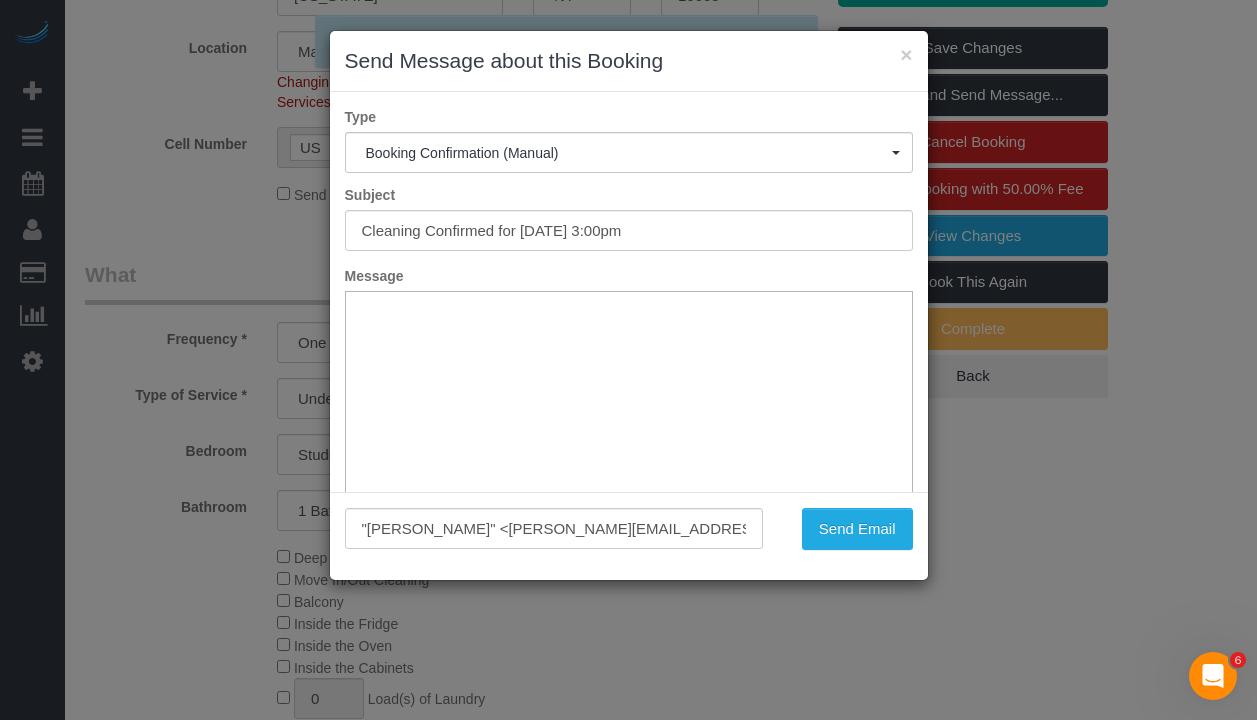scroll, scrollTop: 0, scrollLeft: 0, axis: both 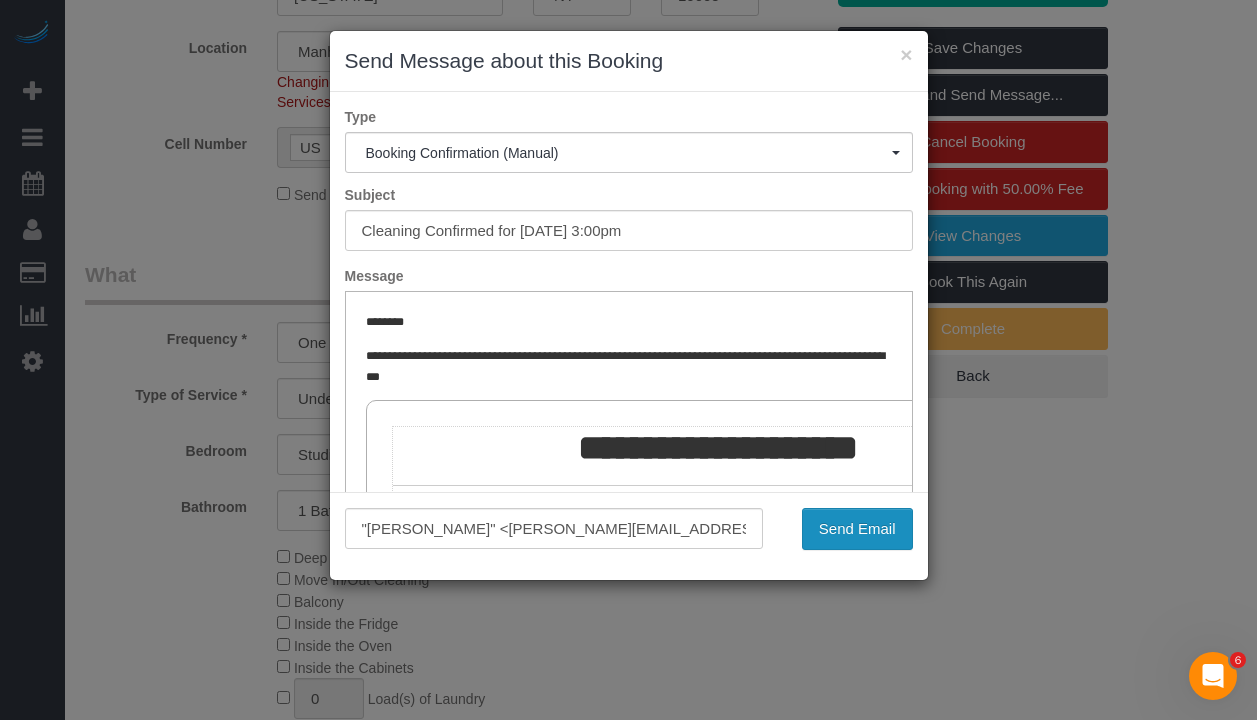 click on "Send Email" at bounding box center (857, 529) 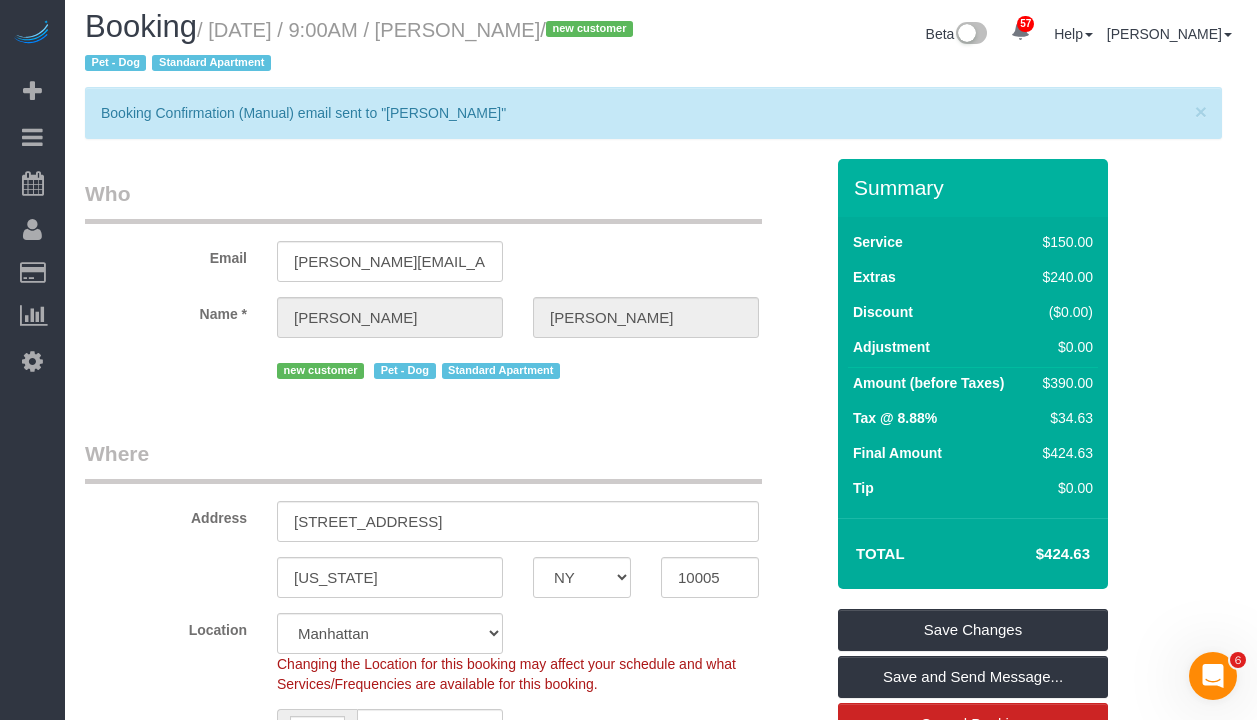 scroll, scrollTop: 0, scrollLeft: 0, axis: both 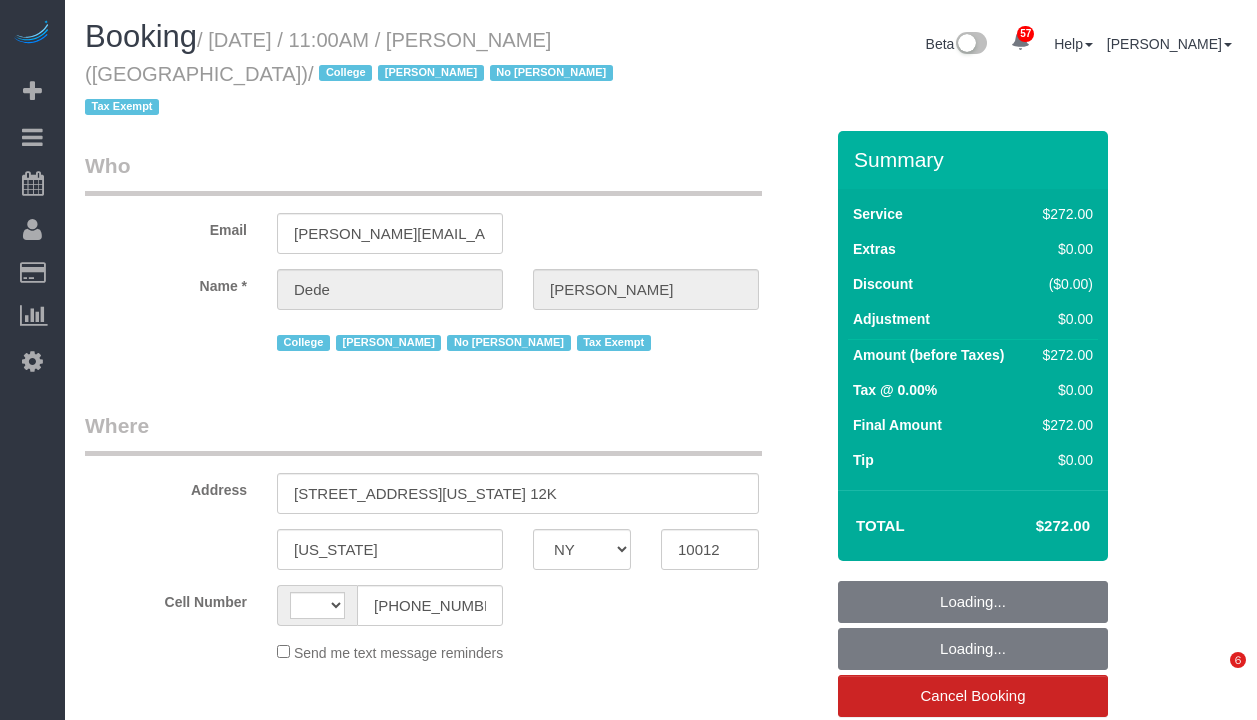 select on "NY" 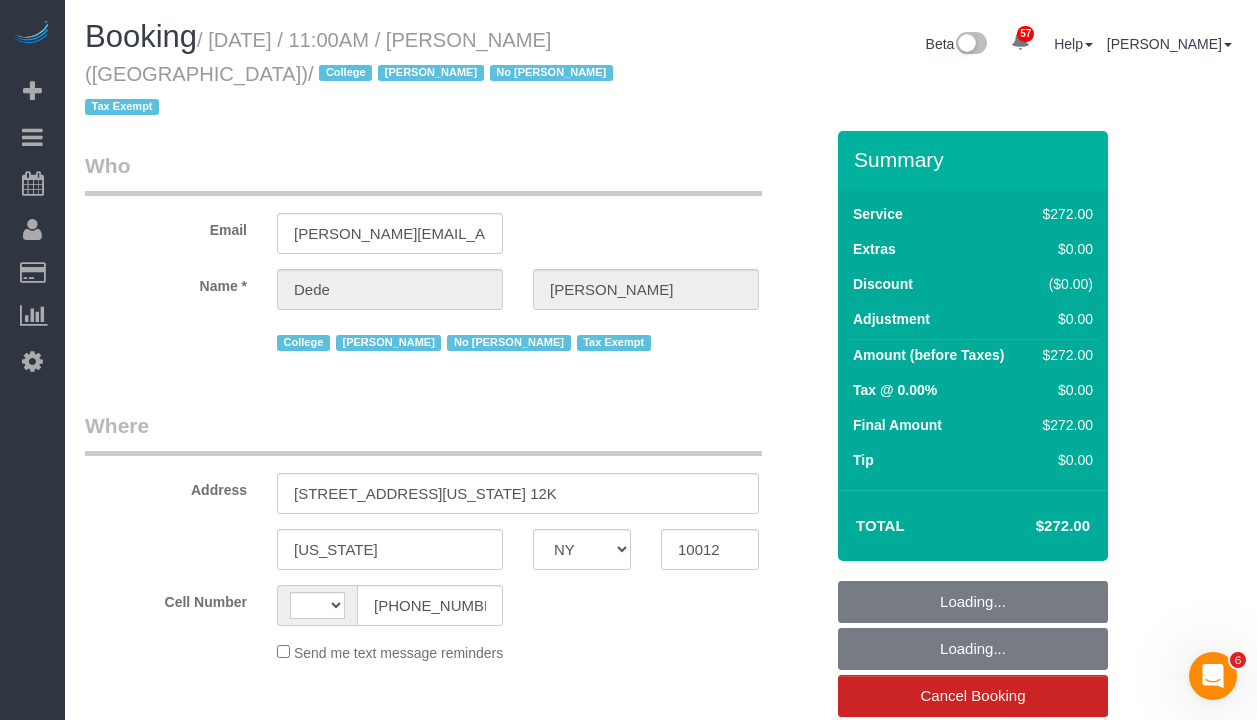 scroll, scrollTop: 0, scrollLeft: 0, axis: both 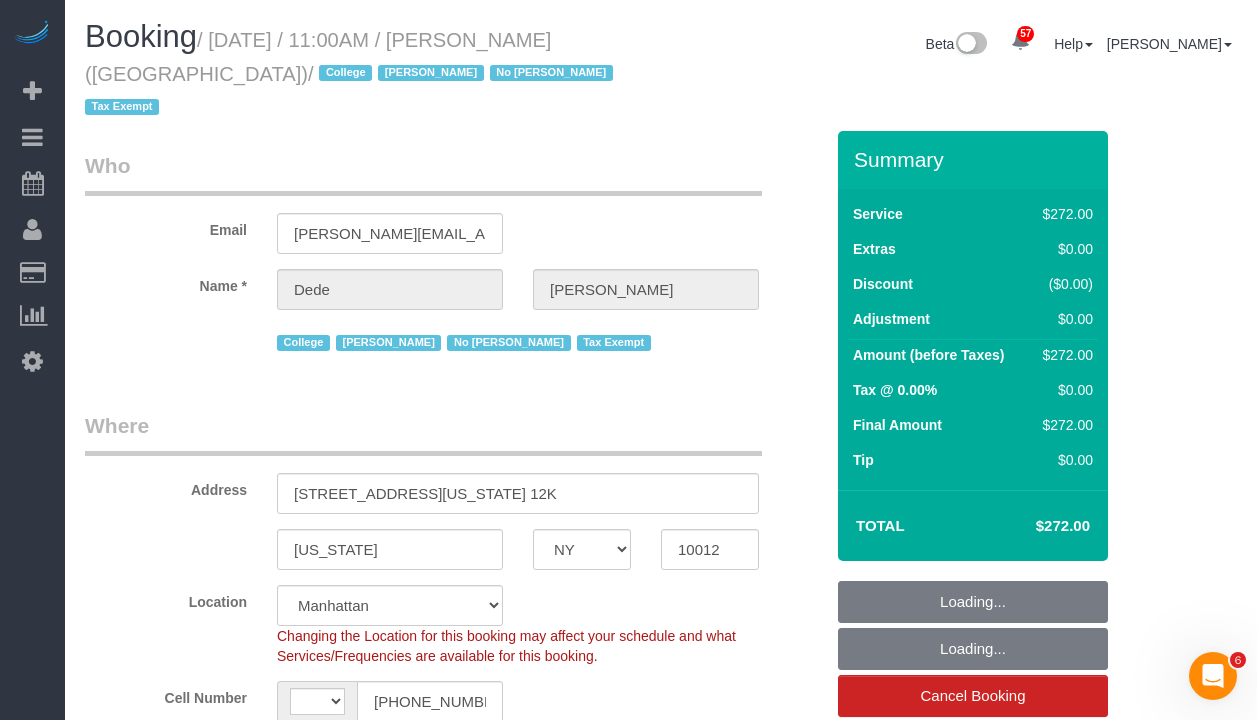 select on "string:[GEOGRAPHIC_DATA]" 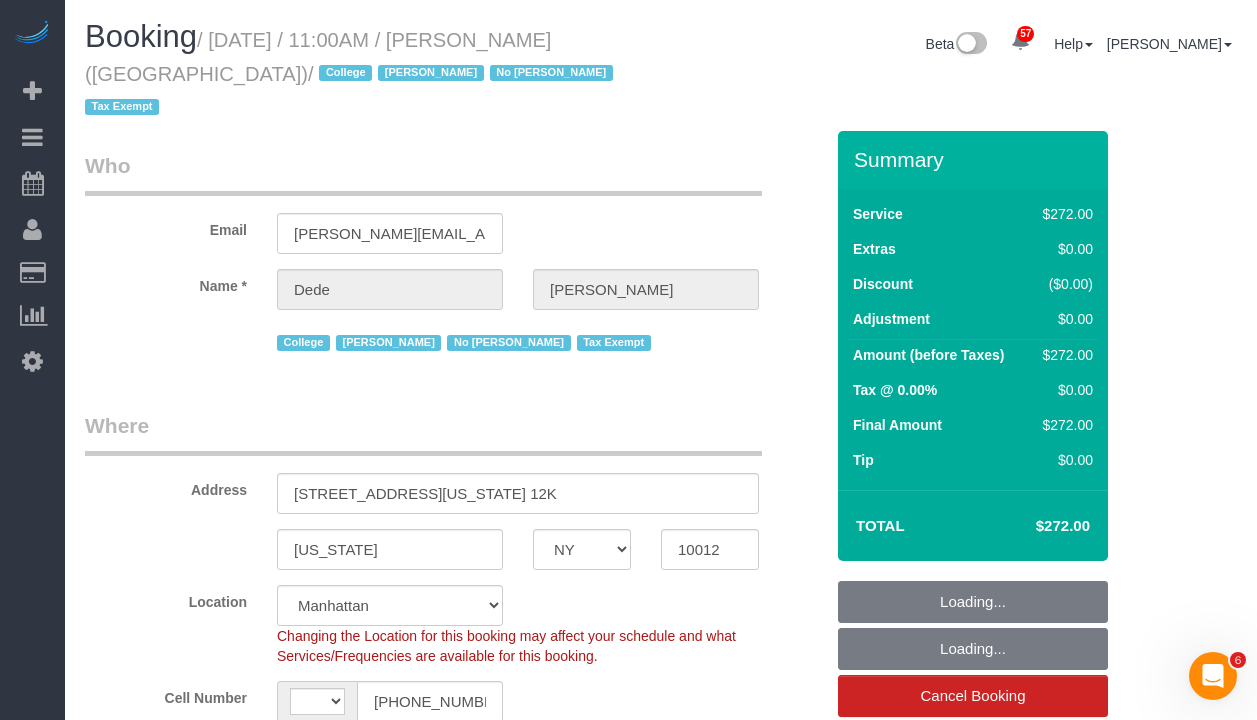 select on "object:1030" 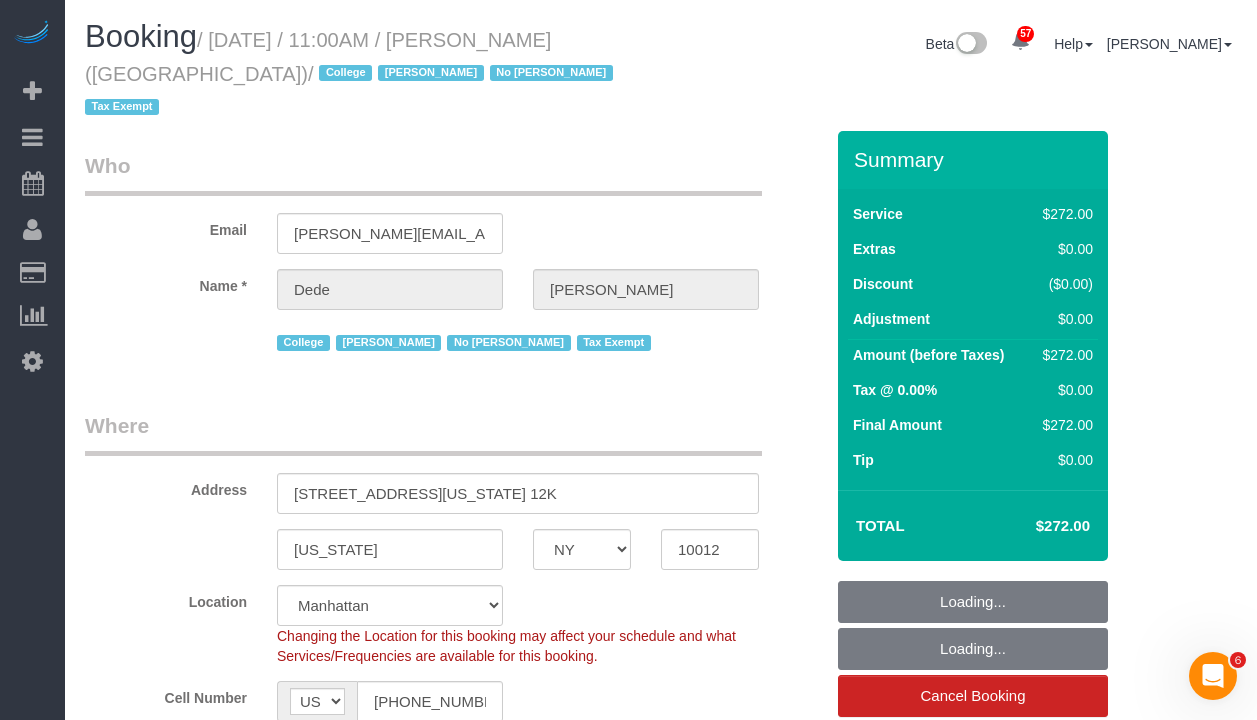 select on "object:1281" 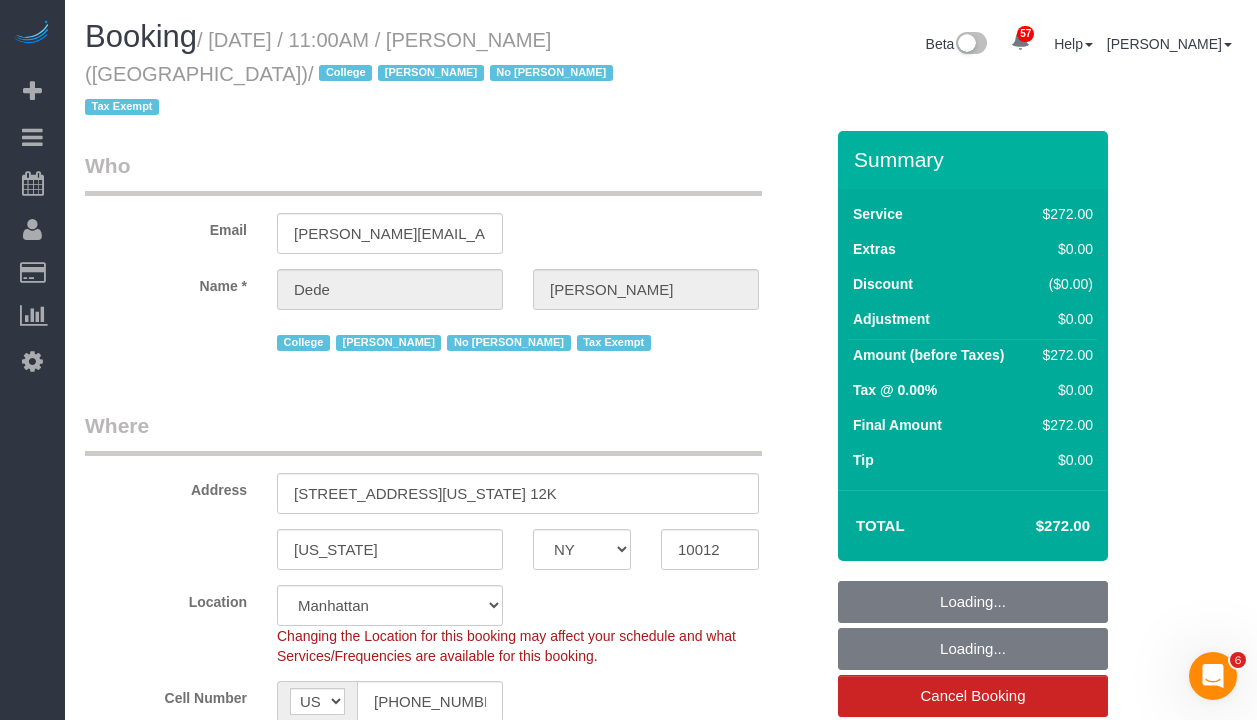 select on "spot1" 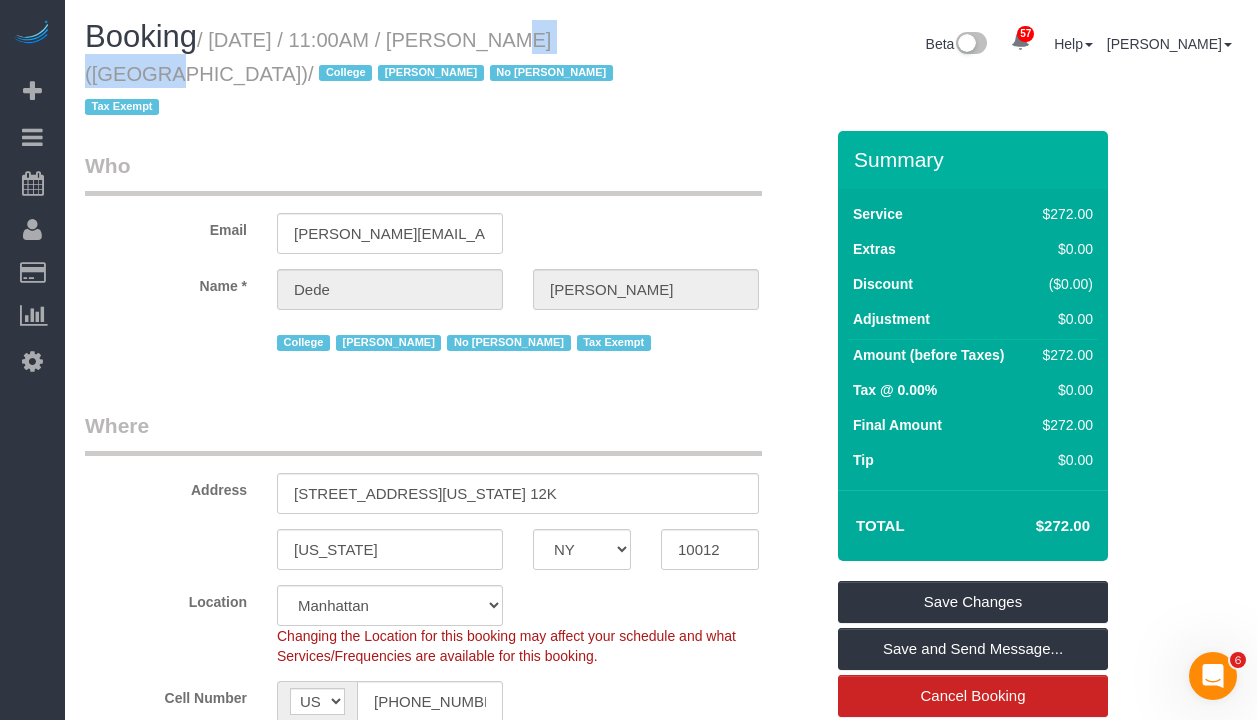 drag, startPoint x: 572, startPoint y: 37, endPoint x: 467, endPoint y: 39, distance: 105.01904 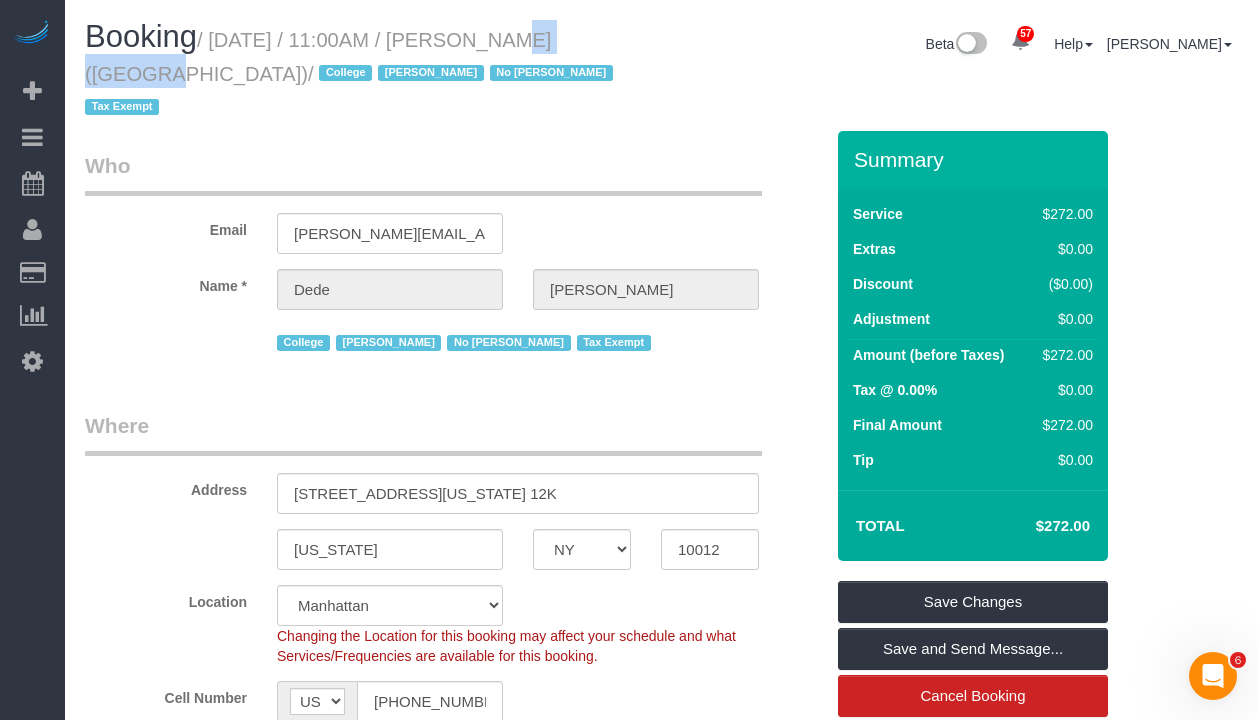 drag, startPoint x: 184, startPoint y: 74, endPoint x: 464, endPoint y: 46, distance: 281.3965 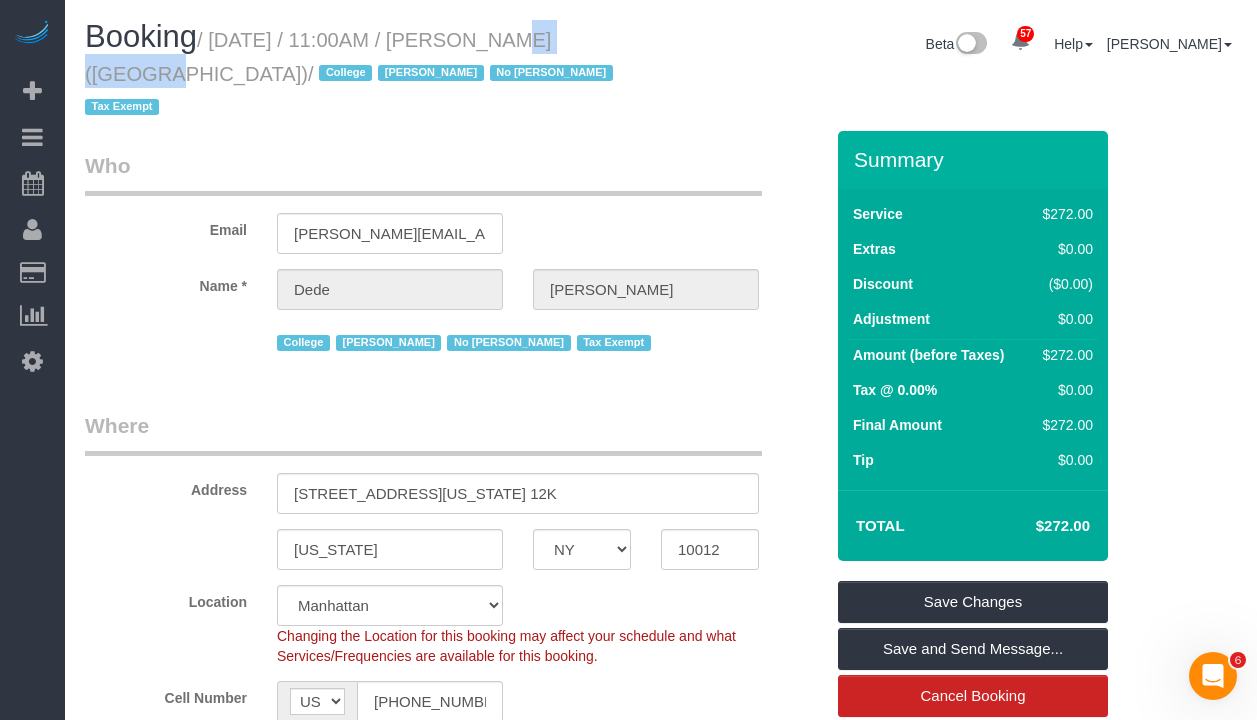 click on "/ July 01, 2025 / 11:00AM / Dede Tabak (NYU Abu Dhabi)
/
College
Jacky Xu
No Xiomara Inga
Tax Exempt" at bounding box center [352, 74] 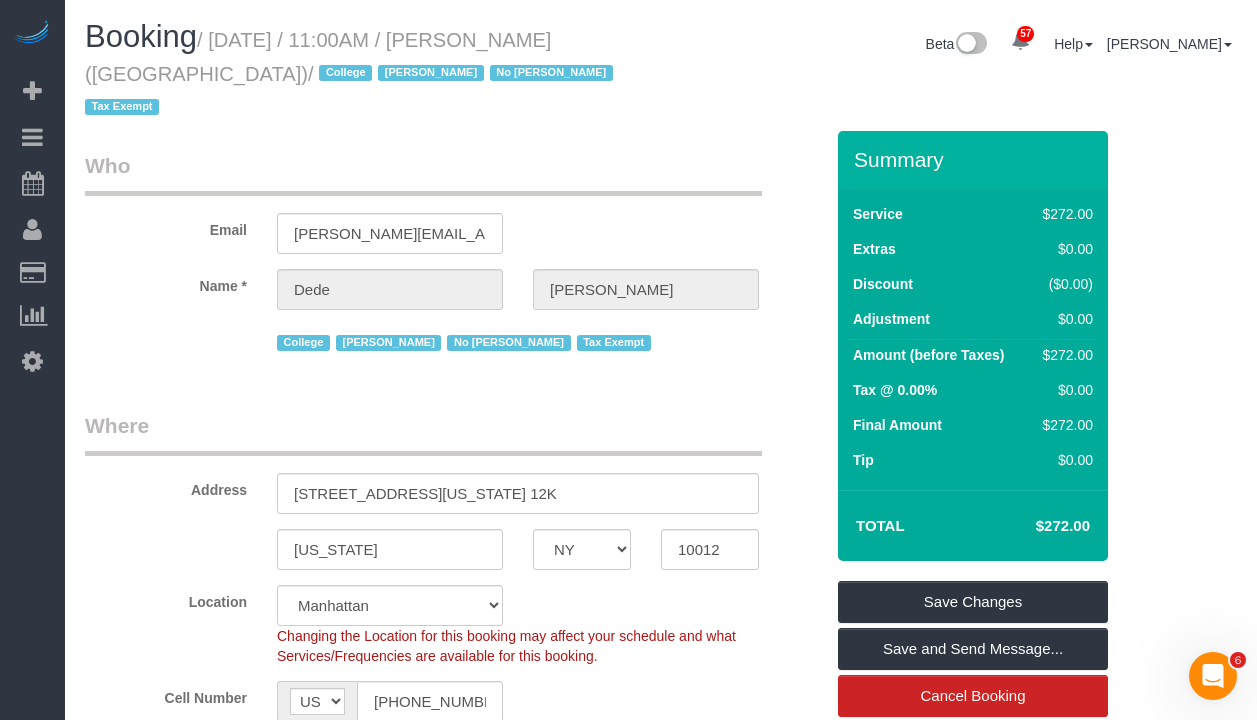 drag, startPoint x: 187, startPoint y: 76, endPoint x: 226, endPoint y: 37, distance: 55.154327 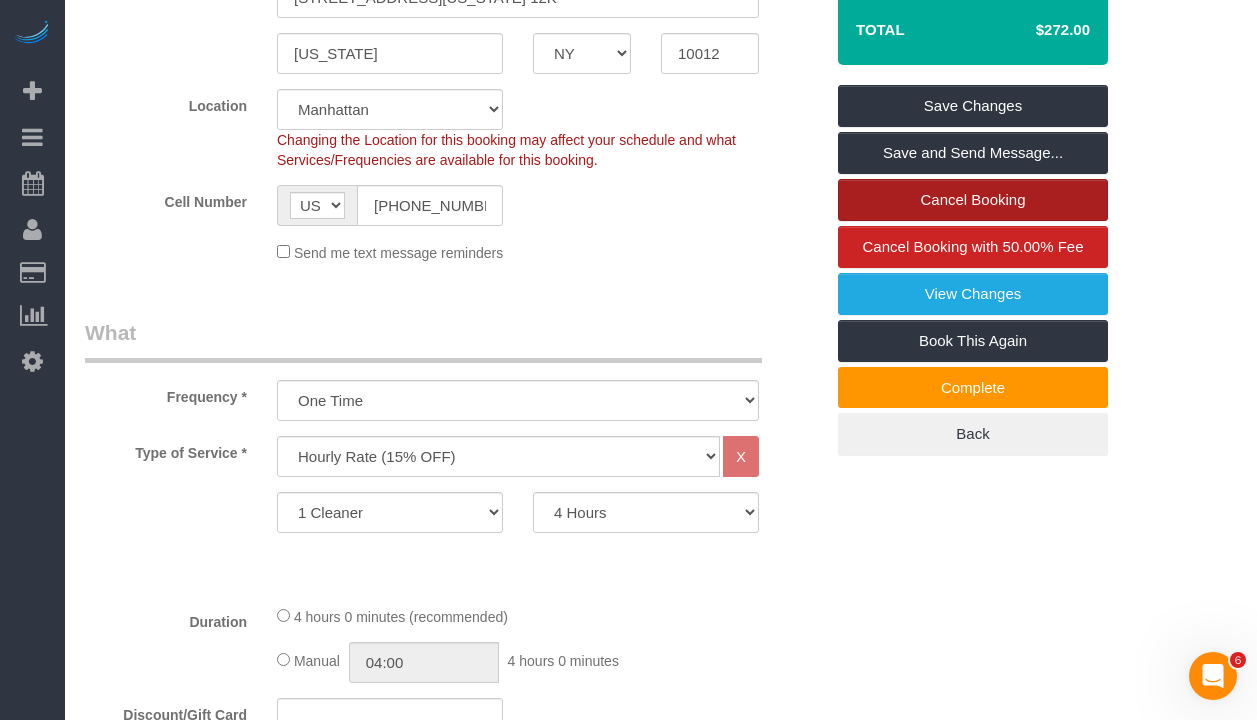 scroll, scrollTop: 725, scrollLeft: 0, axis: vertical 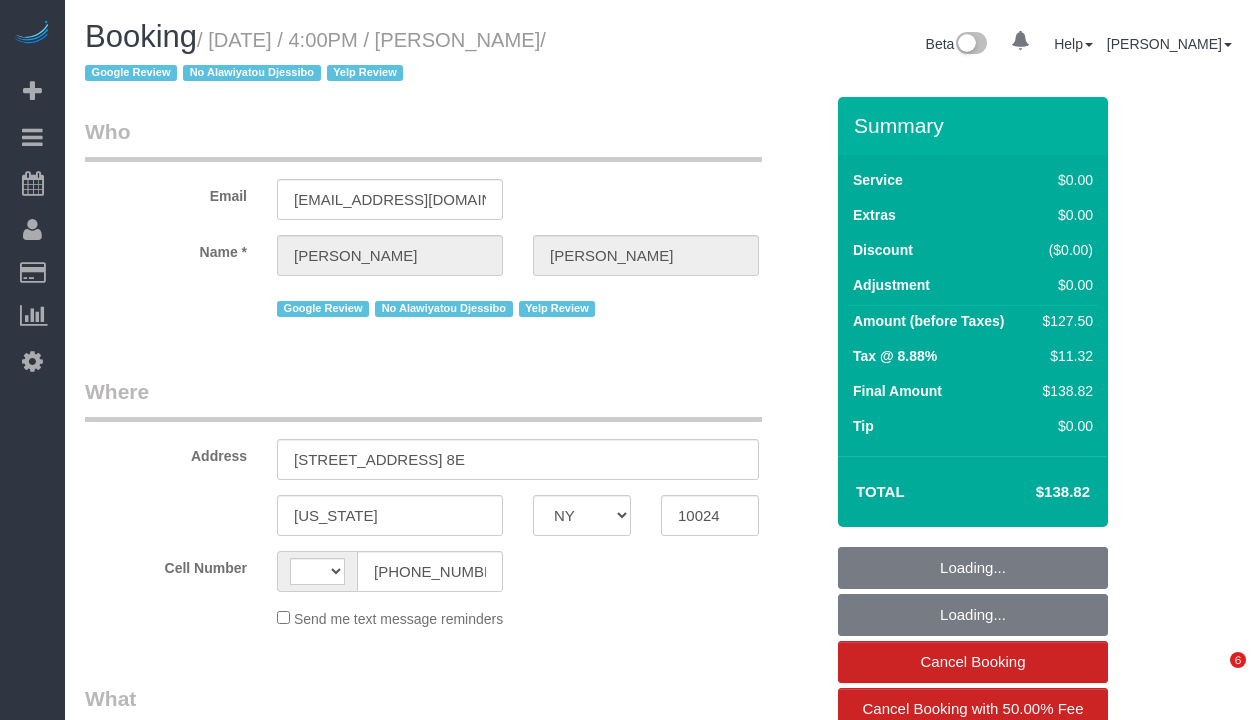 select on "NY" 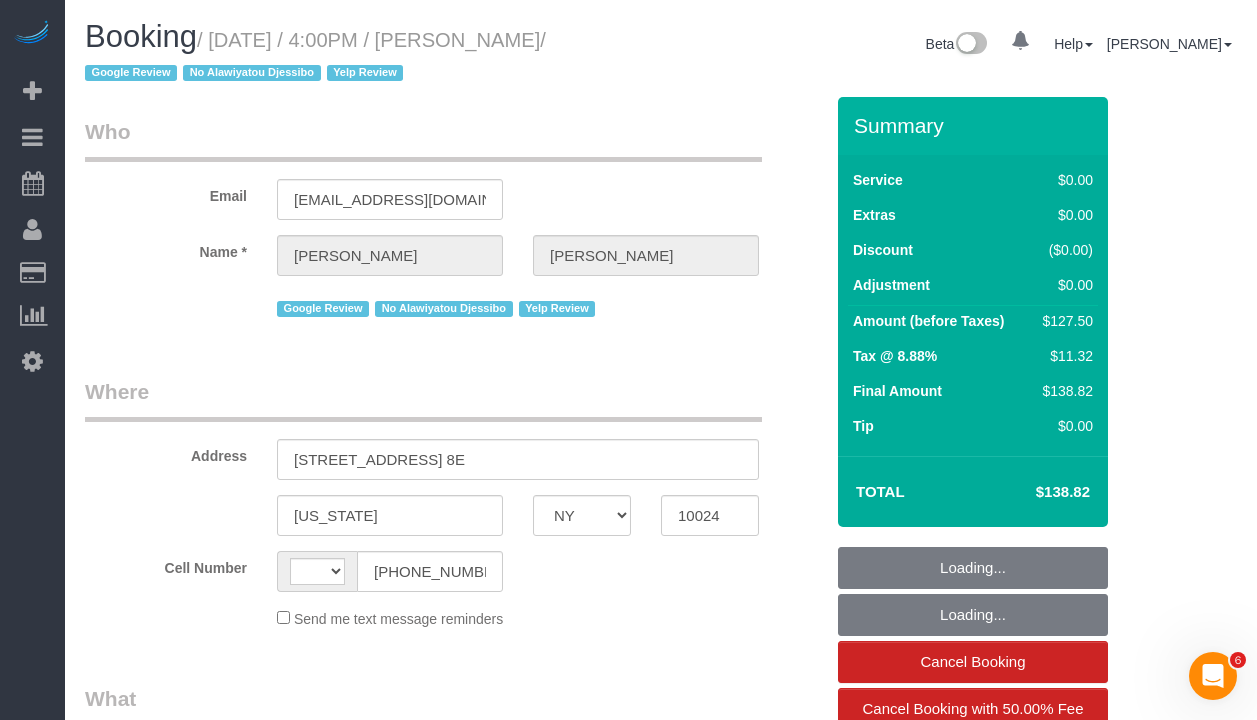 scroll, scrollTop: 0, scrollLeft: 0, axis: both 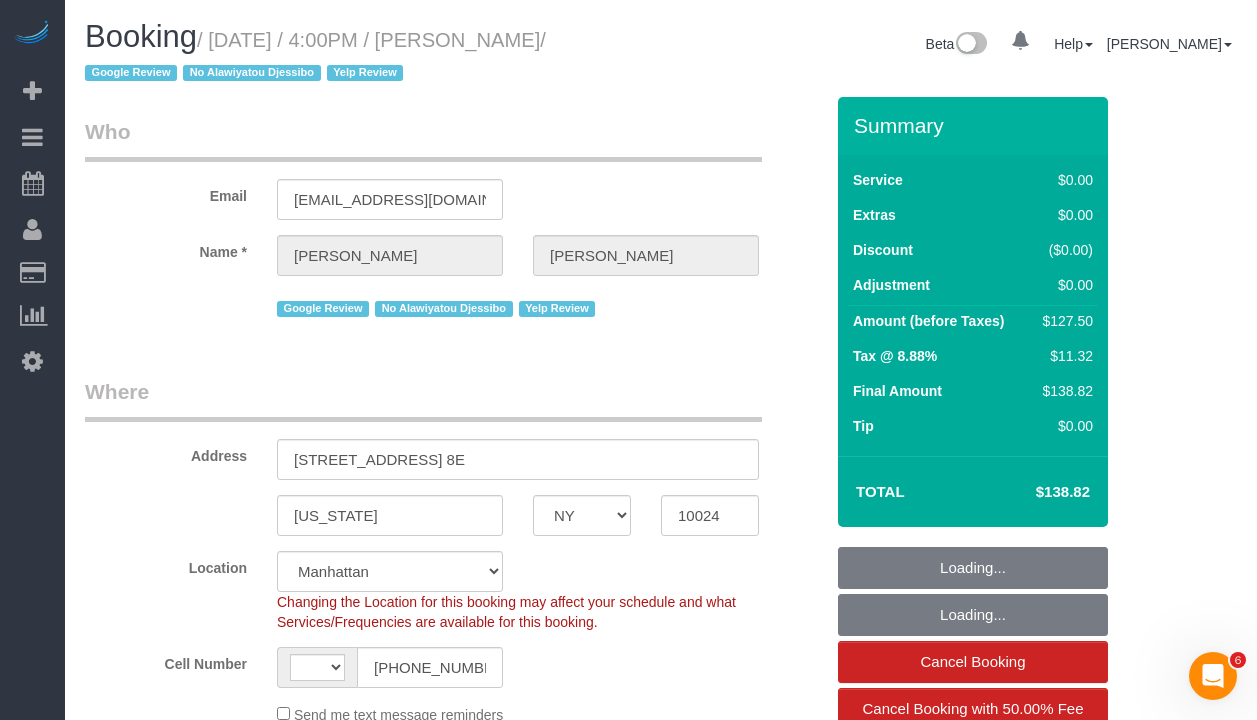 select on "string:[GEOGRAPHIC_DATA]" 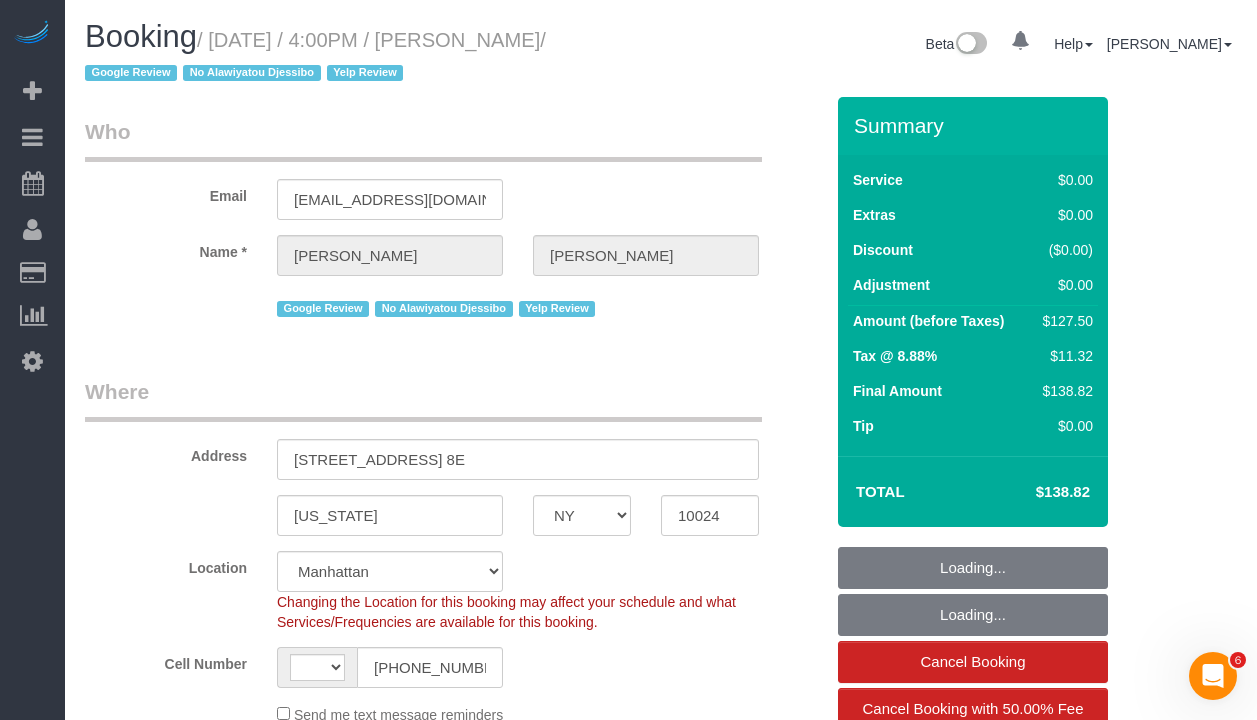 select on "string:stripe-pm_1RaL6Q4VGloSiKo752eb3yMq" 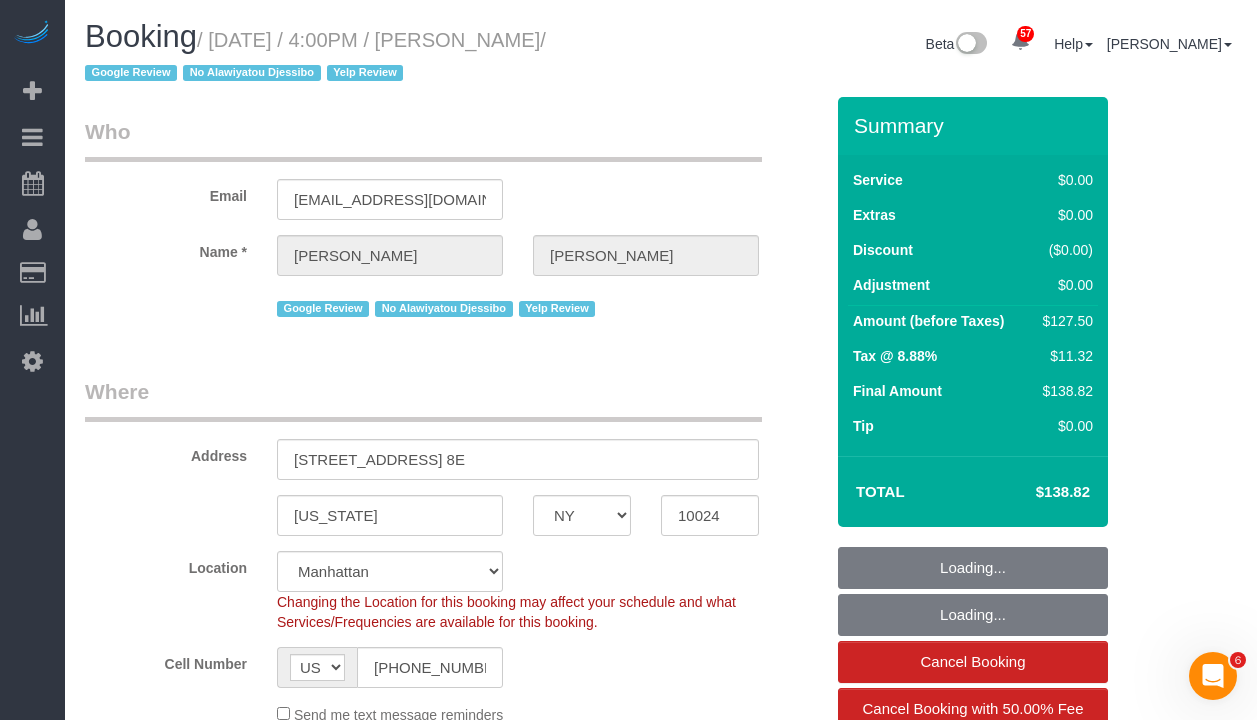 select on "object:833" 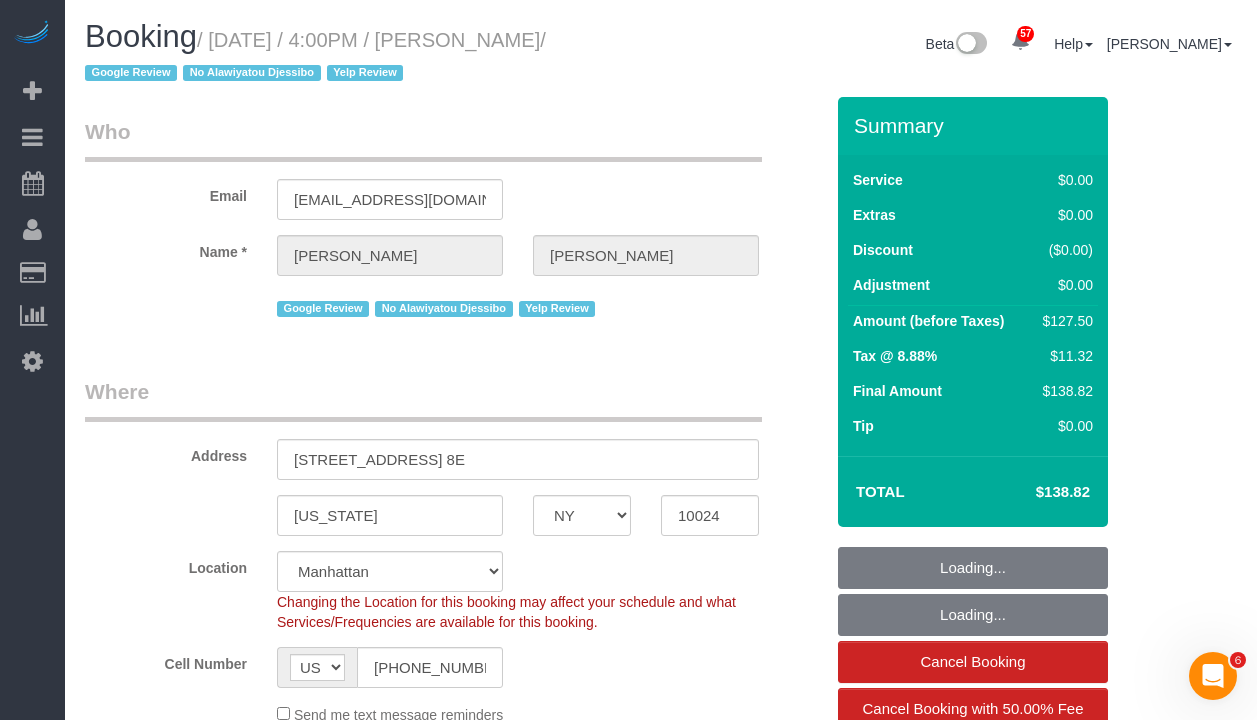 select on "spot1" 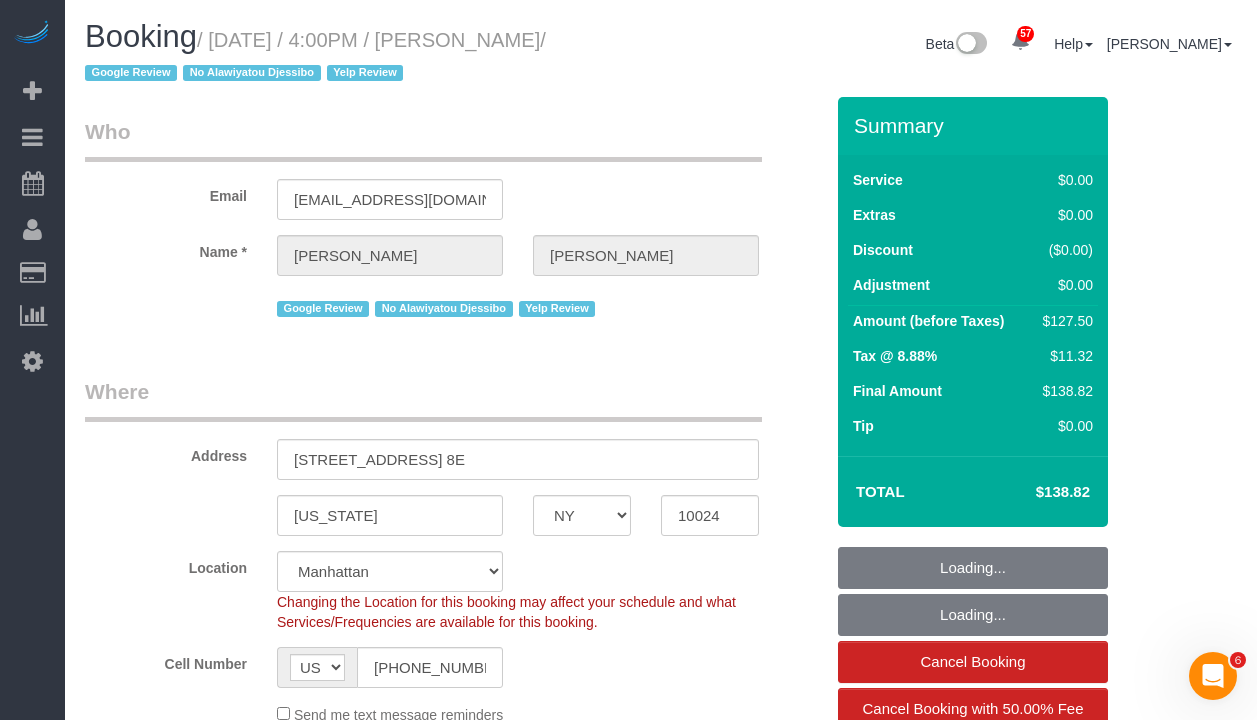 select on "object:1494" 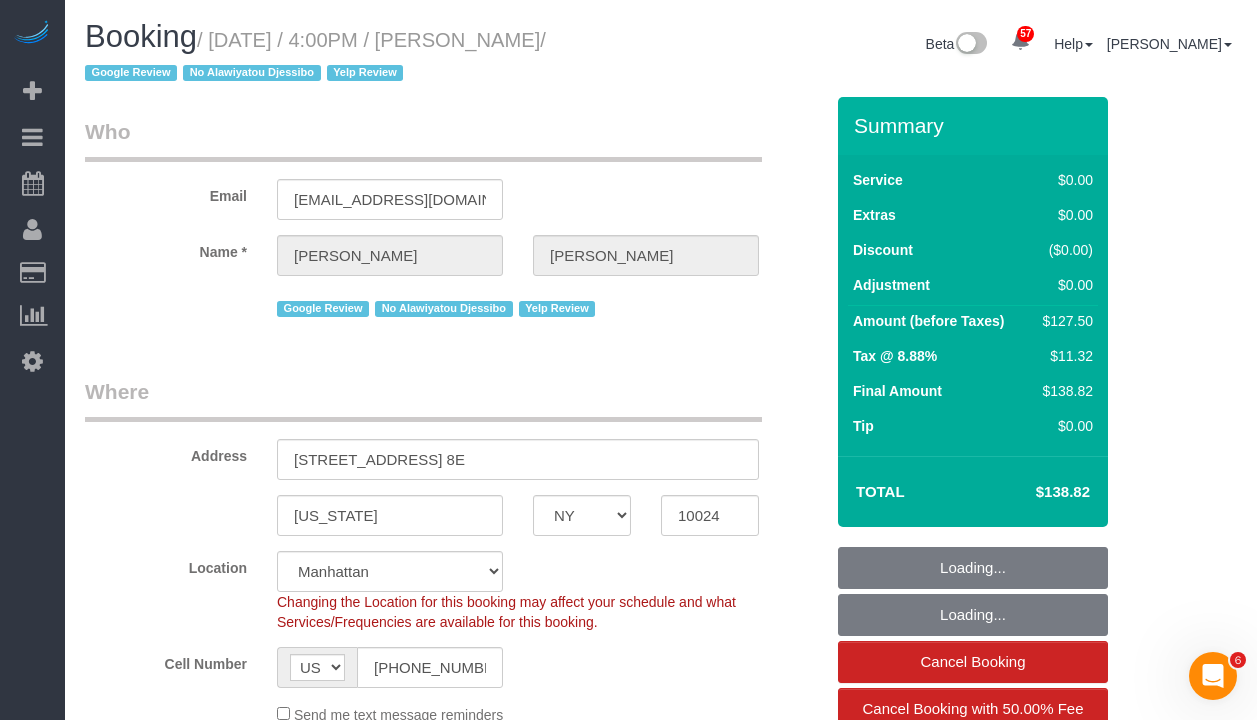 select on "1" 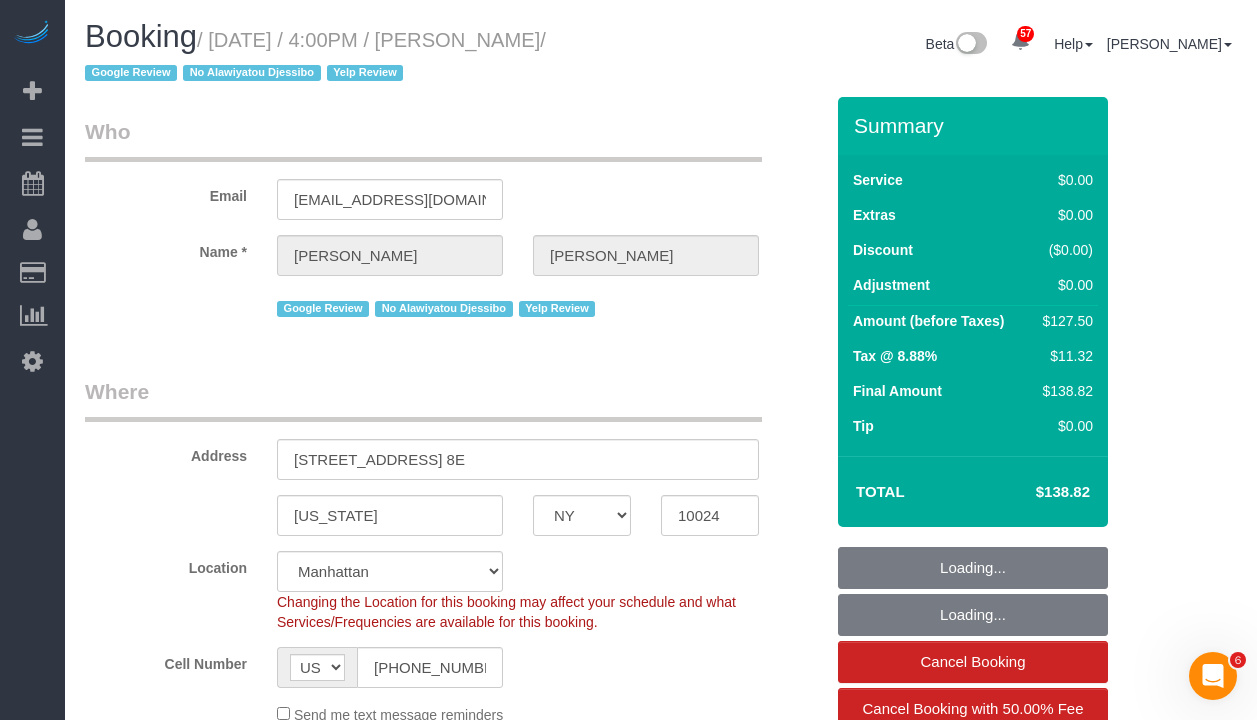 select on "1" 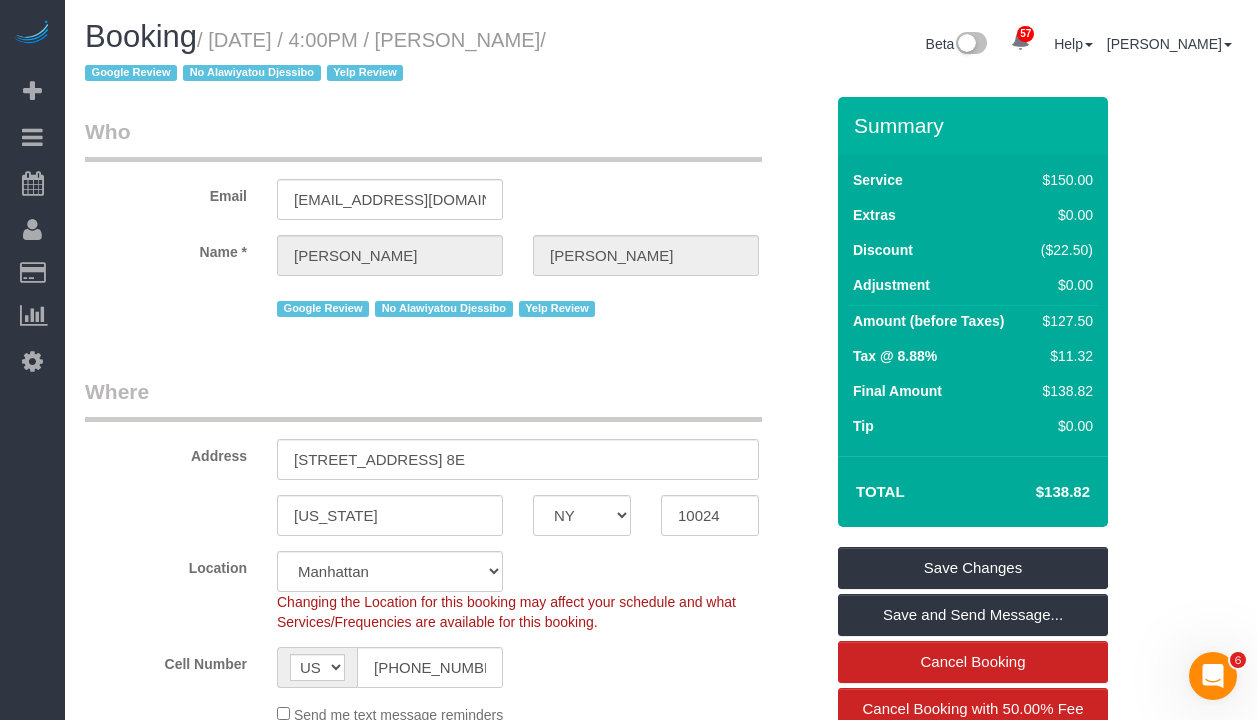 click on "Booking
/ July 01, 2025 / 4:00PM / Mike Maguire
/
Google Review
No Alawiyatou Djessibo
Yelp Review" at bounding box center [365, 54] 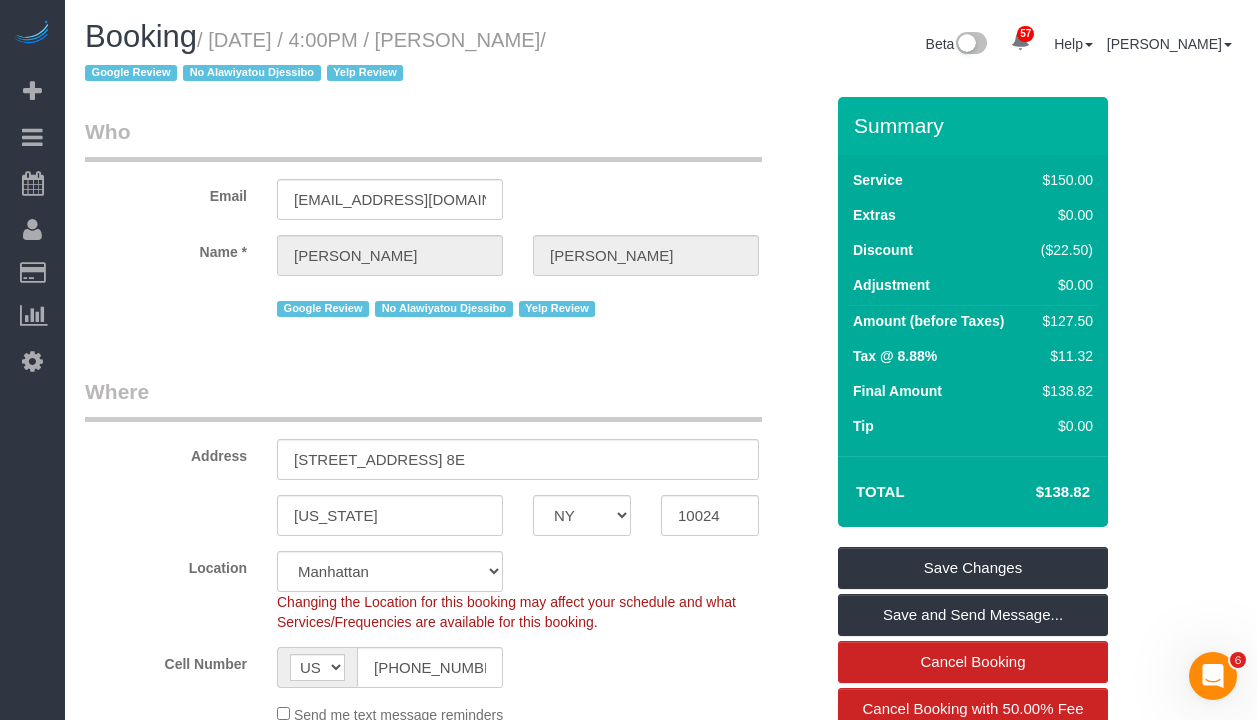 drag, startPoint x: 572, startPoint y: 38, endPoint x: 257, endPoint y: 53, distance: 315.35693 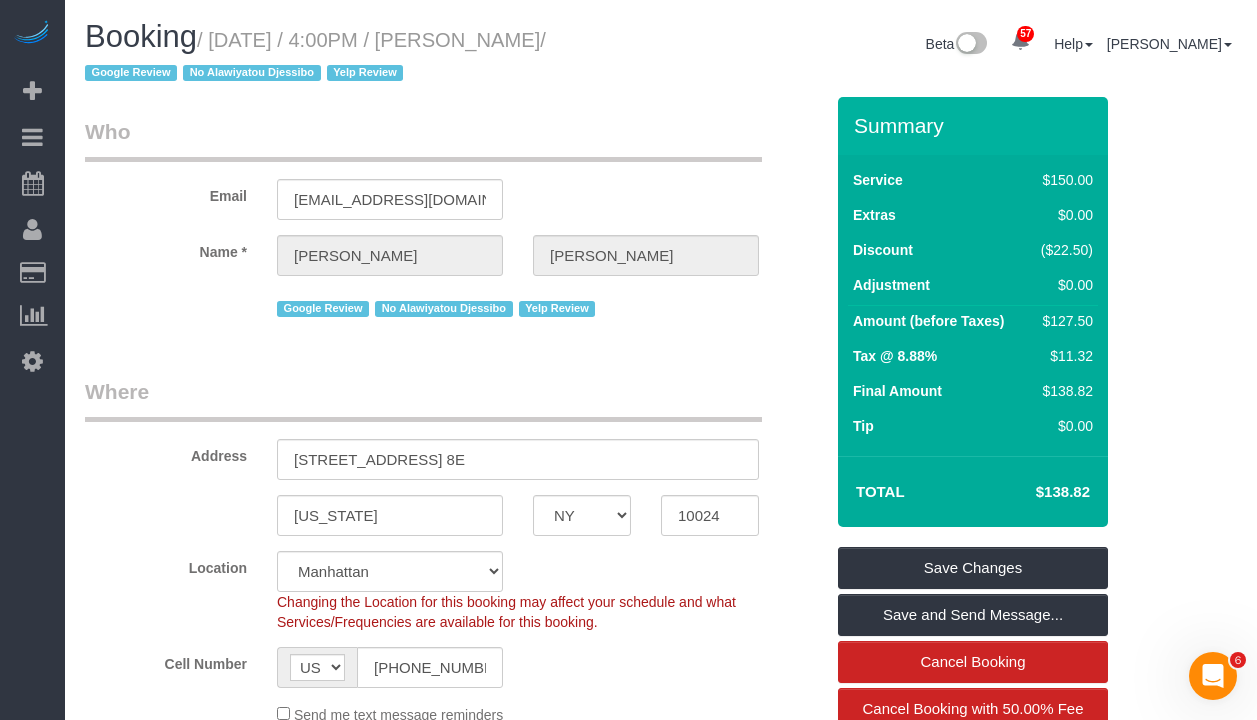 click on "/ July 01, 2025 / 4:00PM / Mike Maguire
/
Google Review
No Alawiyatou Djessibo
Yelp Review" at bounding box center [315, 57] 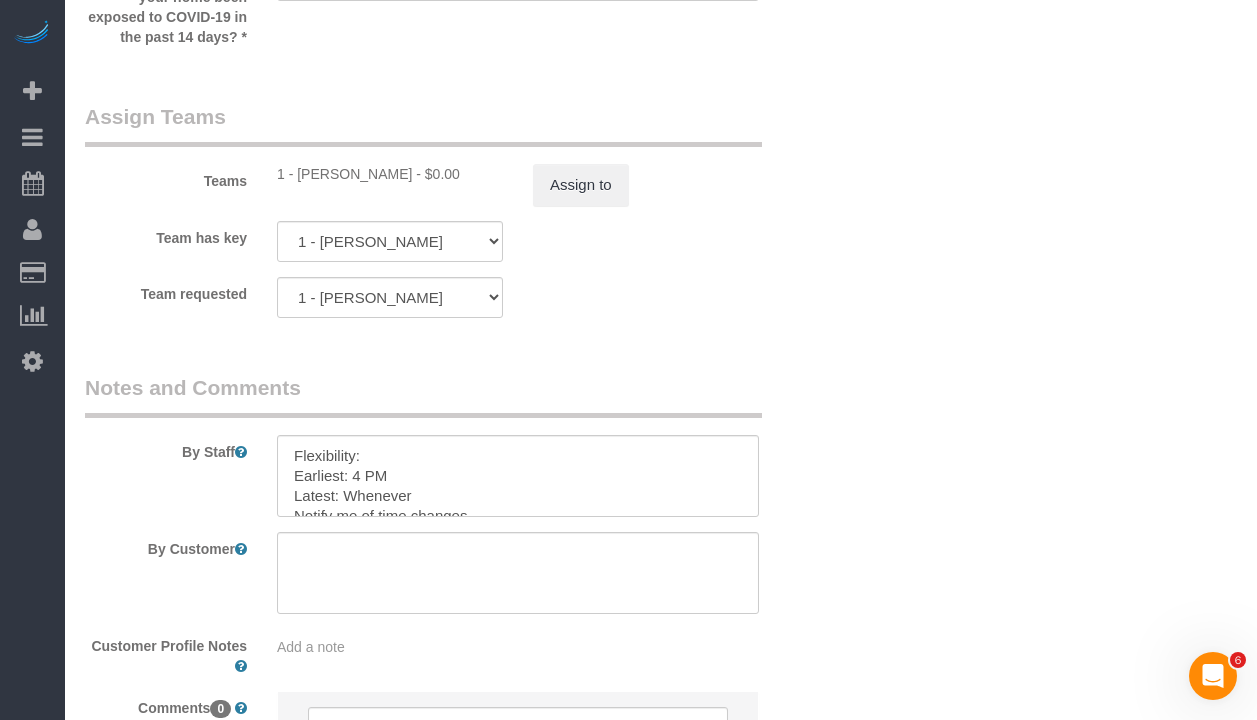 scroll, scrollTop: 2934, scrollLeft: 0, axis: vertical 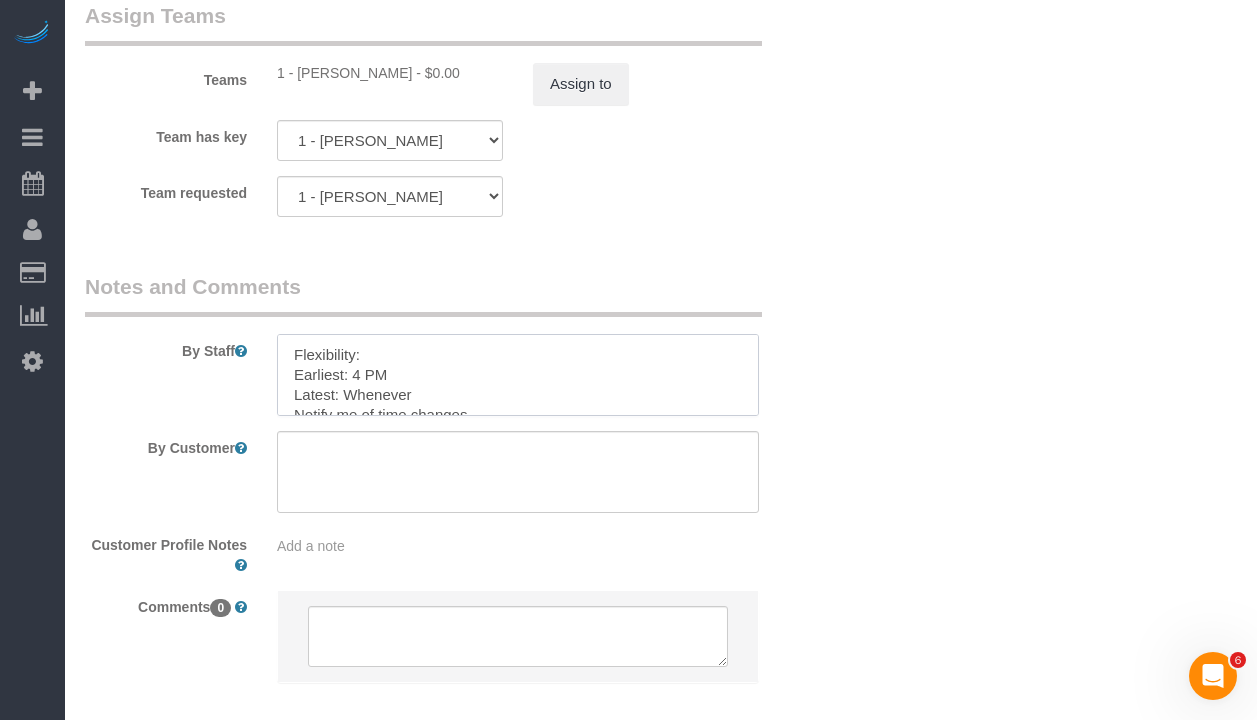 click at bounding box center (518, 375) 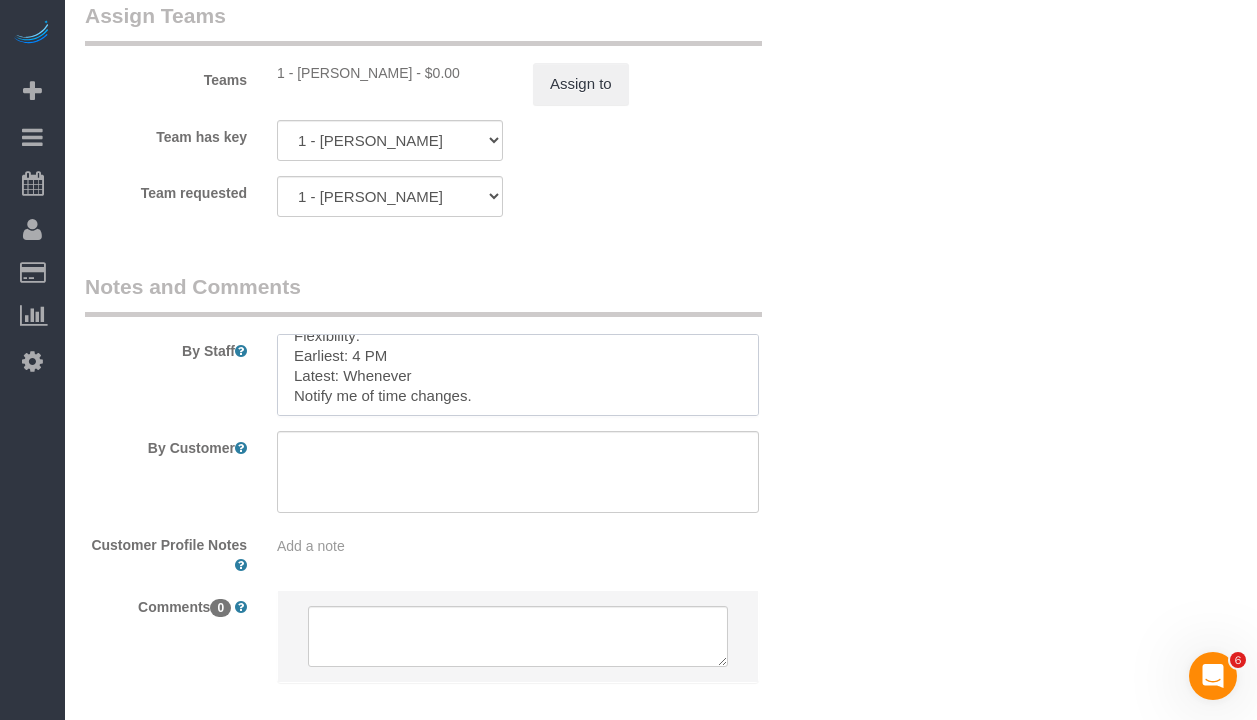 scroll, scrollTop: 20, scrollLeft: 0, axis: vertical 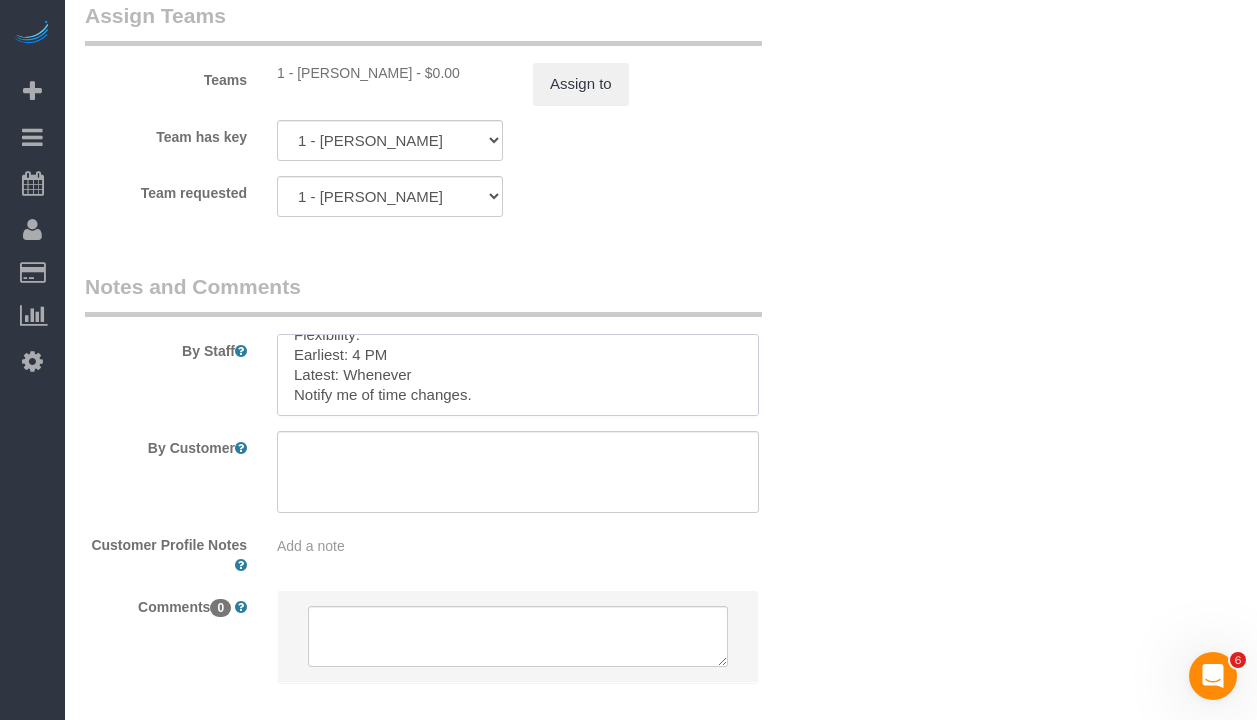 click at bounding box center [518, 375] 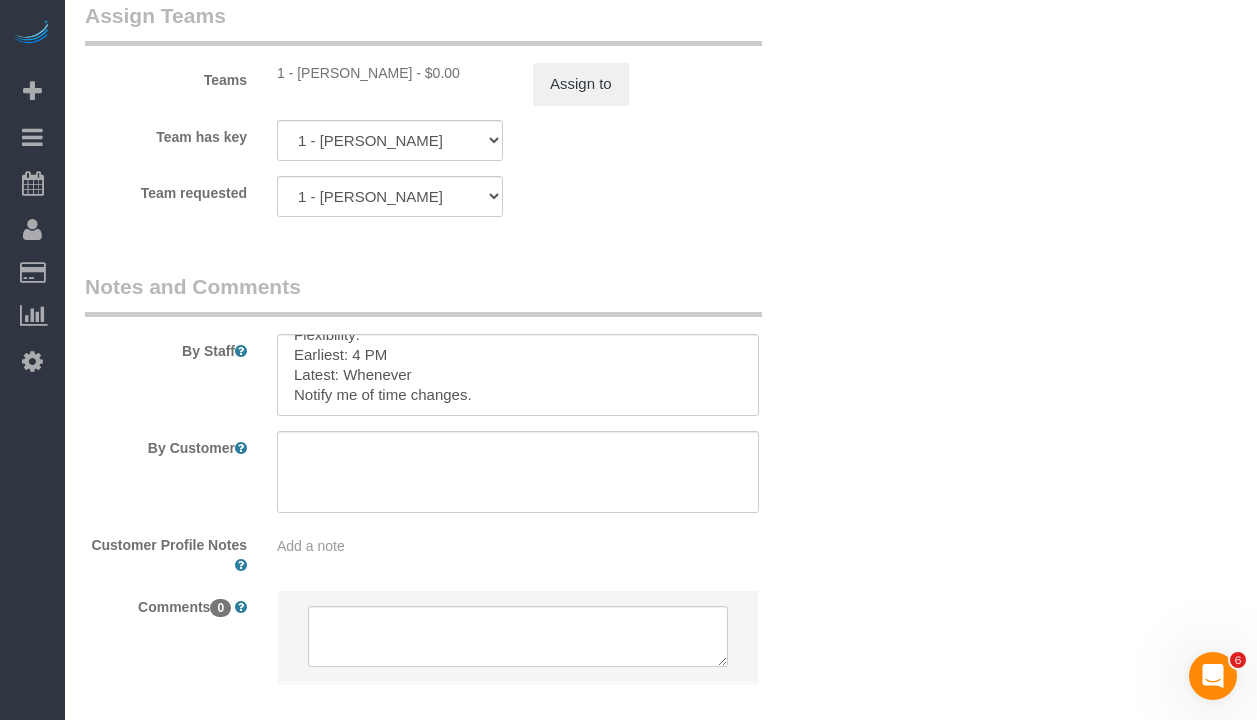 click on "Who
Email
mmaguire245@gmail.com
Name *
Mike
Maguire
Google Review
No Alawiyatou Djessibo
Yelp Review
Where
Address
205 West 88th Street, Apt. 8E
New York
AK
AL
AR
AZ
CA
CO
CT
DC
DE
FL
GA
HI
IA
ID
IL
IN
KS
KY
LA
MA
MD
ME
MI
MN
MO" at bounding box center [661, -1039] 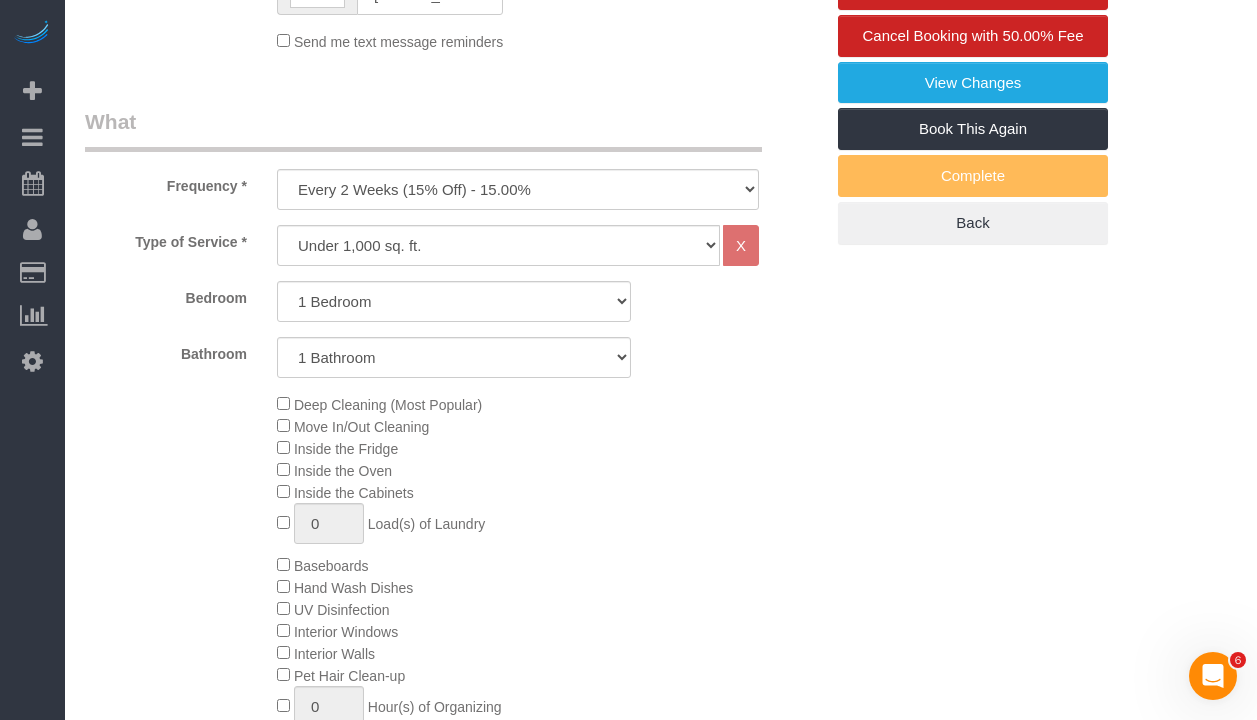 scroll, scrollTop: 322, scrollLeft: 0, axis: vertical 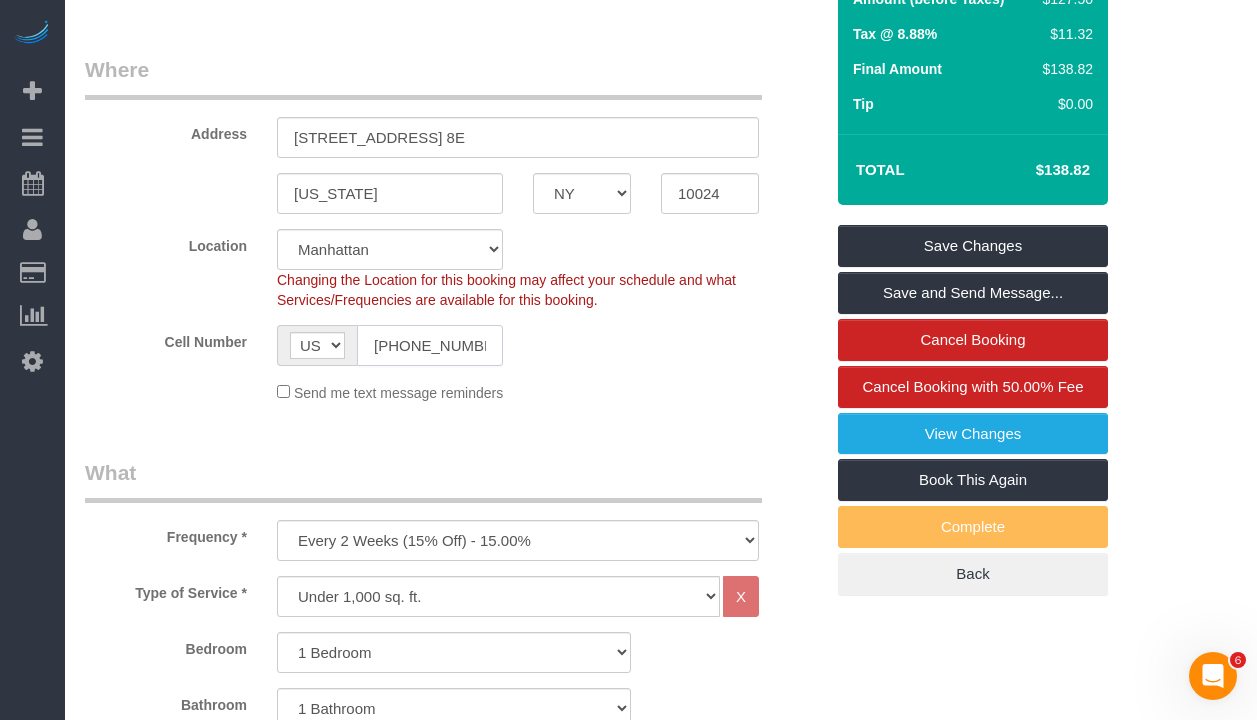click on "(646) 408-8053" 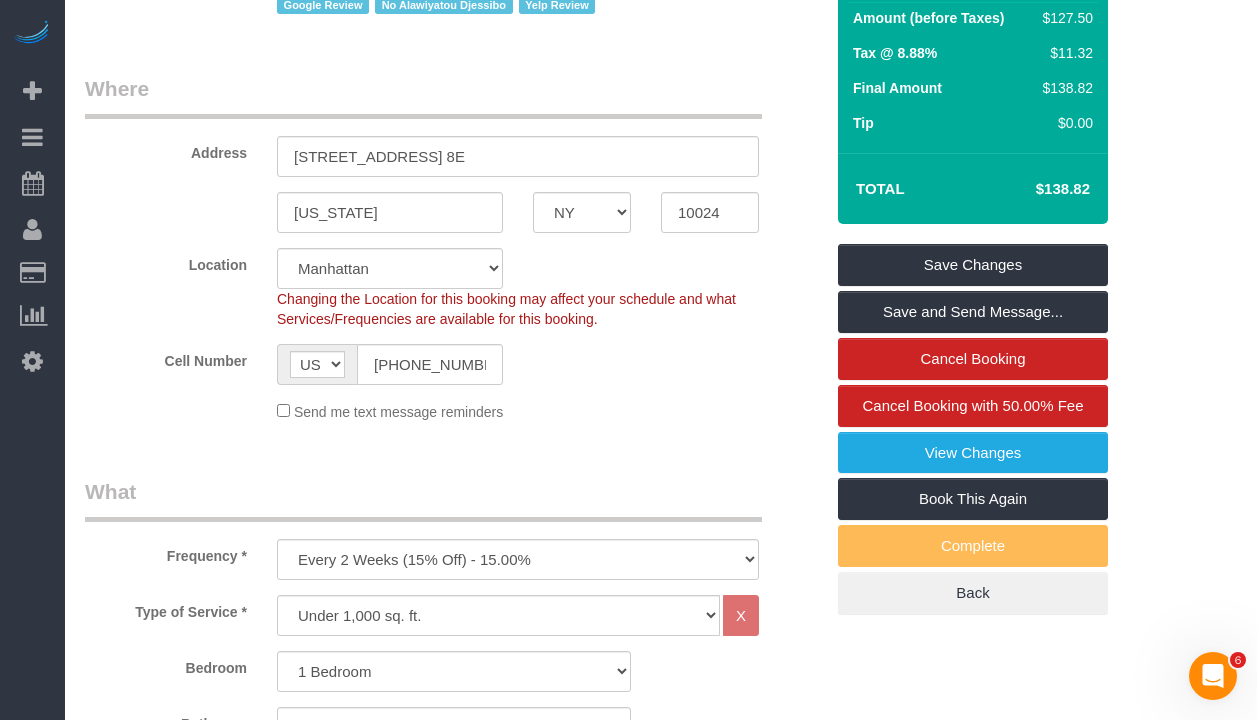 scroll, scrollTop: 305, scrollLeft: 0, axis: vertical 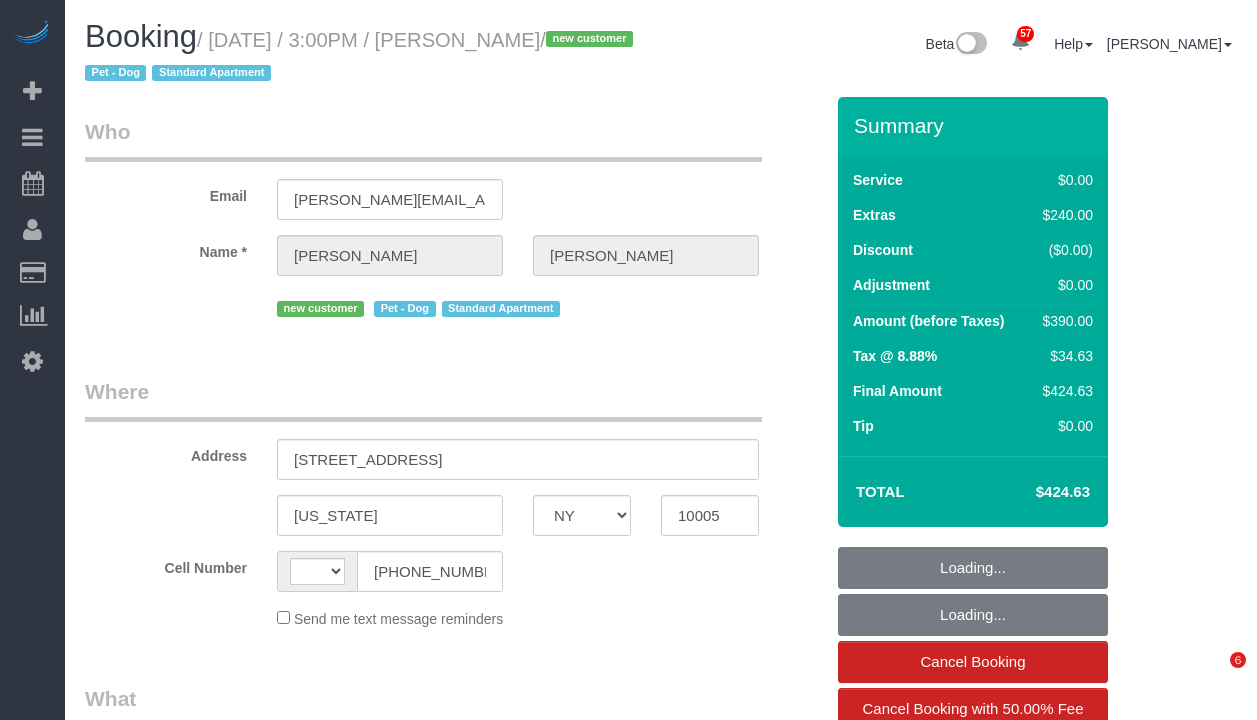 select on "NY" 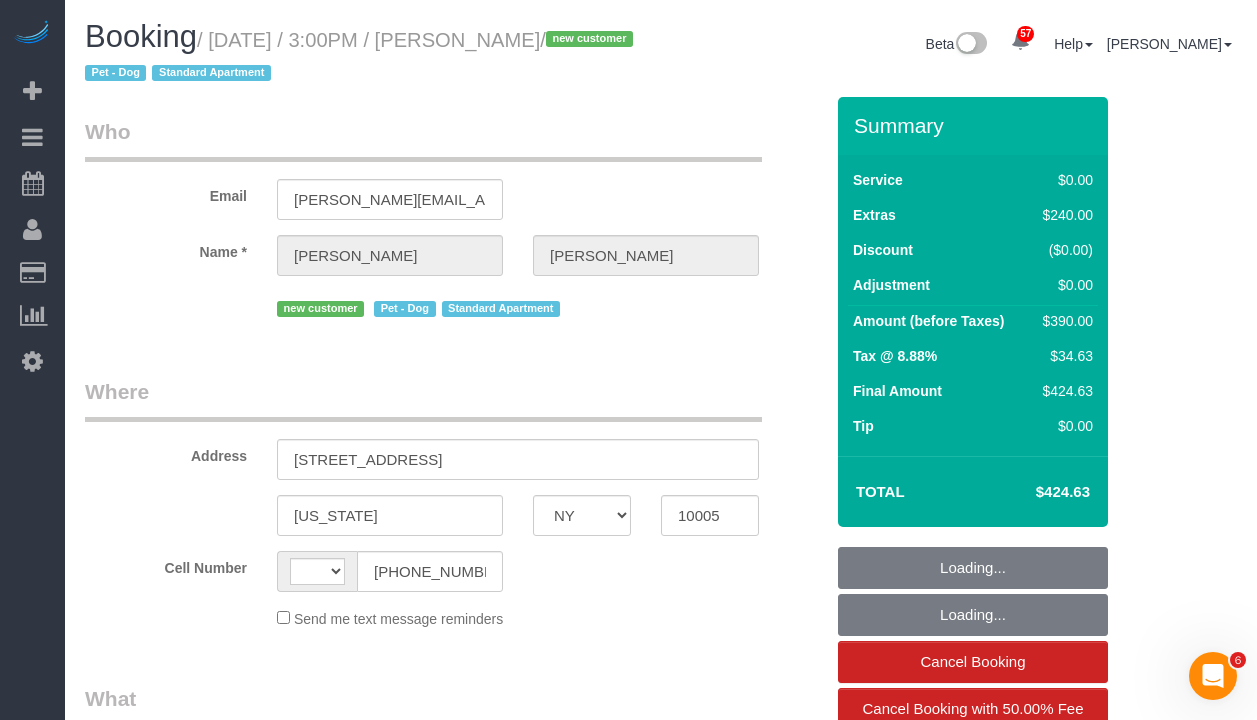scroll, scrollTop: 0, scrollLeft: 0, axis: both 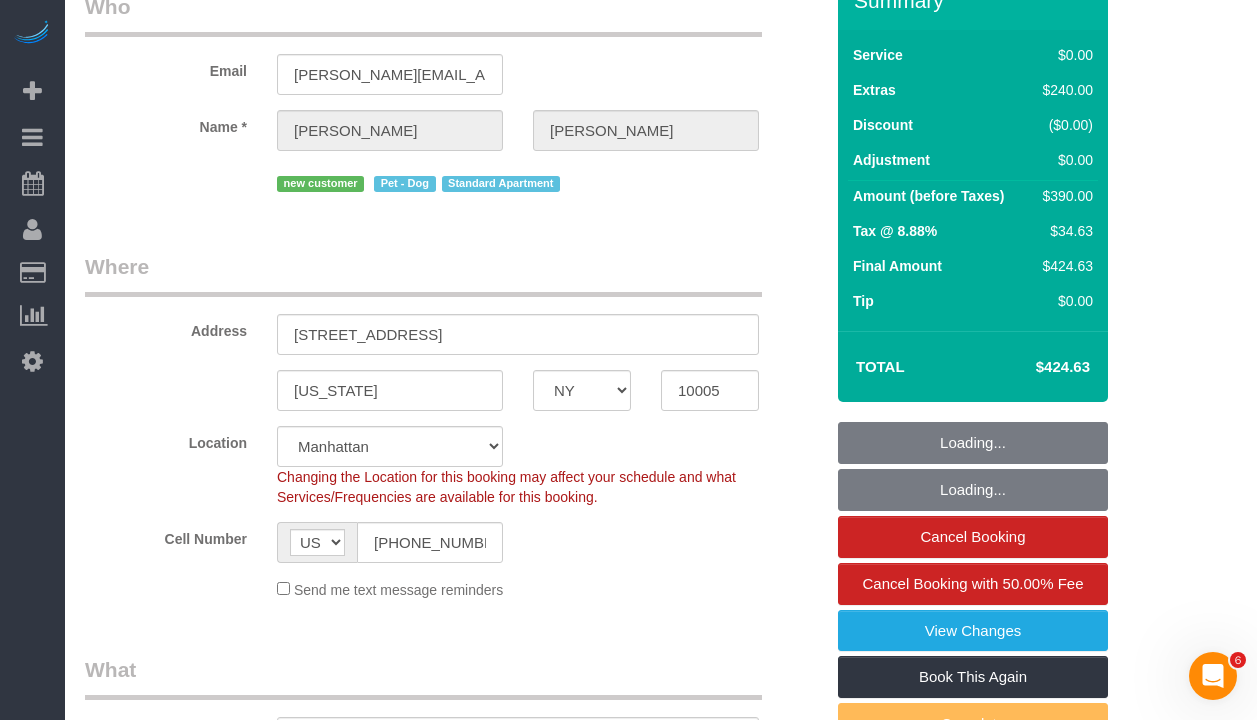 select on "object:978" 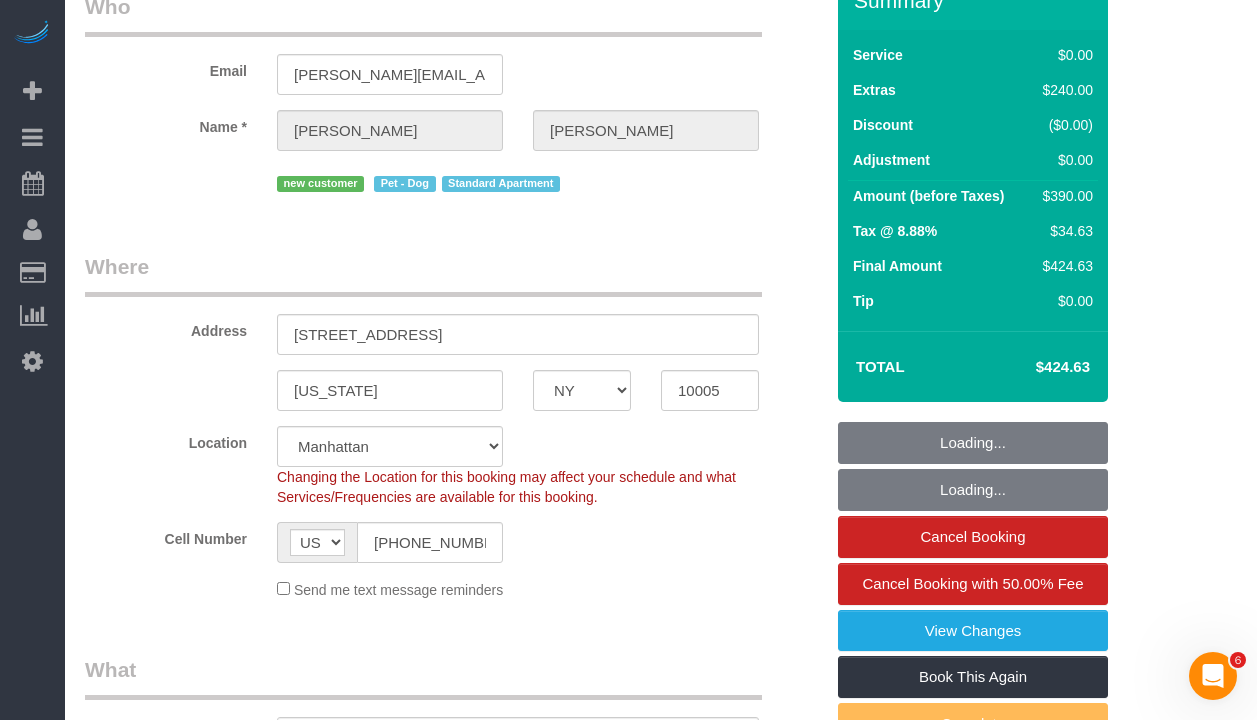 select on "string:stripe-pm_1Rfho44VGloSiKo7uq1JmFUO" 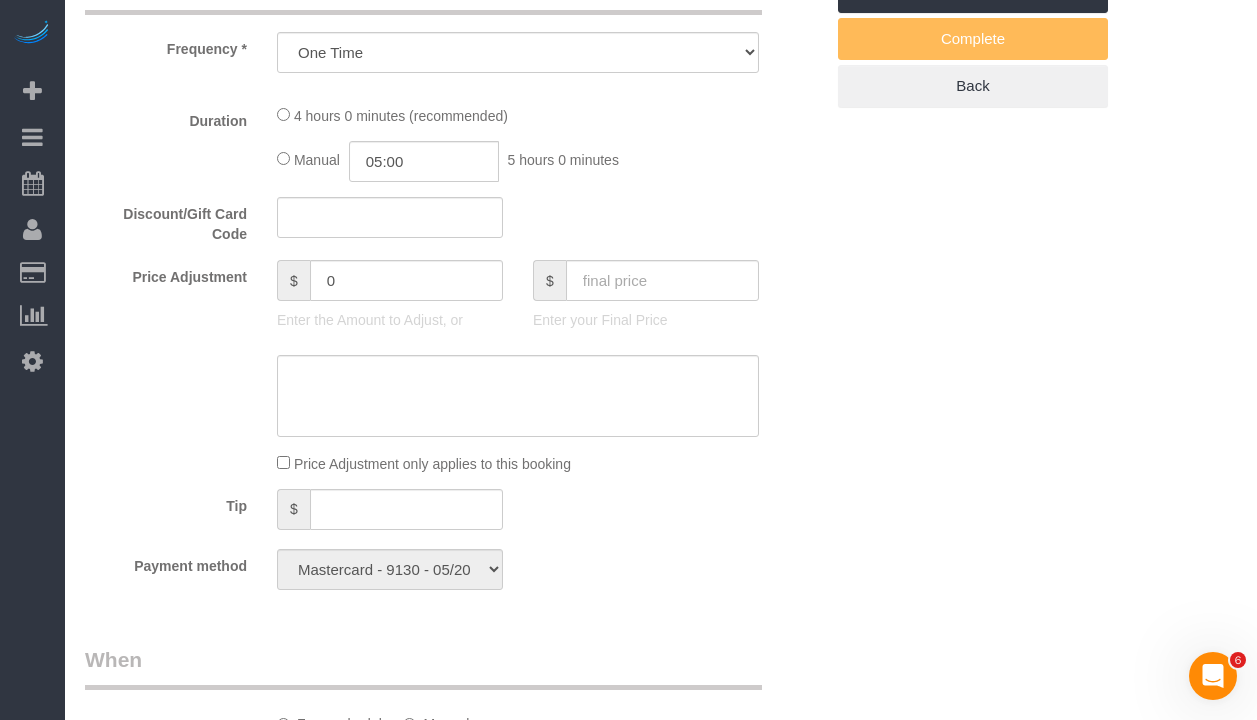 select on "spot1" 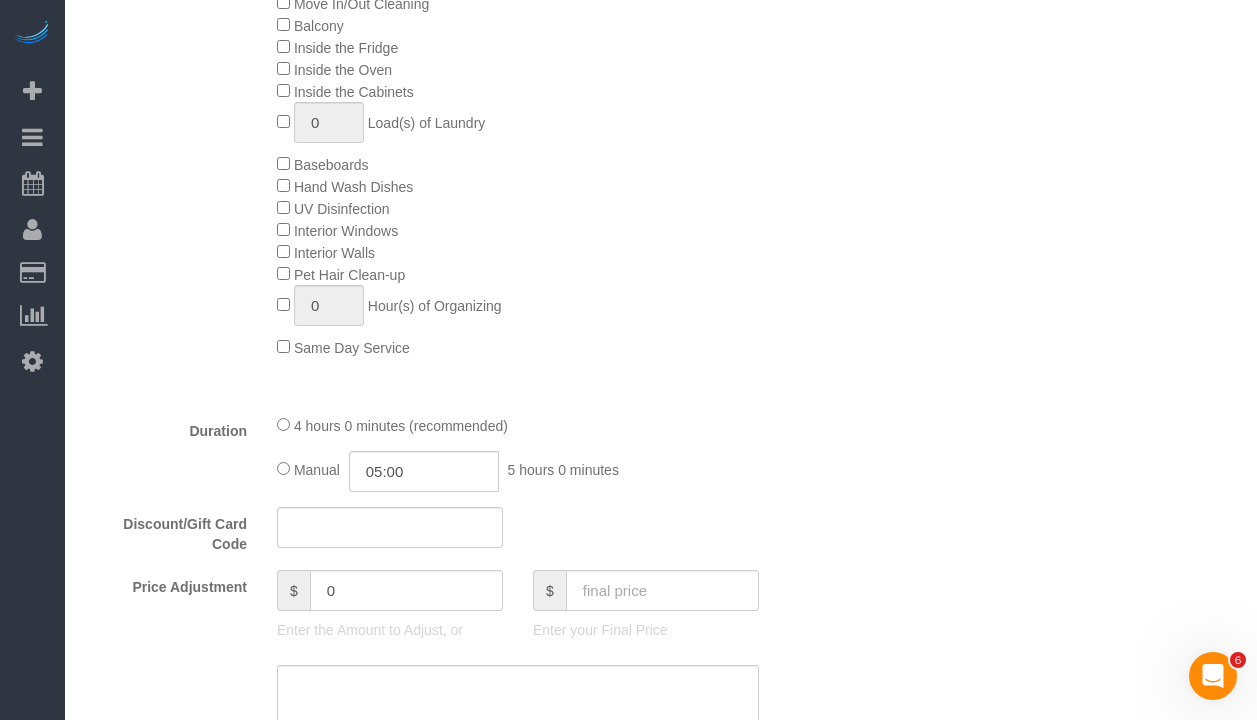 scroll, scrollTop: 1170, scrollLeft: 0, axis: vertical 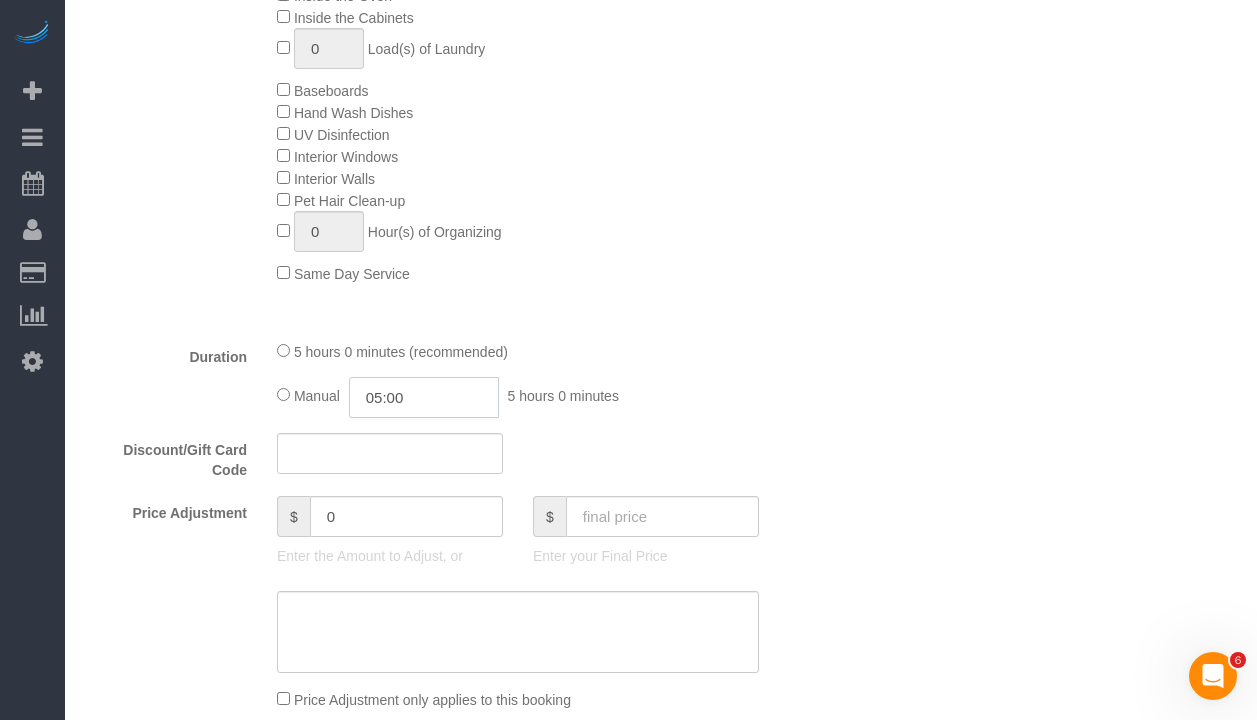 click on "05:00" 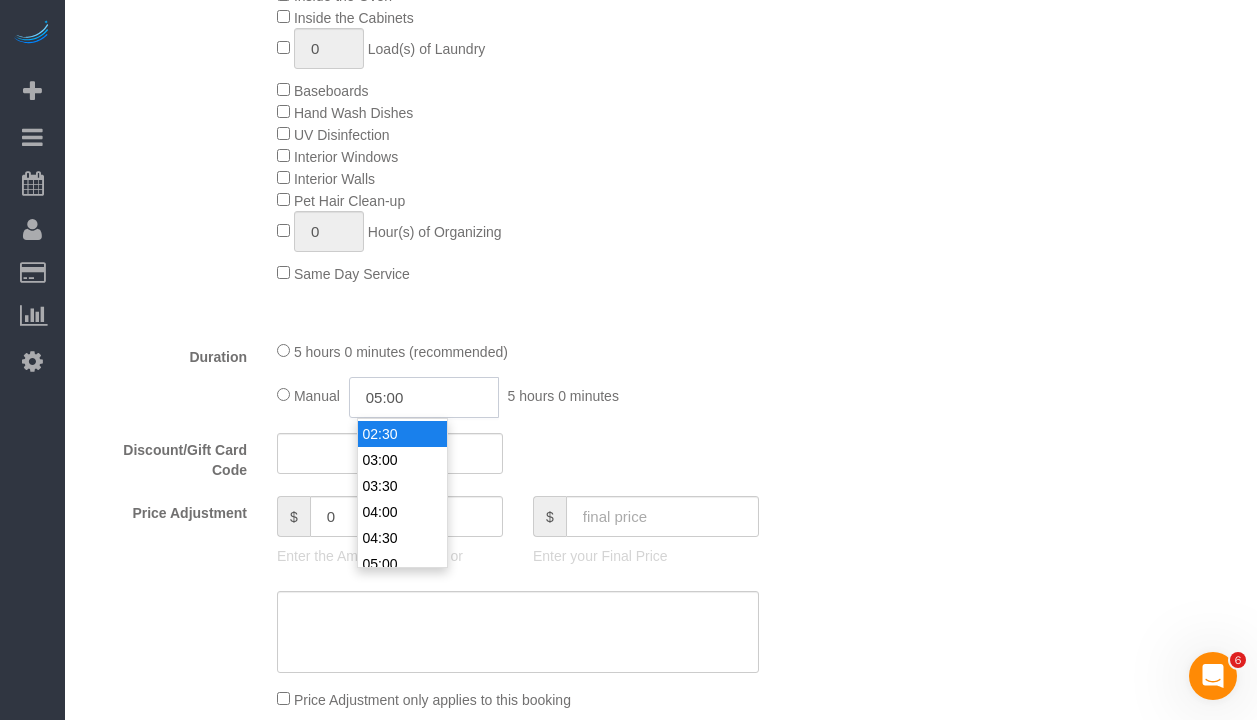 scroll, scrollTop: 127, scrollLeft: 0, axis: vertical 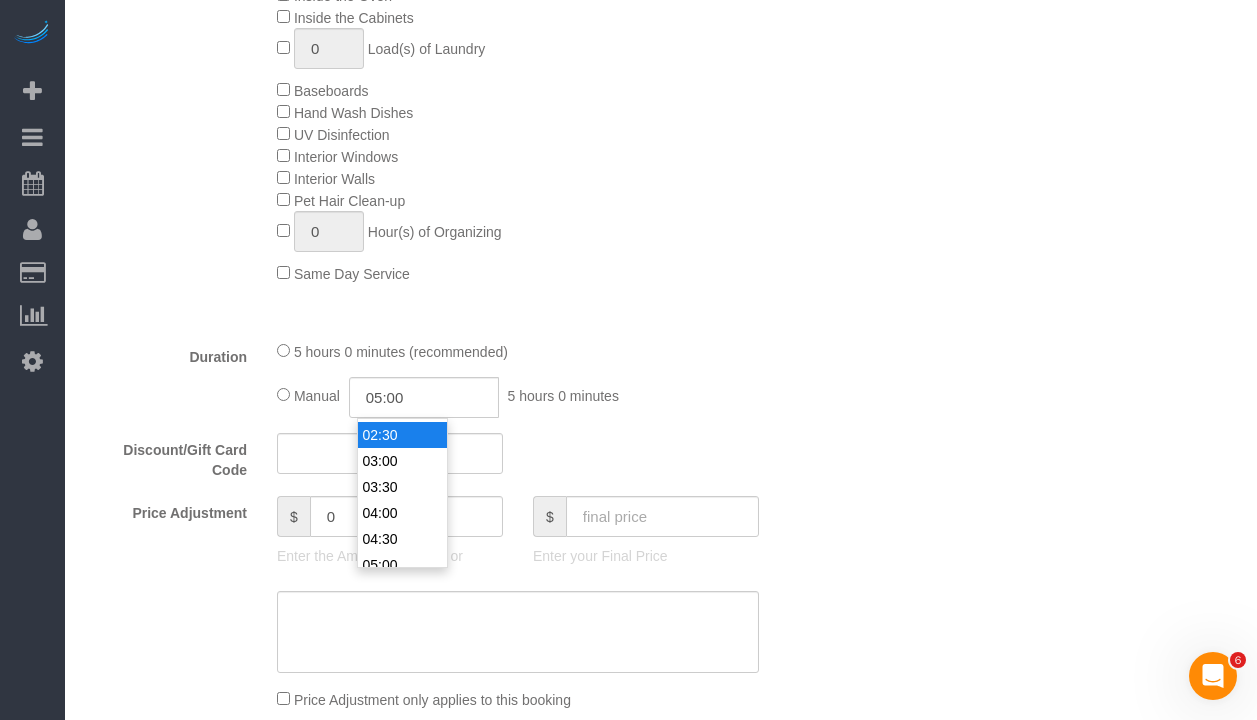 type on "02:30" 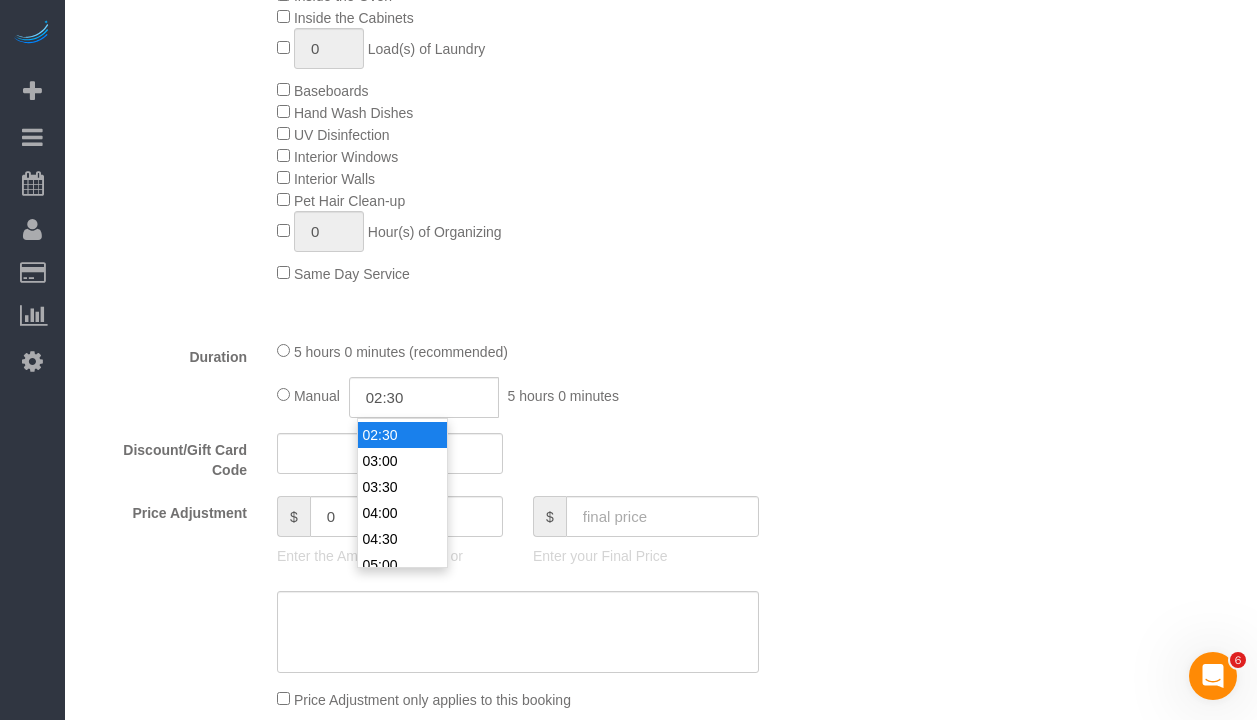 click on "02:30" at bounding box center (402, 435) 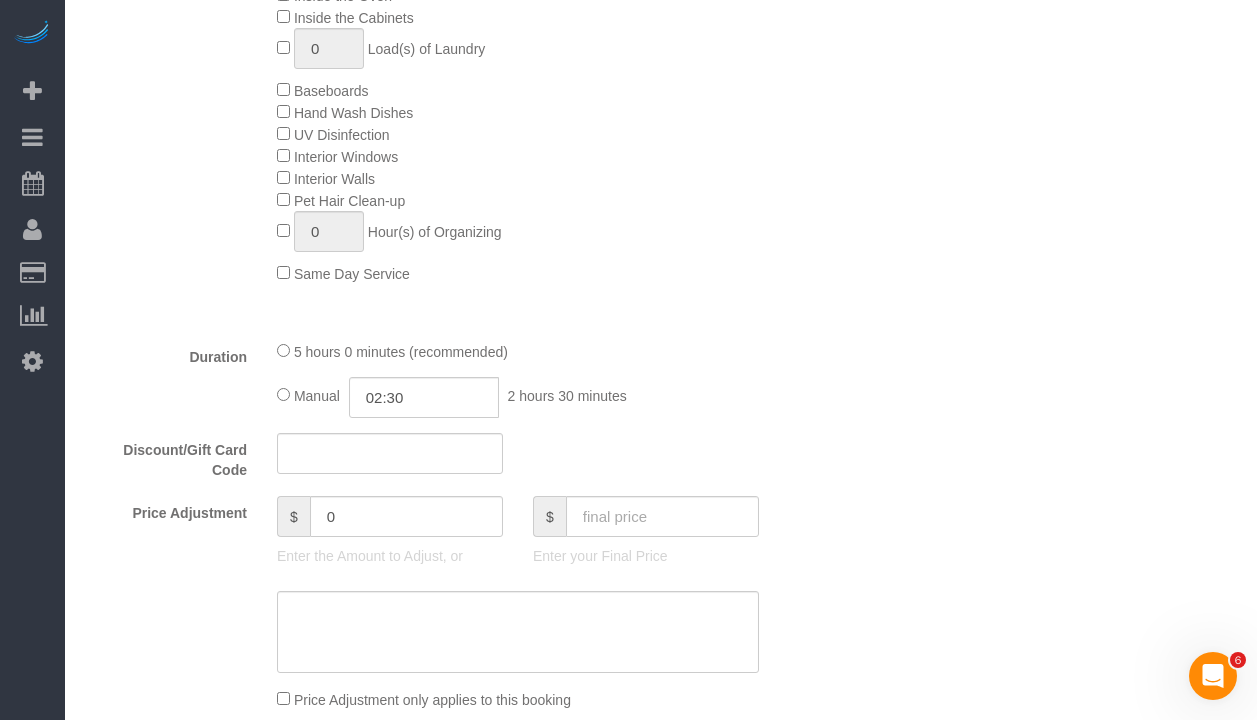 click on "Manual
02:30
2 hours 30 minutes" 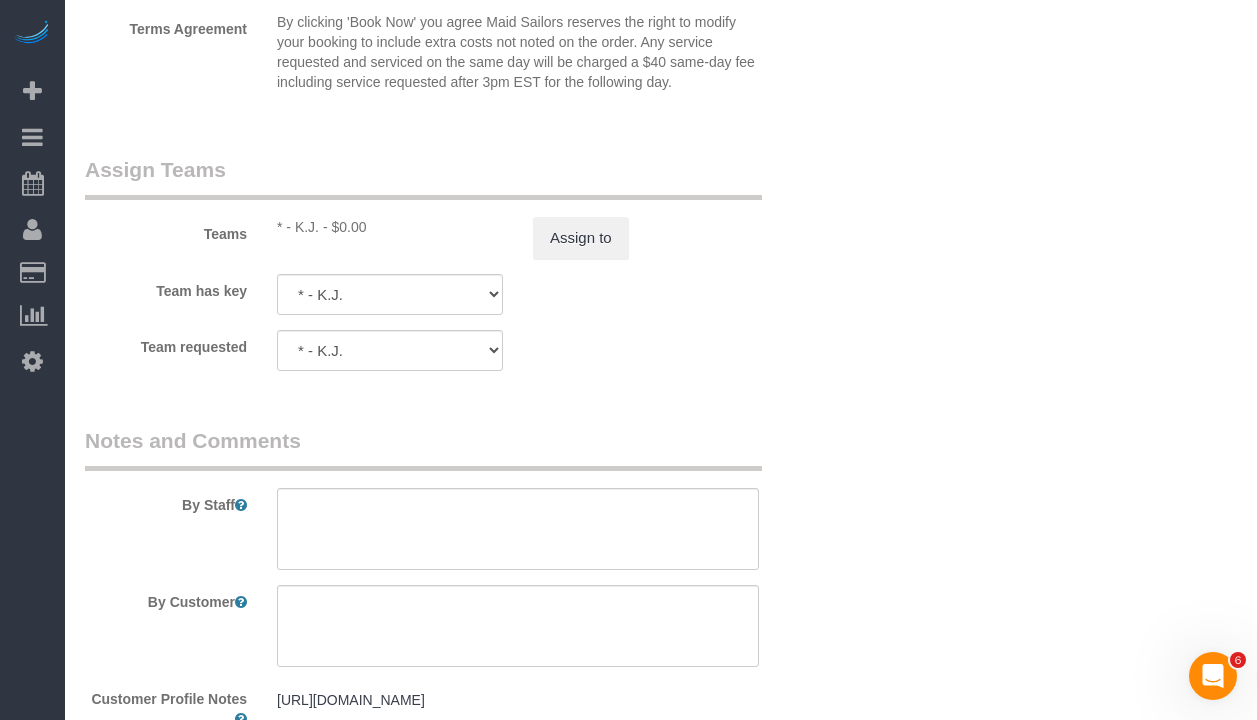 scroll, scrollTop: 2624, scrollLeft: 0, axis: vertical 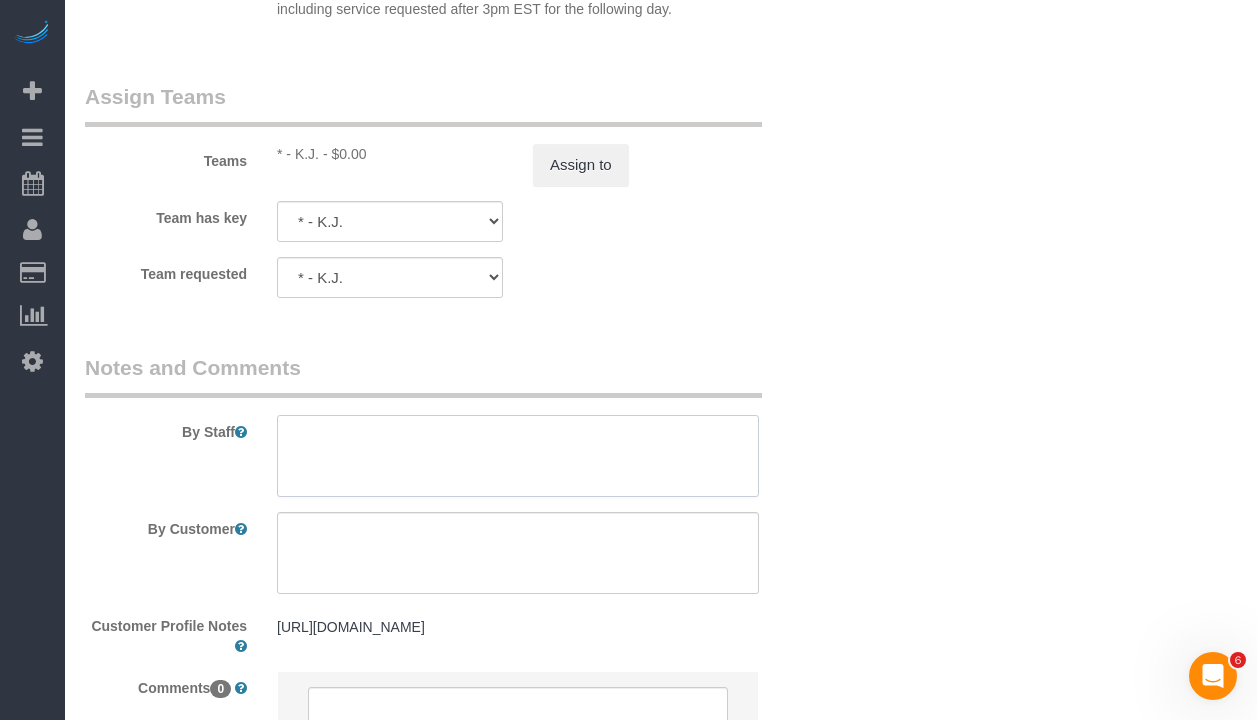 click at bounding box center (518, 456) 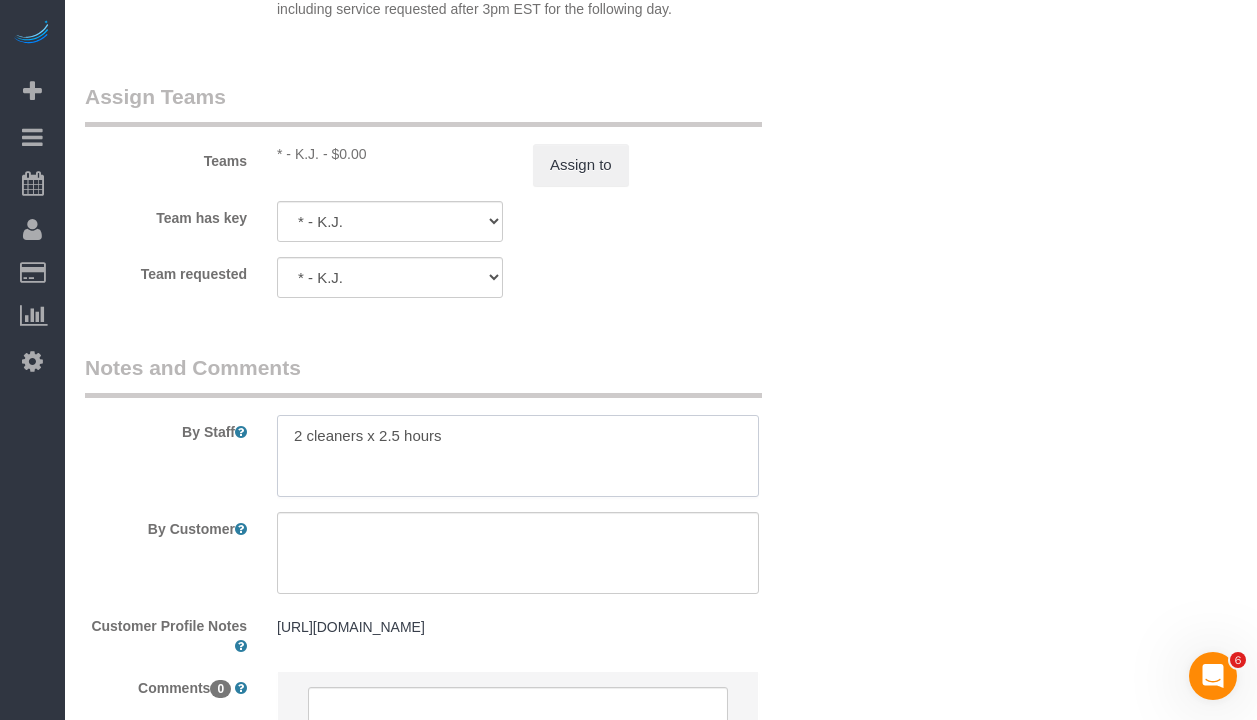 type on "2 cleaners x 2.5 hours" 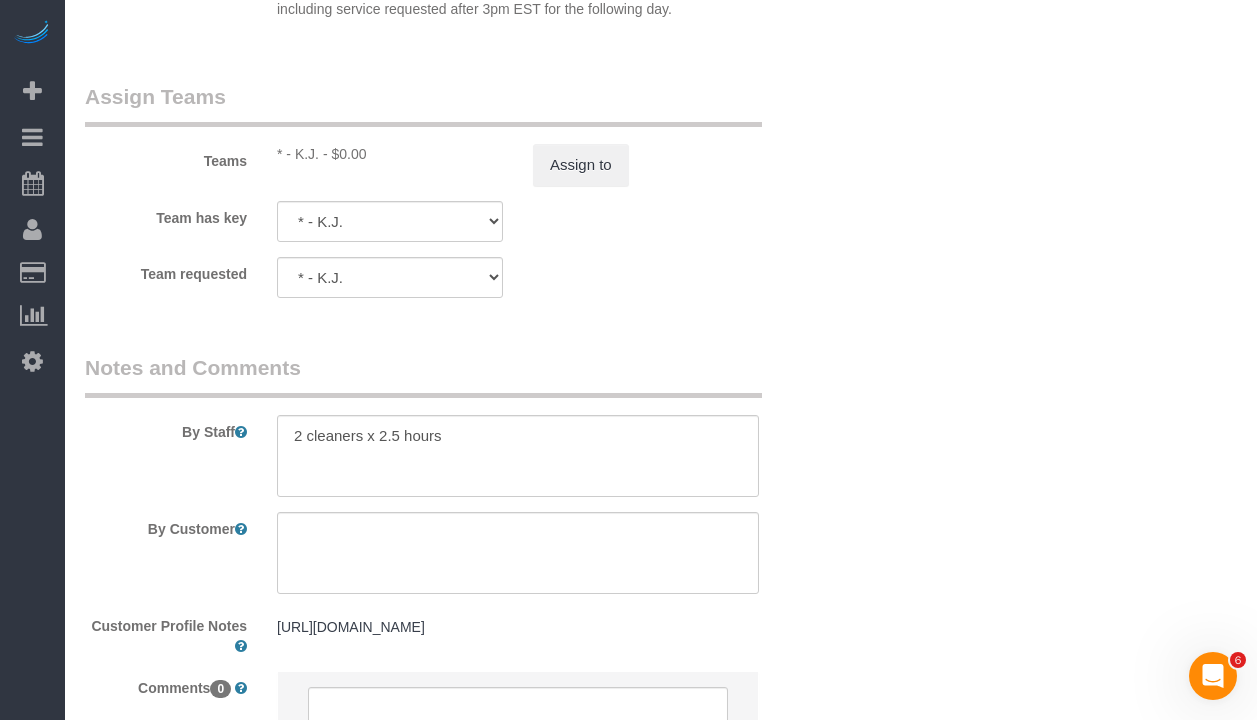 click on "Who
Email
nathaniel.vanderheyden@gmail.com
Name *
Nate
Vanderheyden
new customer
Pet - Dog
Standard Apartment
Where
Address
95 Wall Street, Apt. 724
New York
AK
AL
AR
AZ
CA
CO
CT
DC
DE
FL
GA
HI
IA
ID
IL
IN
KS
KY
LA
MA
MD
ME
MI
MN
MO" at bounding box center (454, -844) 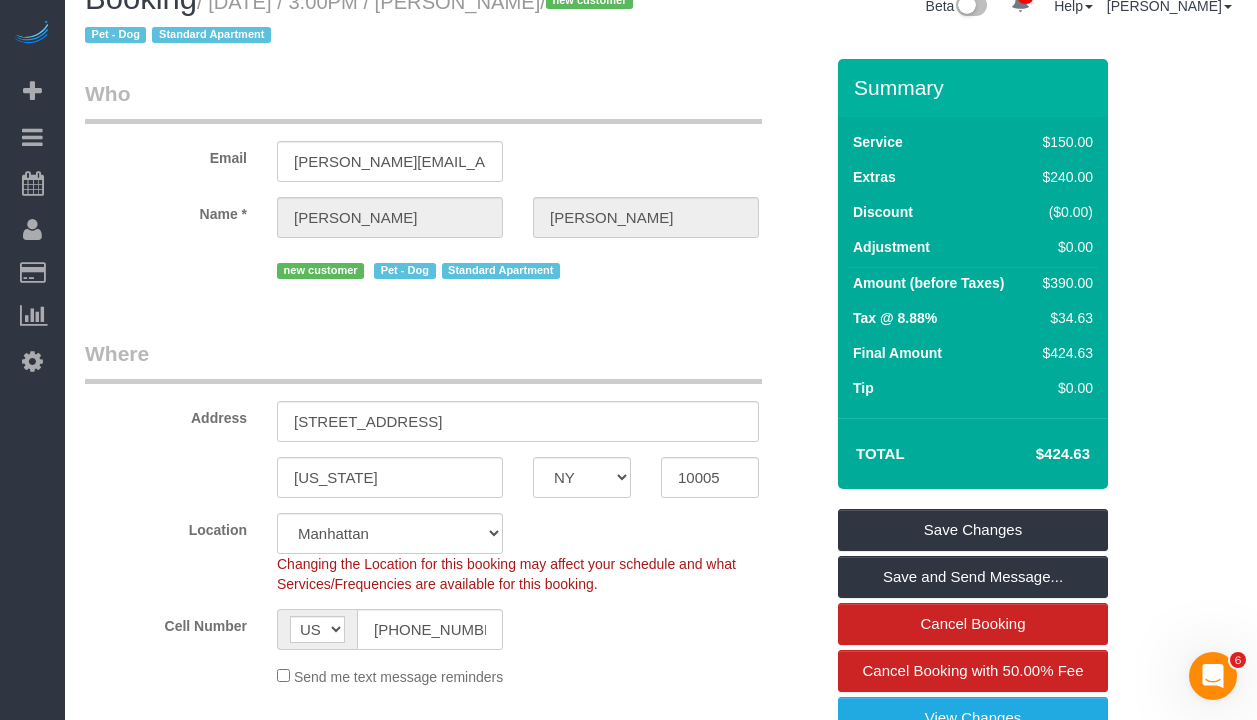 scroll, scrollTop: 0, scrollLeft: 0, axis: both 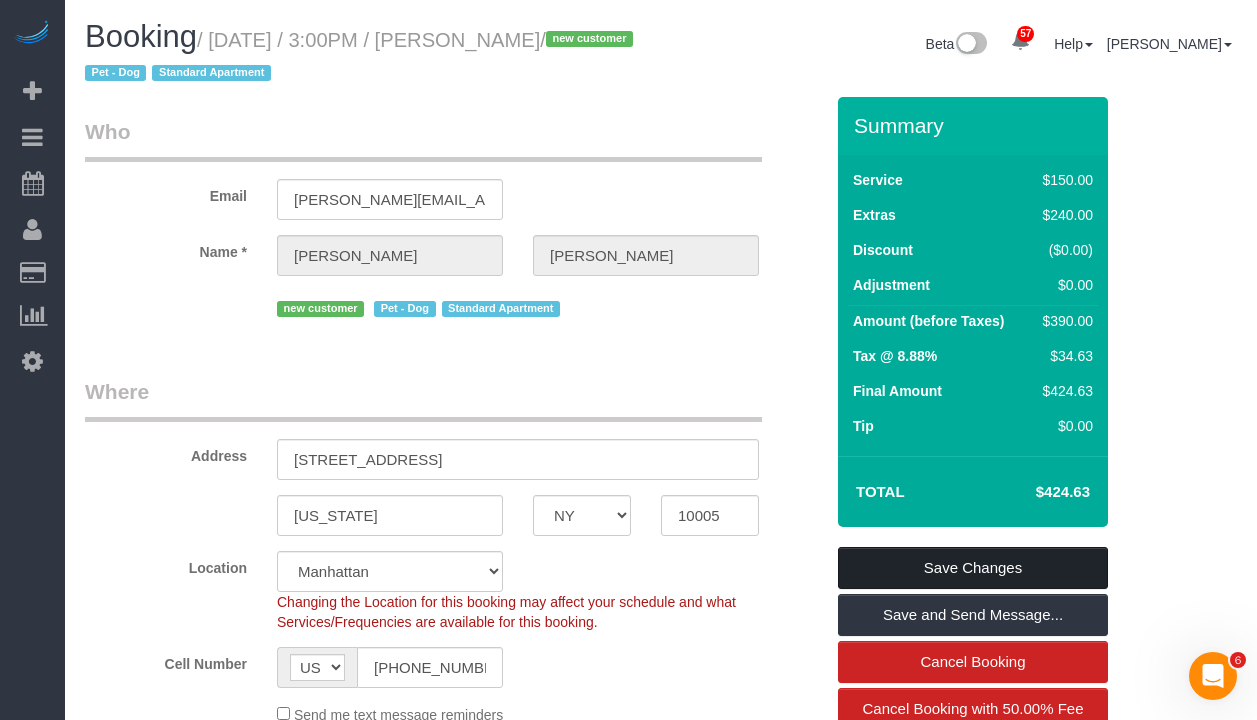 click on "Save Changes" at bounding box center (973, 568) 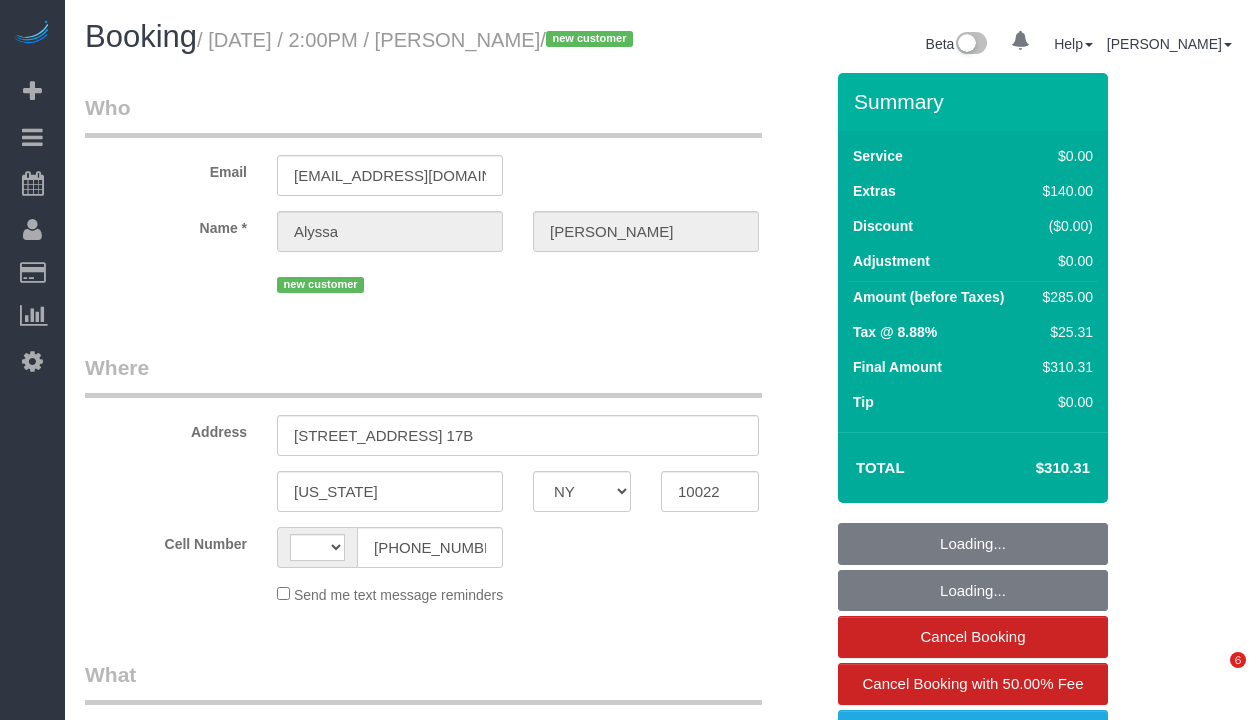 select on "NY" 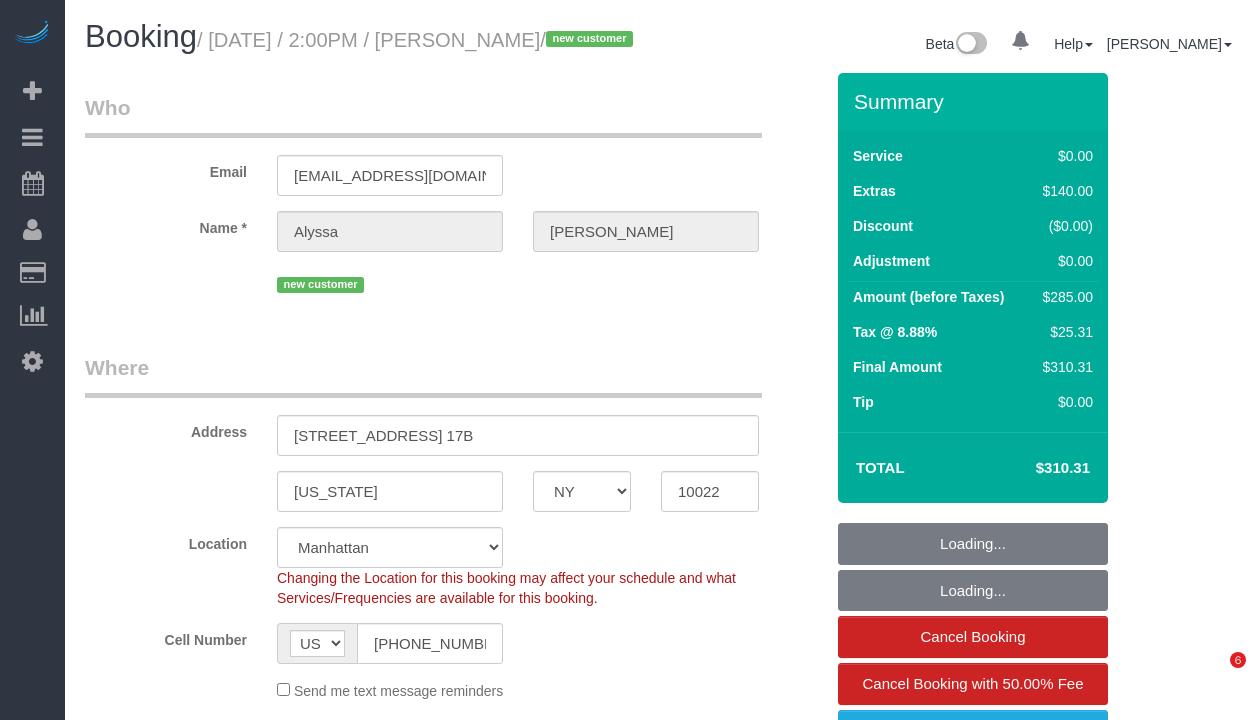 select on "object:1338" 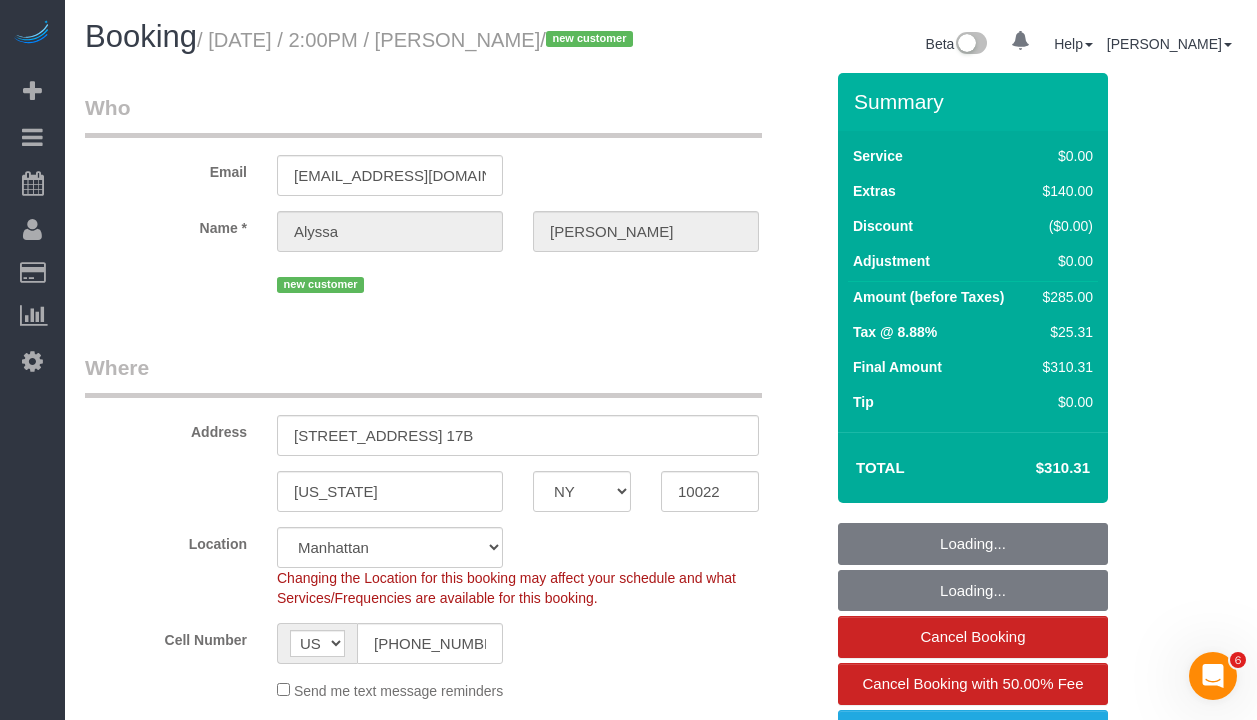 scroll, scrollTop: 0, scrollLeft: 0, axis: both 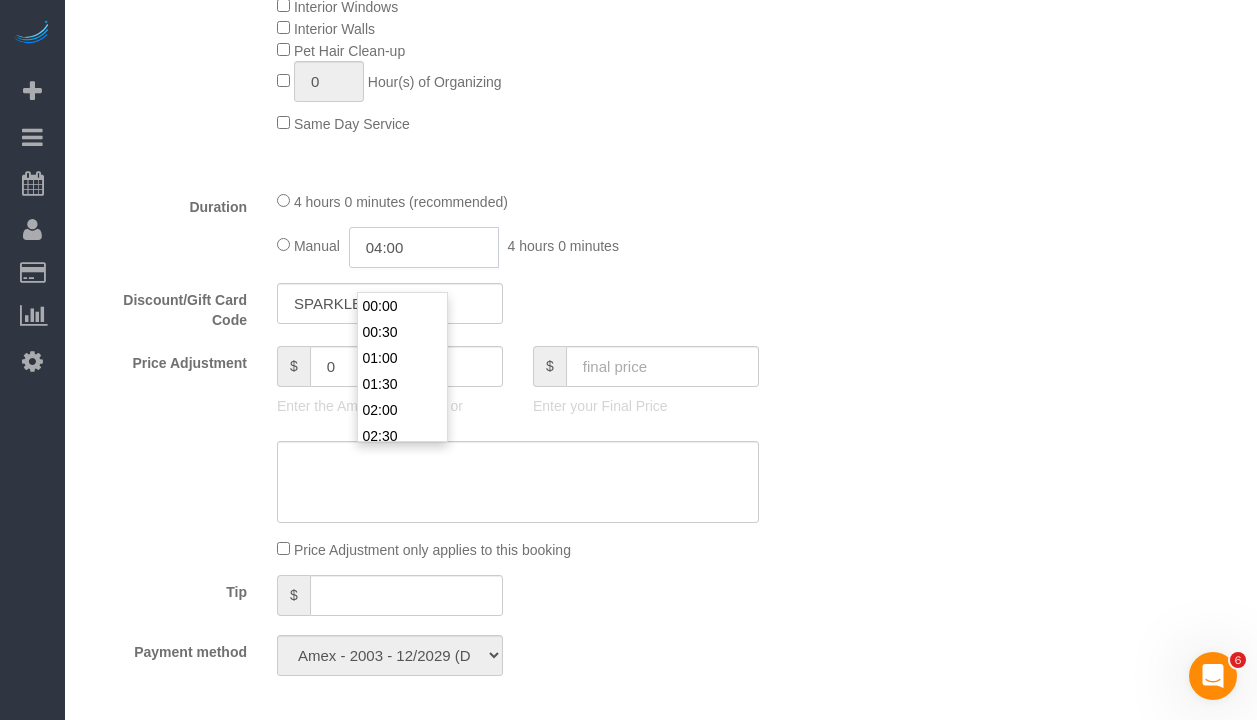 click on "04:00" 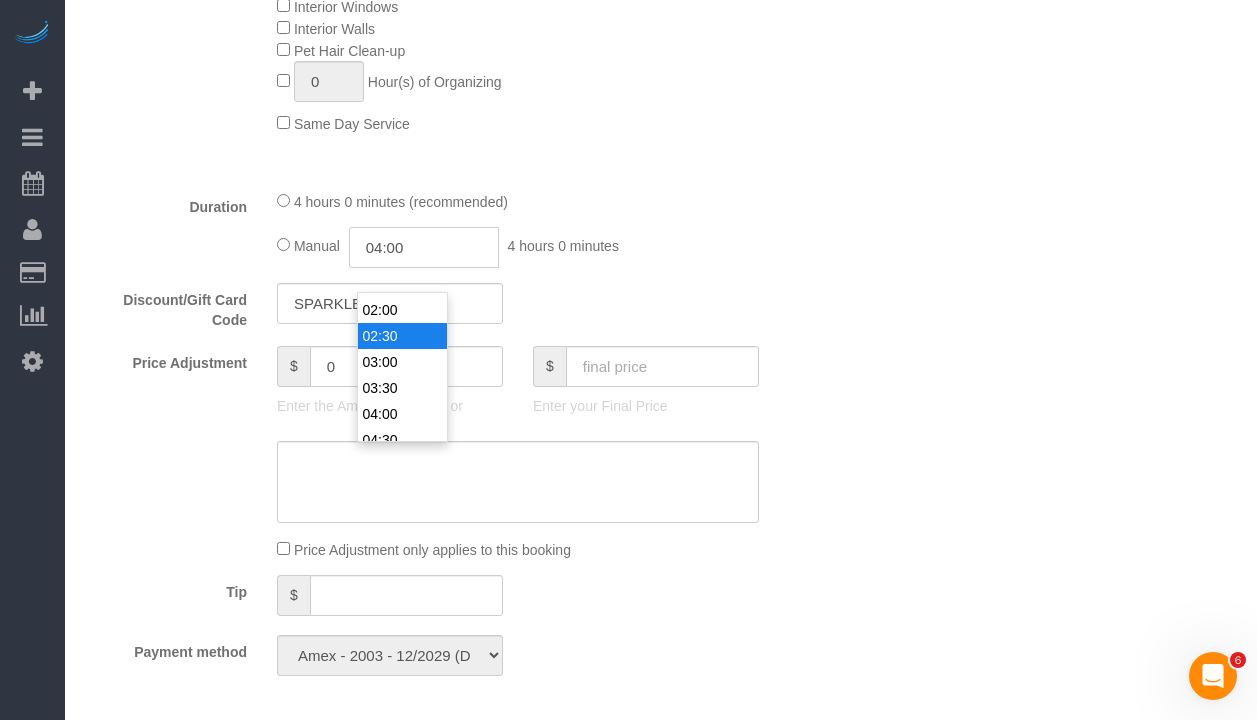 scroll, scrollTop: 74, scrollLeft: 0, axis: vertical 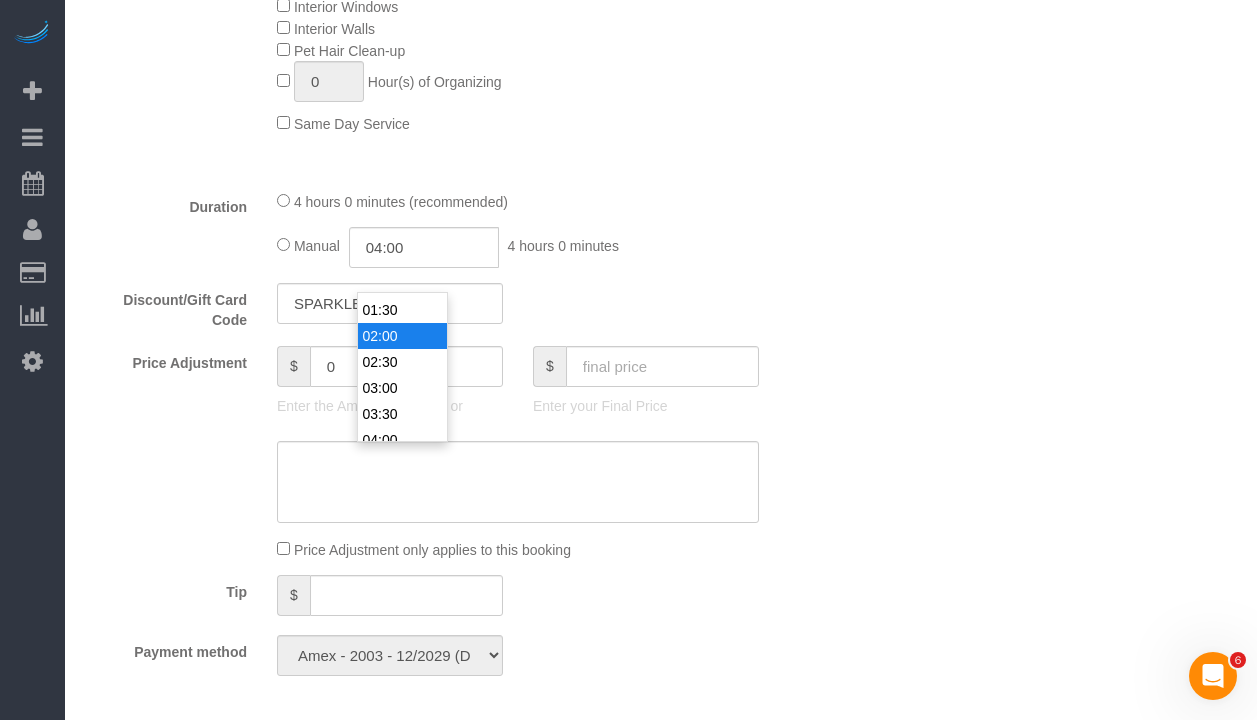 type on "02:00" 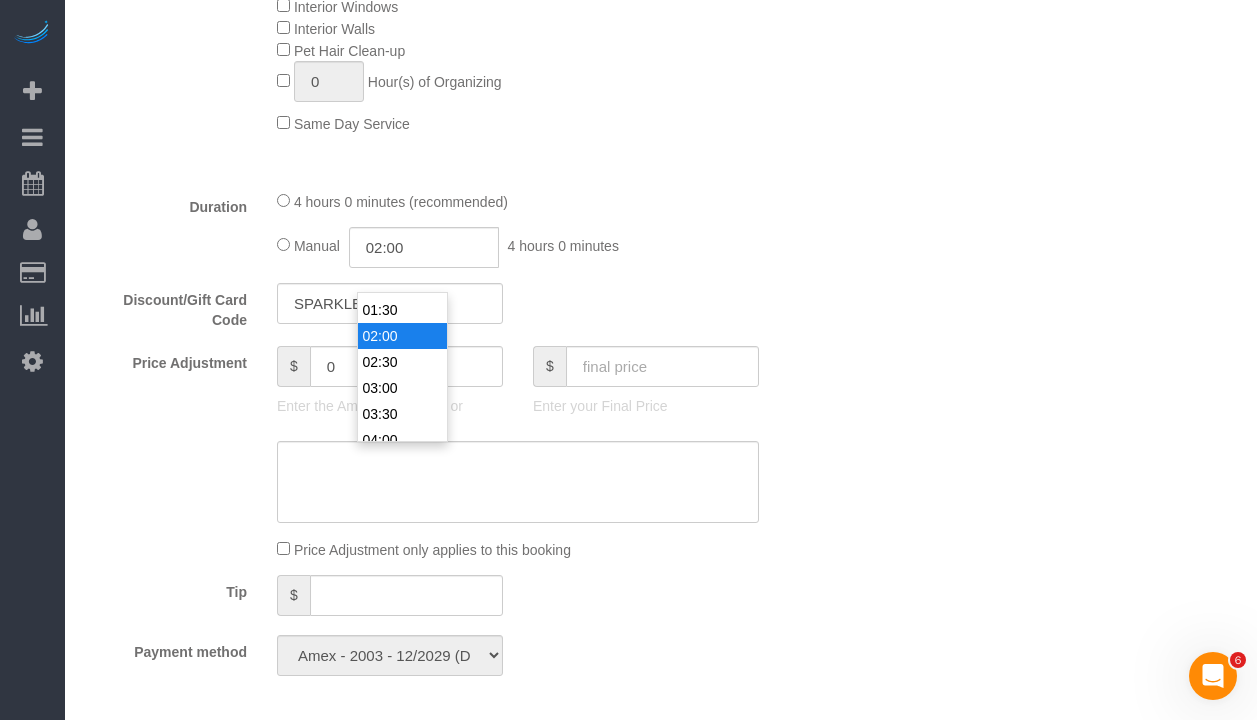 click on "02:00" at bounding box center [402, 336] 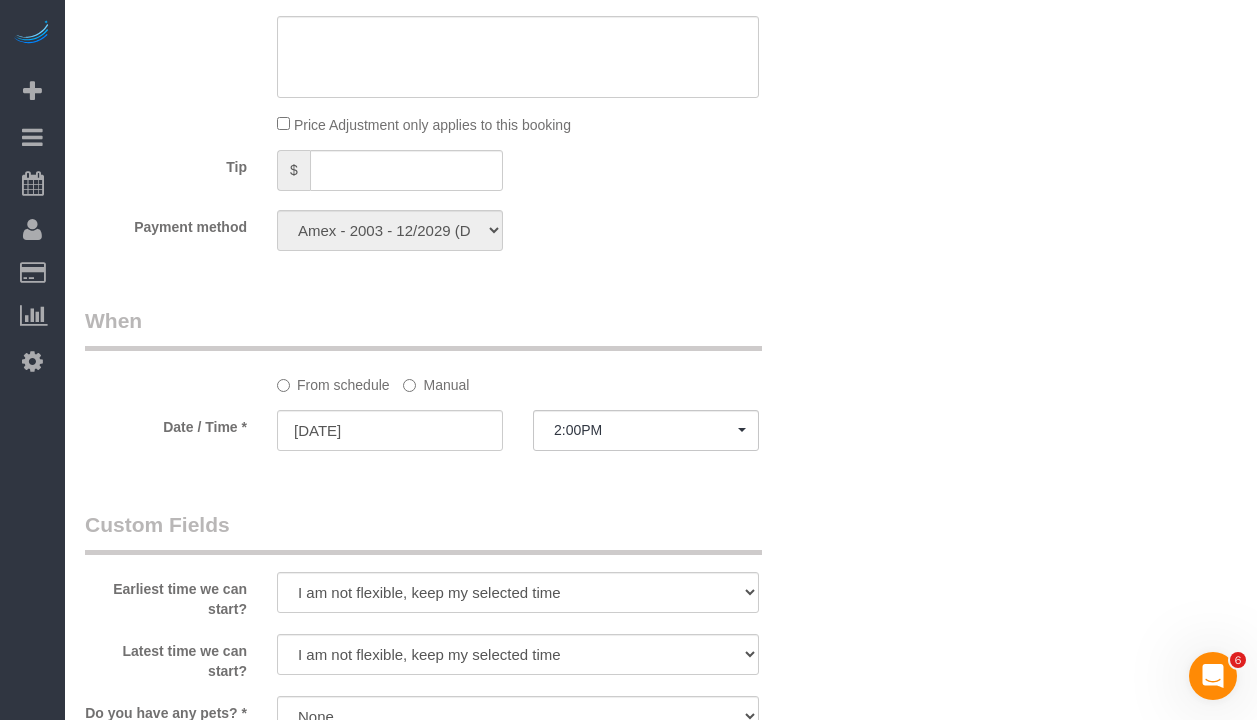 select on "spot52" 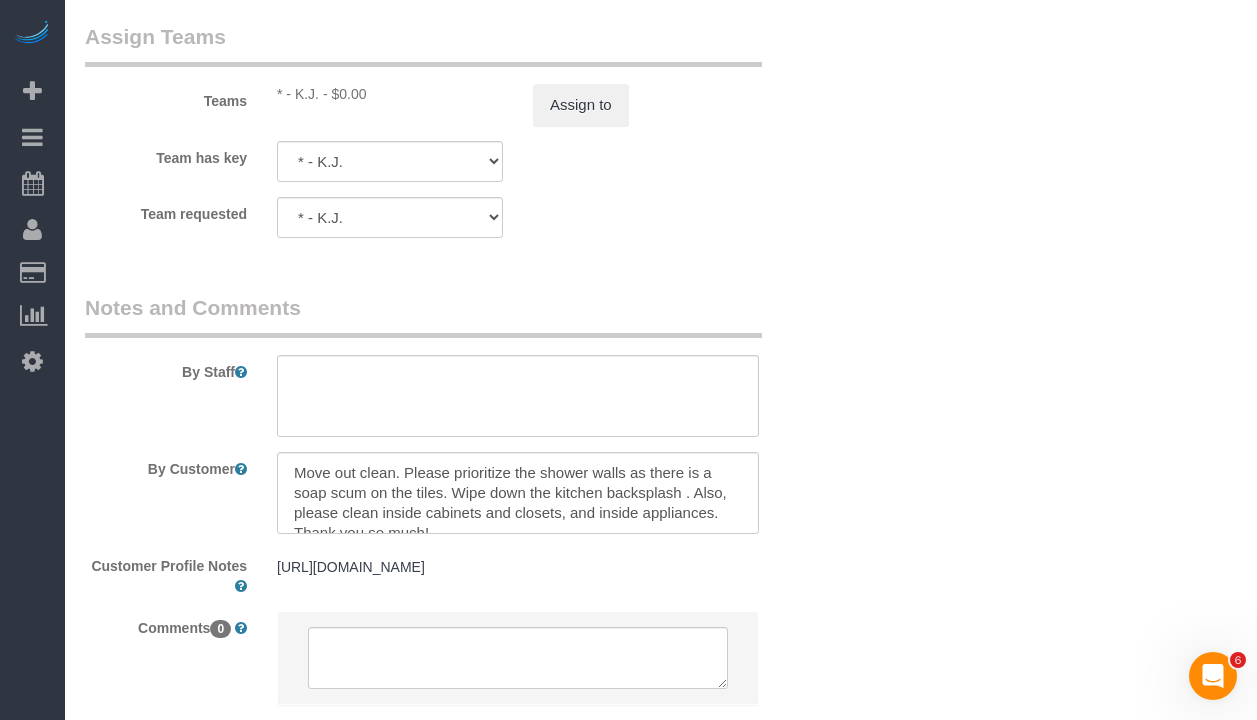 scroll, scrollTop: 2718, scrollLeft: 0, axis: vertical 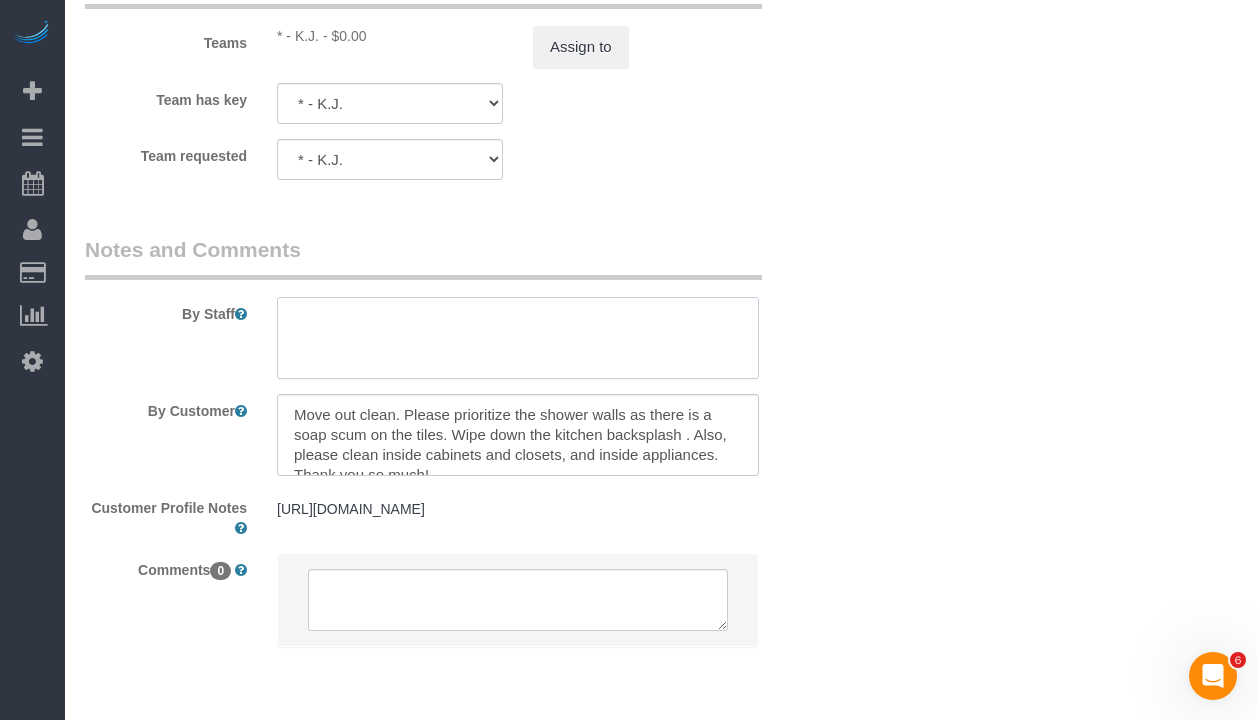 click at bounding box center (518, 338) 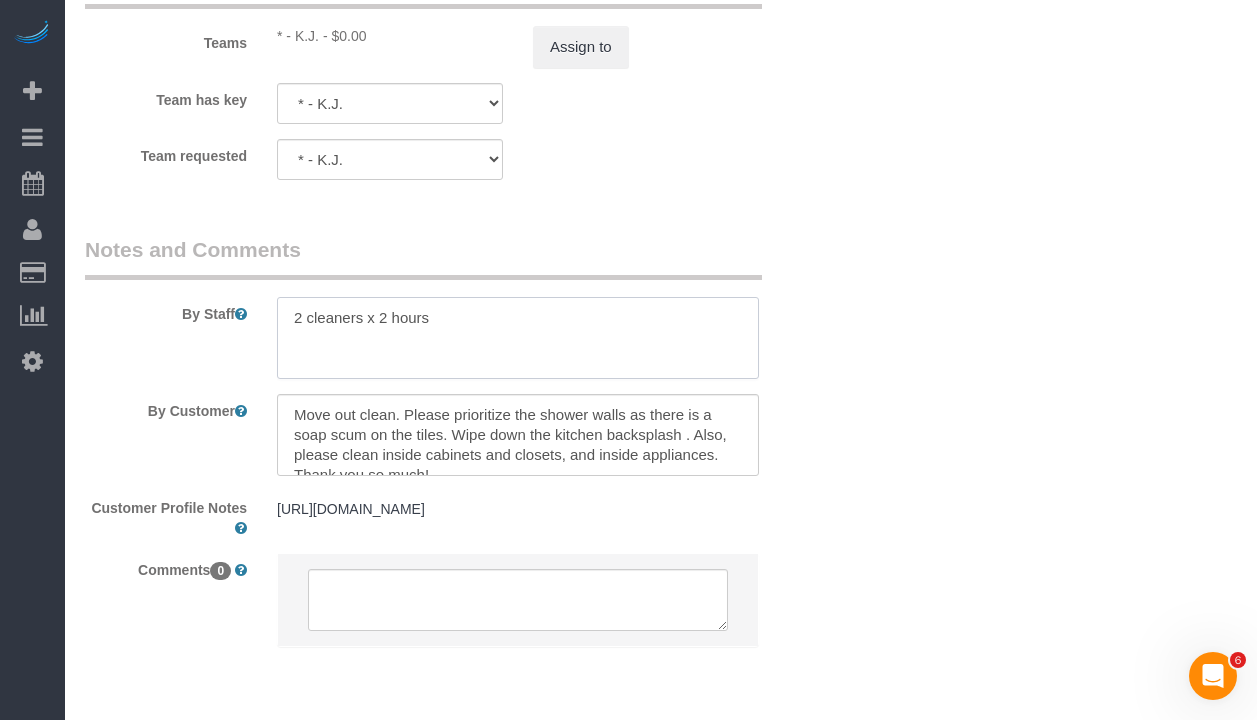 type on "2 cleaners x 2 hours" 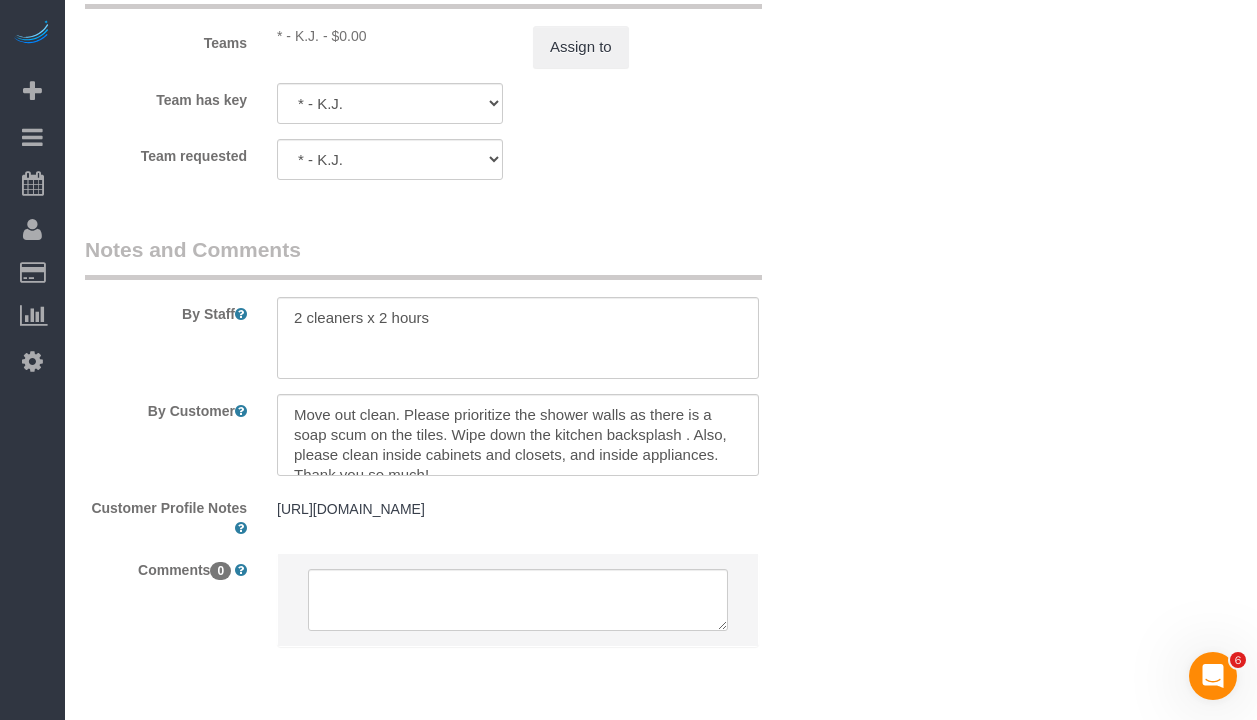 click on "Who
Email
alyssawolff03@aol.com
Name *
Alyssa
Wolff
new customer
Where
Address
232 East 54th Street, Apt. 17B
New York
AK
AL
AR
AZ
CA
CO
CT
DC
DE
FL
GA
HI
IA
ID
IL
IN
KS
KY
LA
MA
MD
ME
MI
MN
MO
MS
MT
NC" at bounding box center (661, -962) 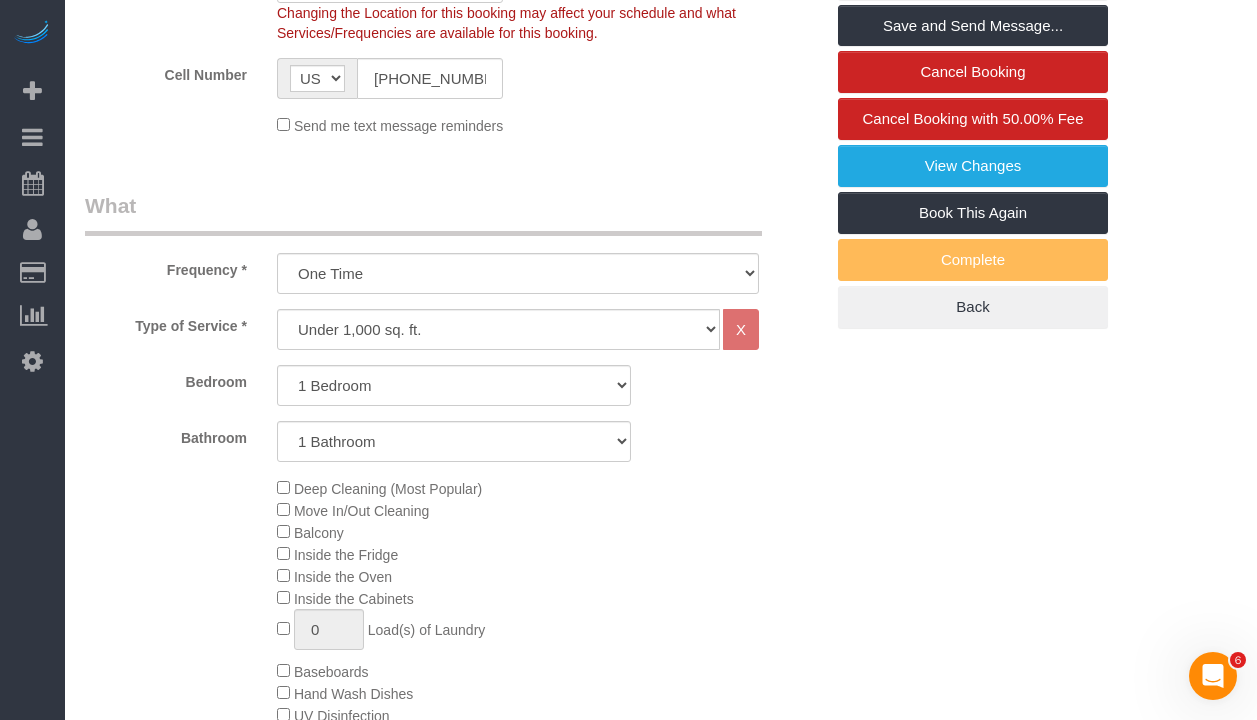 scroll, scrollTop: 0, scrollLeft: 0, axis: both 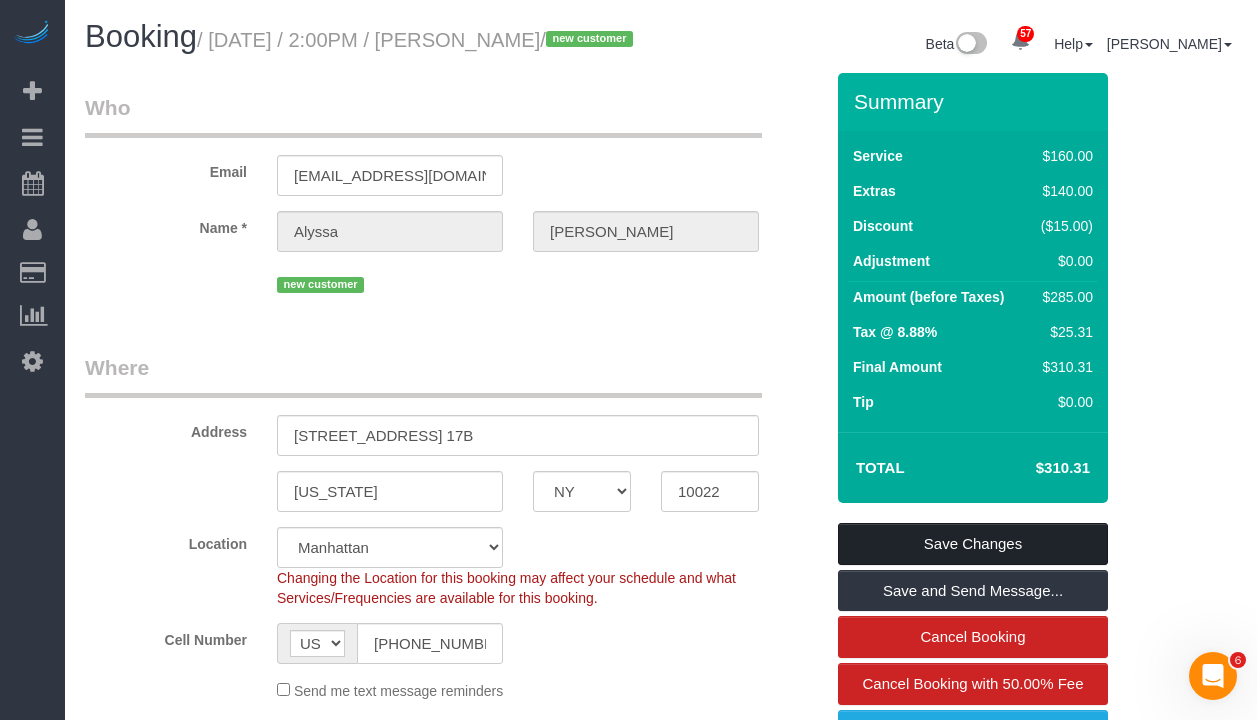 click on "Save Changes" at bounding box center [973, 544] 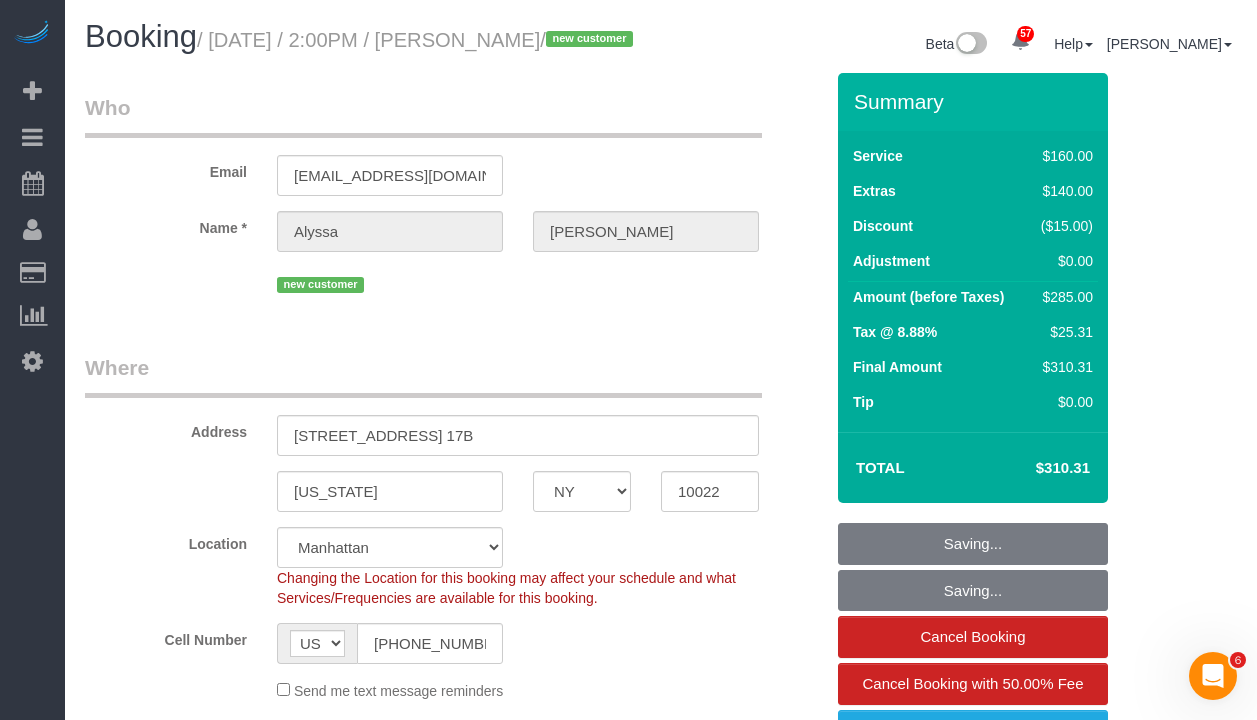 click on "Where" at bounding box center [423, 375] 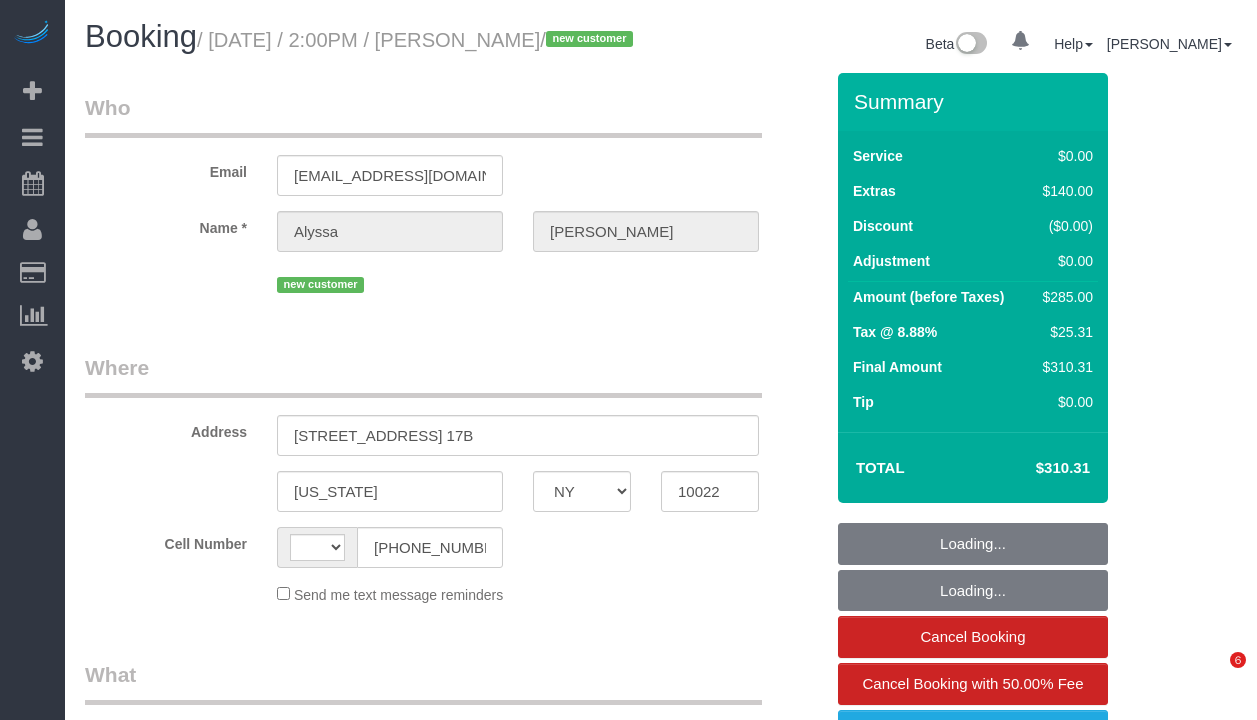 select on "NY" 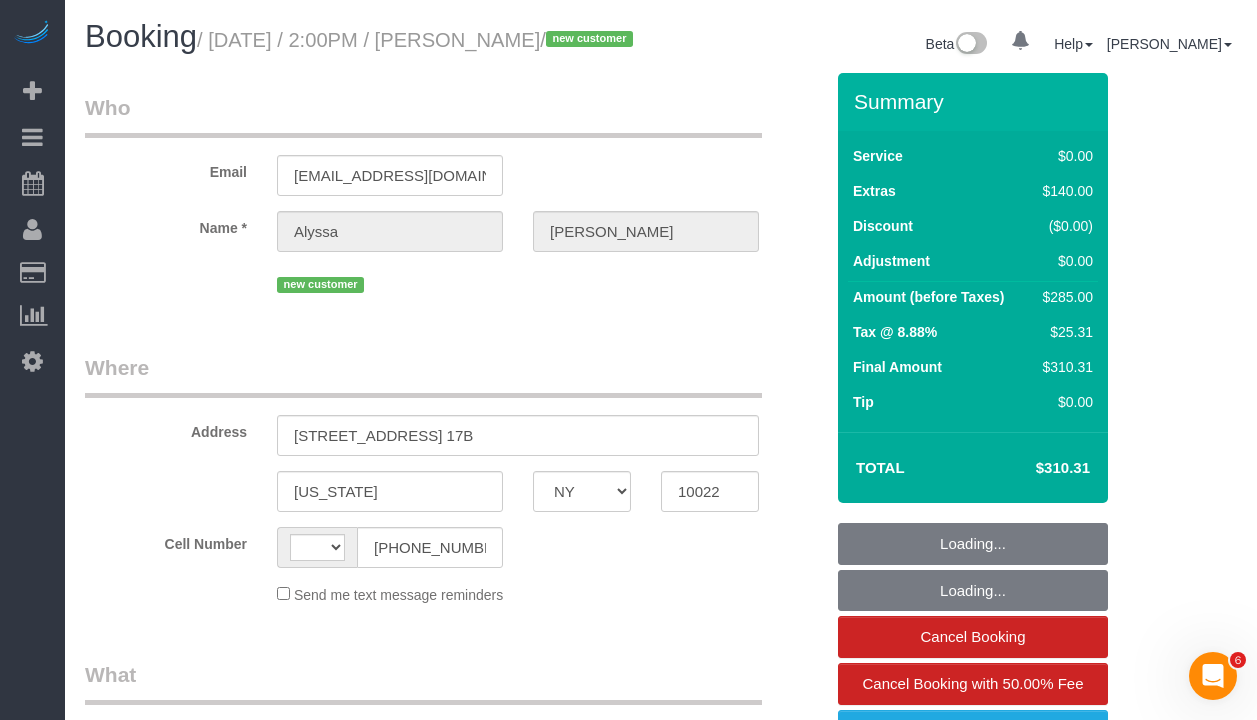 scroll, scrollTop: 0, scrollLeft: 0, axis: both 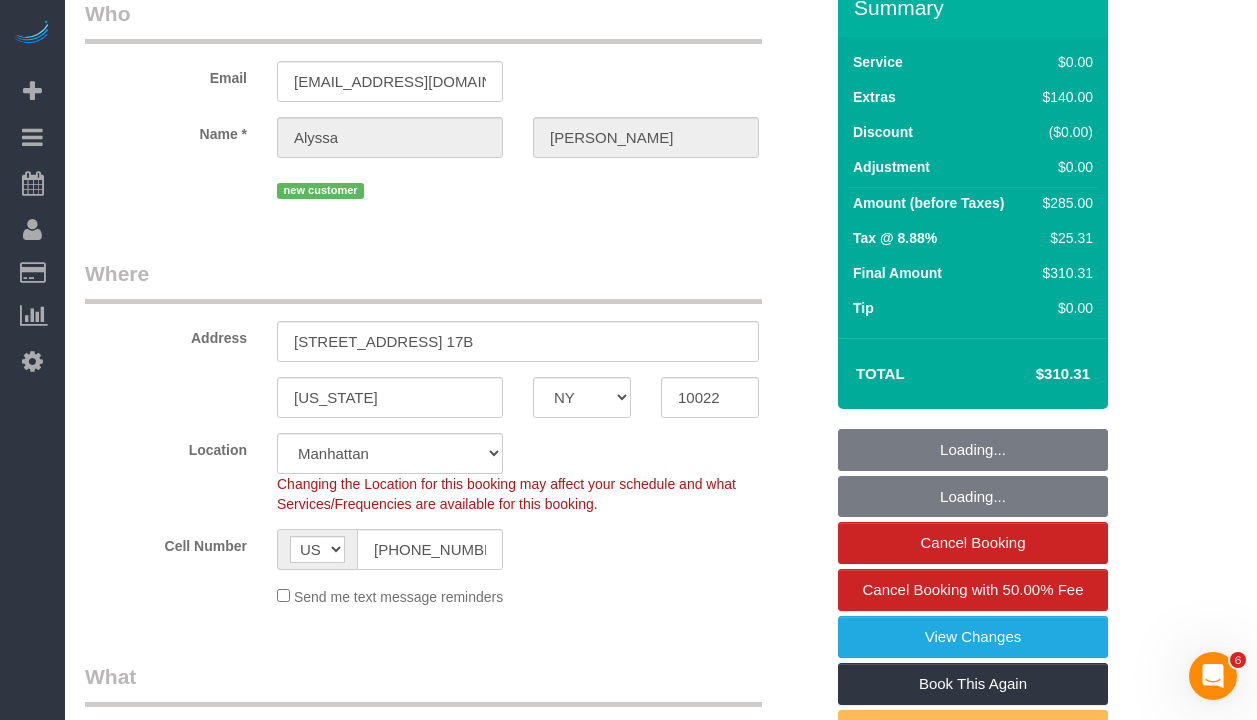 select on "string:stripe-pm_1Rg4A54VGloSiKo7vUDuZZoi" 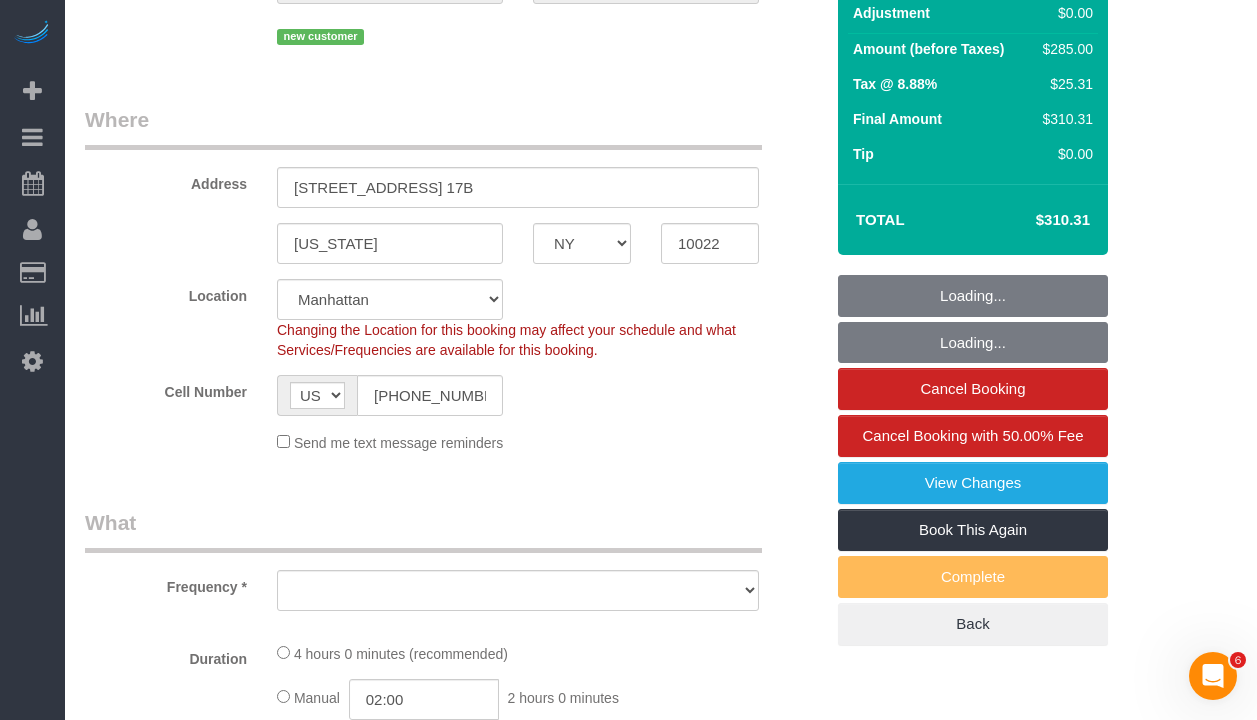 scroll, scrollTop: 406, scrollLeft: 0, axis: vertical 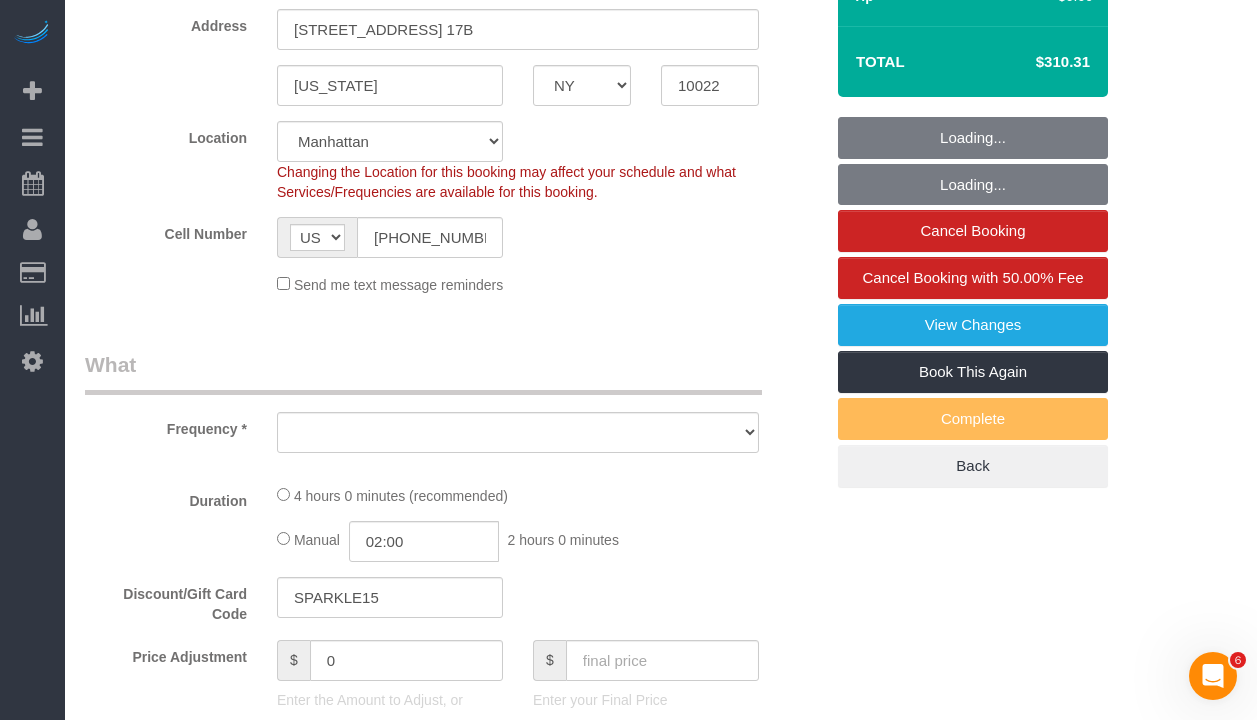 select on "object:821" 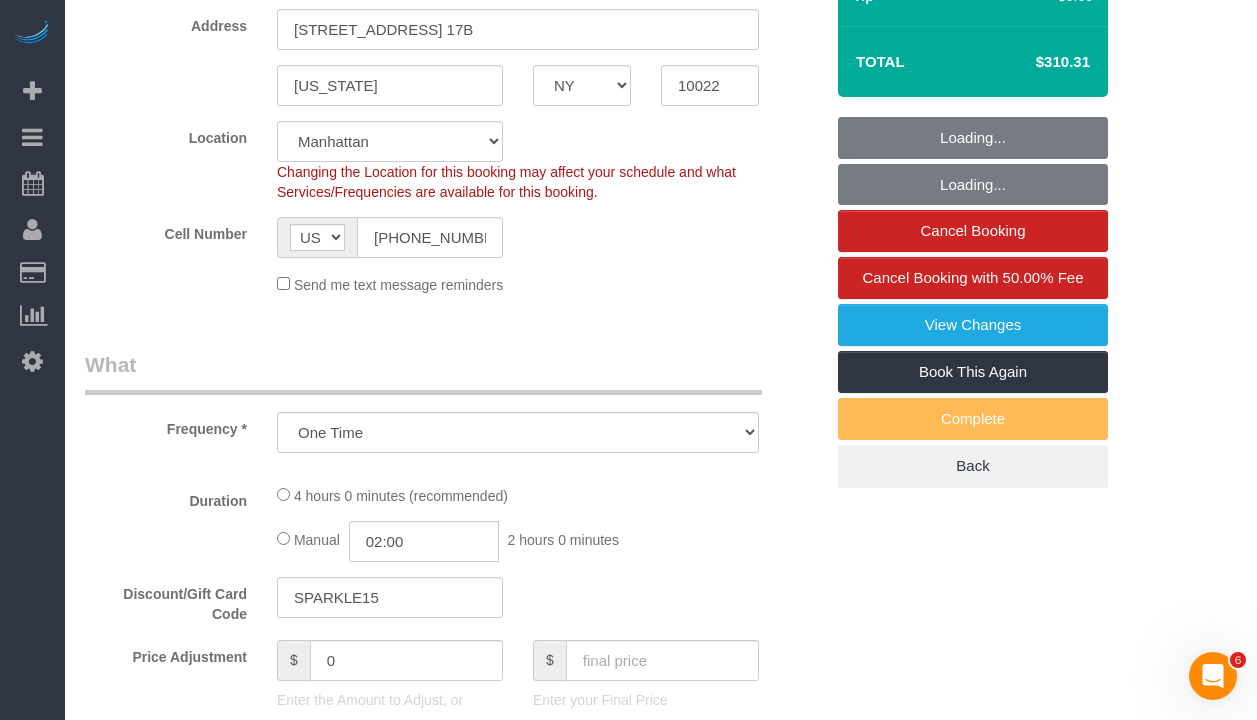 select on "object:1480" 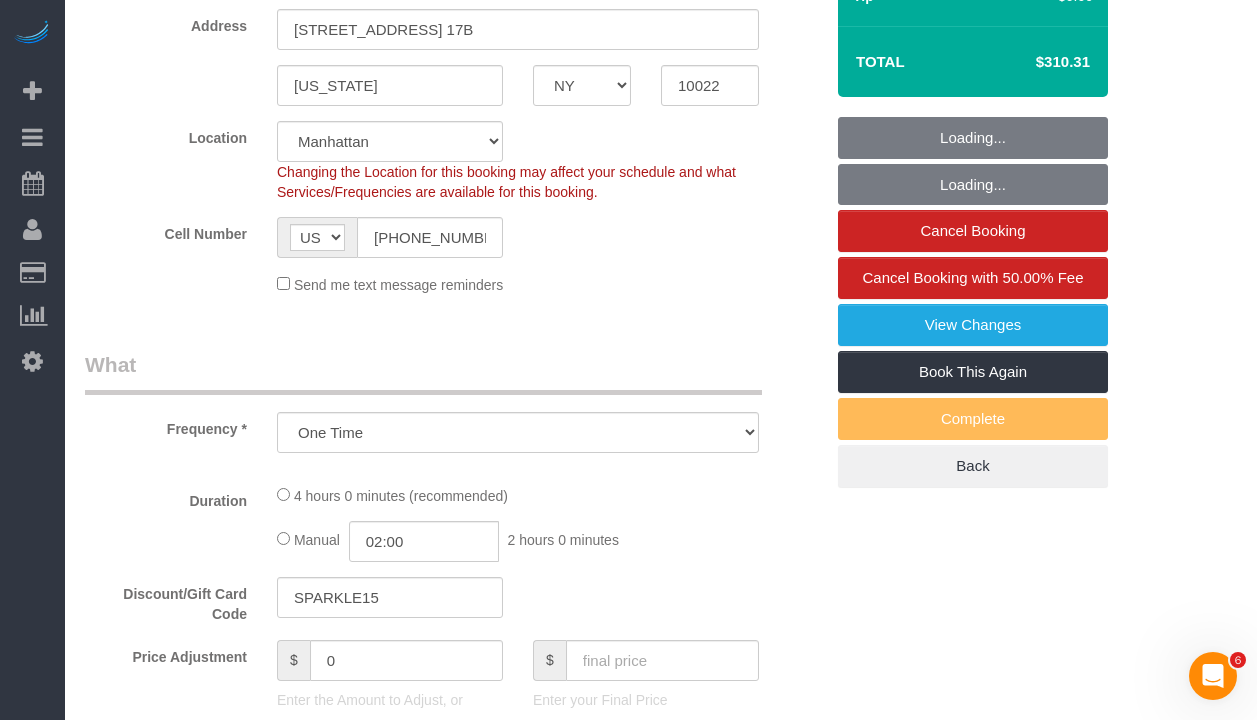 select on "1" 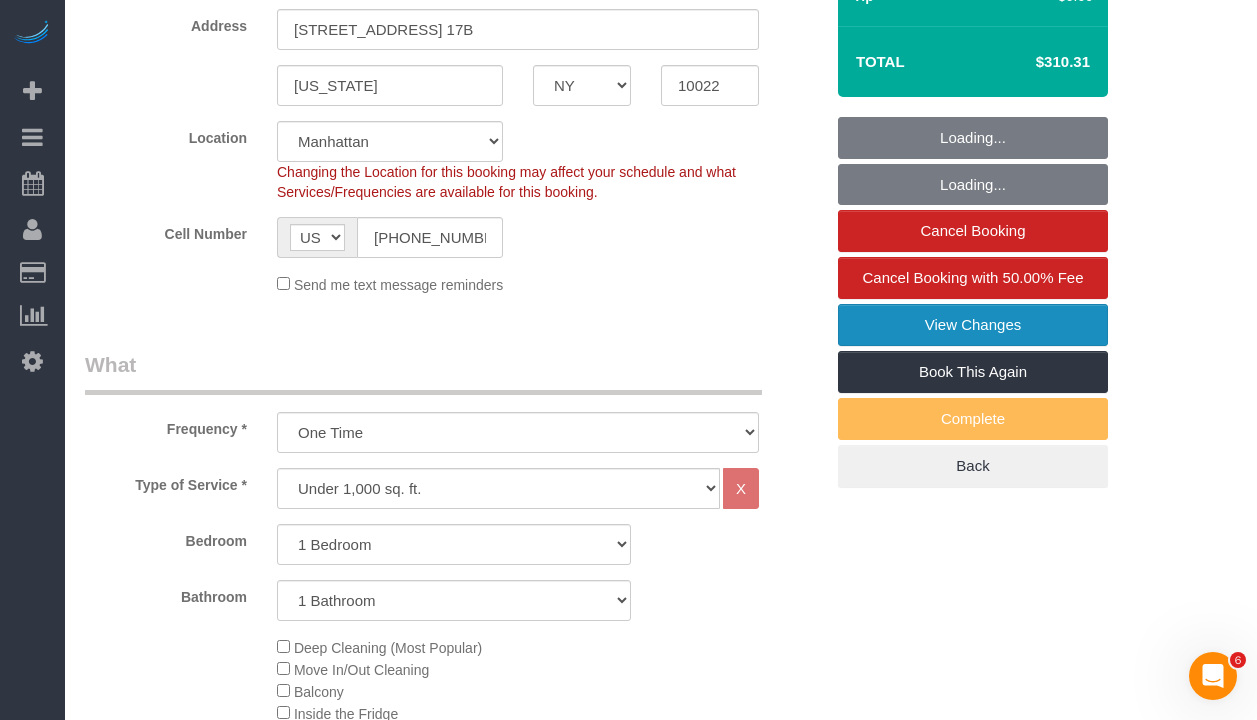 click on "View Changes" at bounding box center (973, 325) 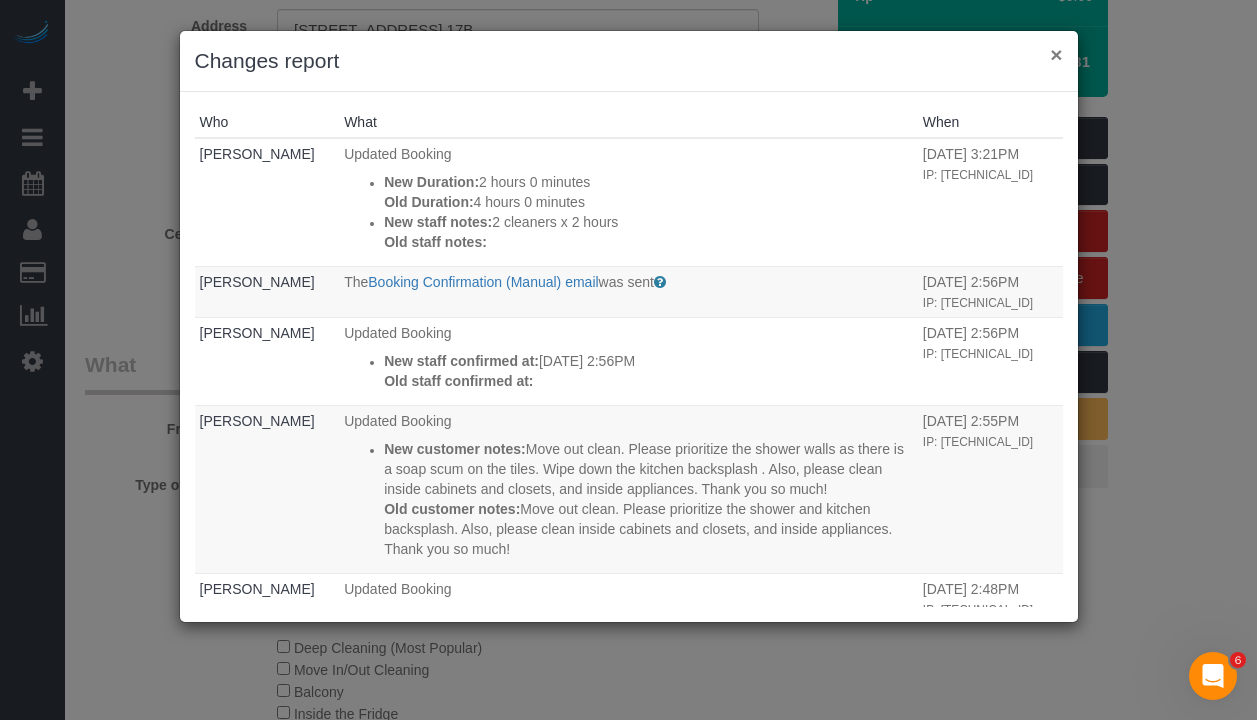 click on "×" at bounding box center [1056, 54] 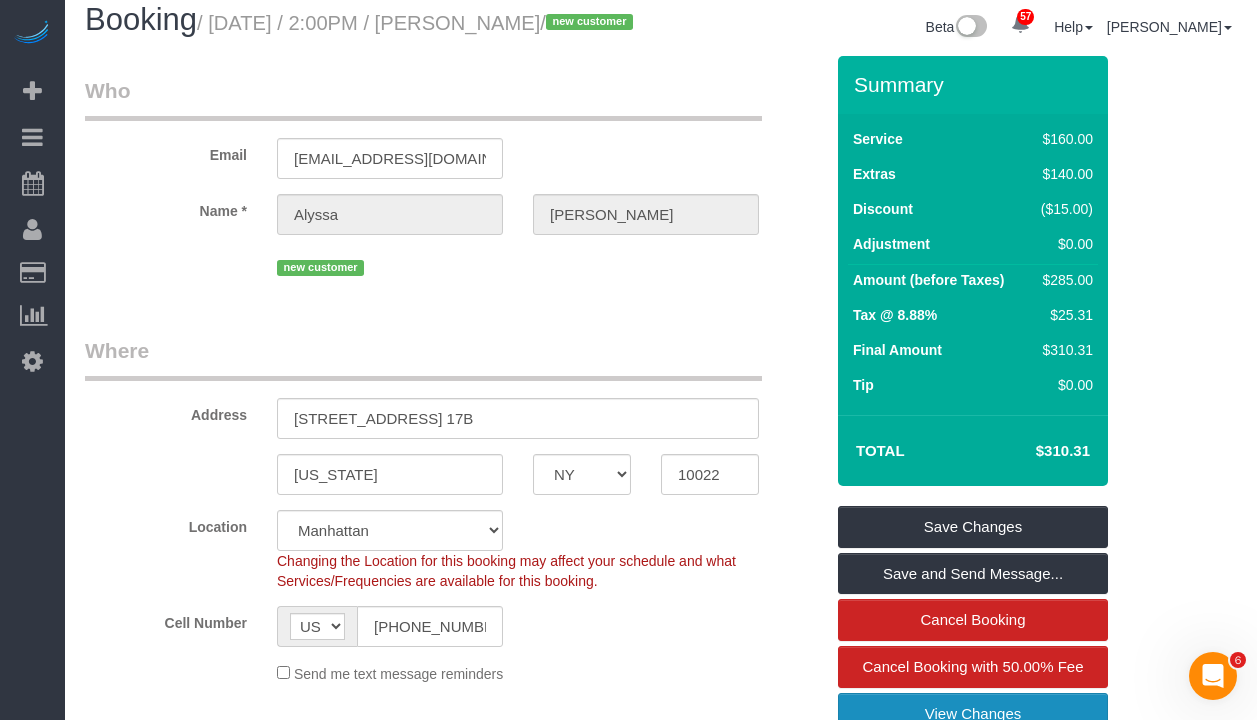 scroll, scrollTop: 0, scrollLeft: 0, axis: both 